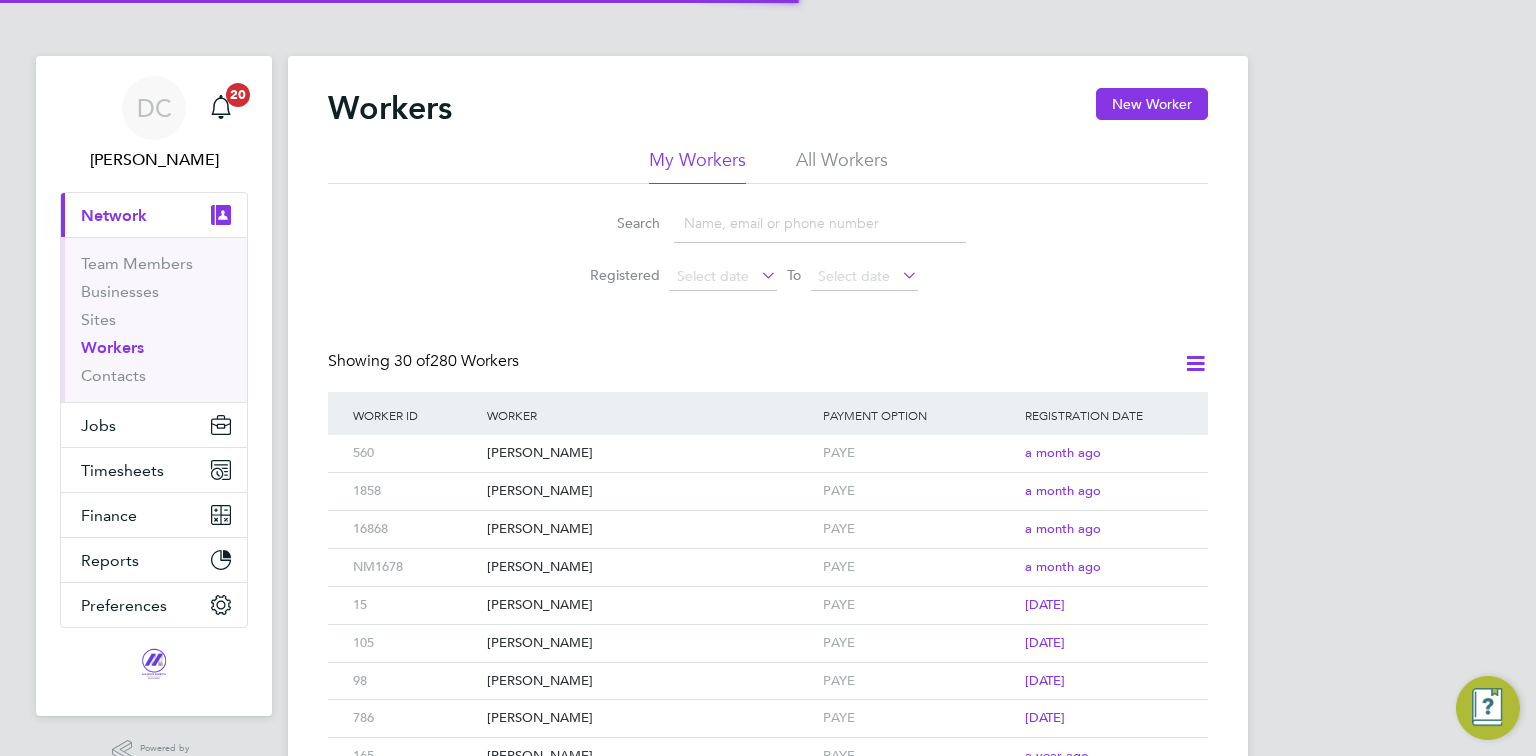 scroll, scrollTop: 0, scrollLeft: 0, axis: both 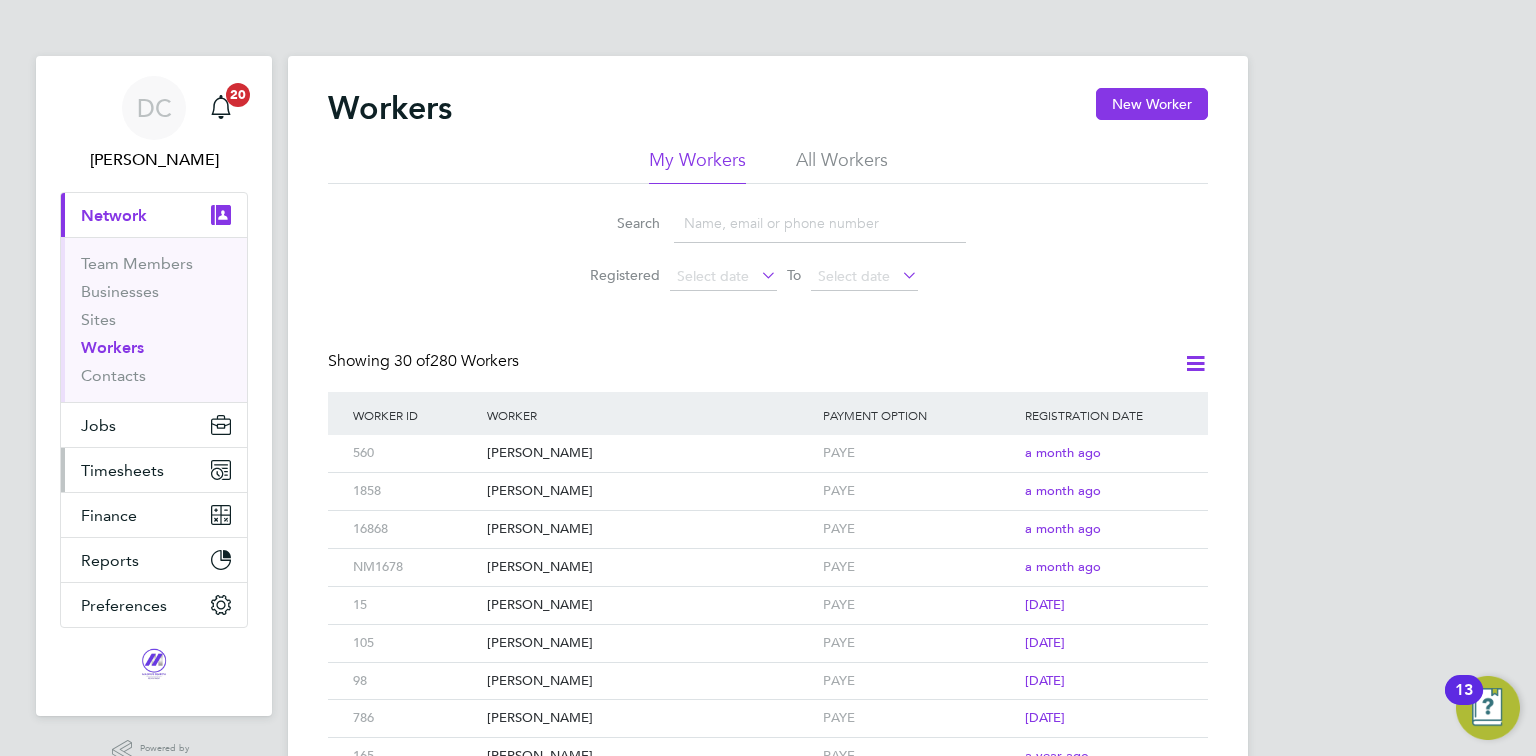 click on "Timesheets" at bounding box center [122, 470] 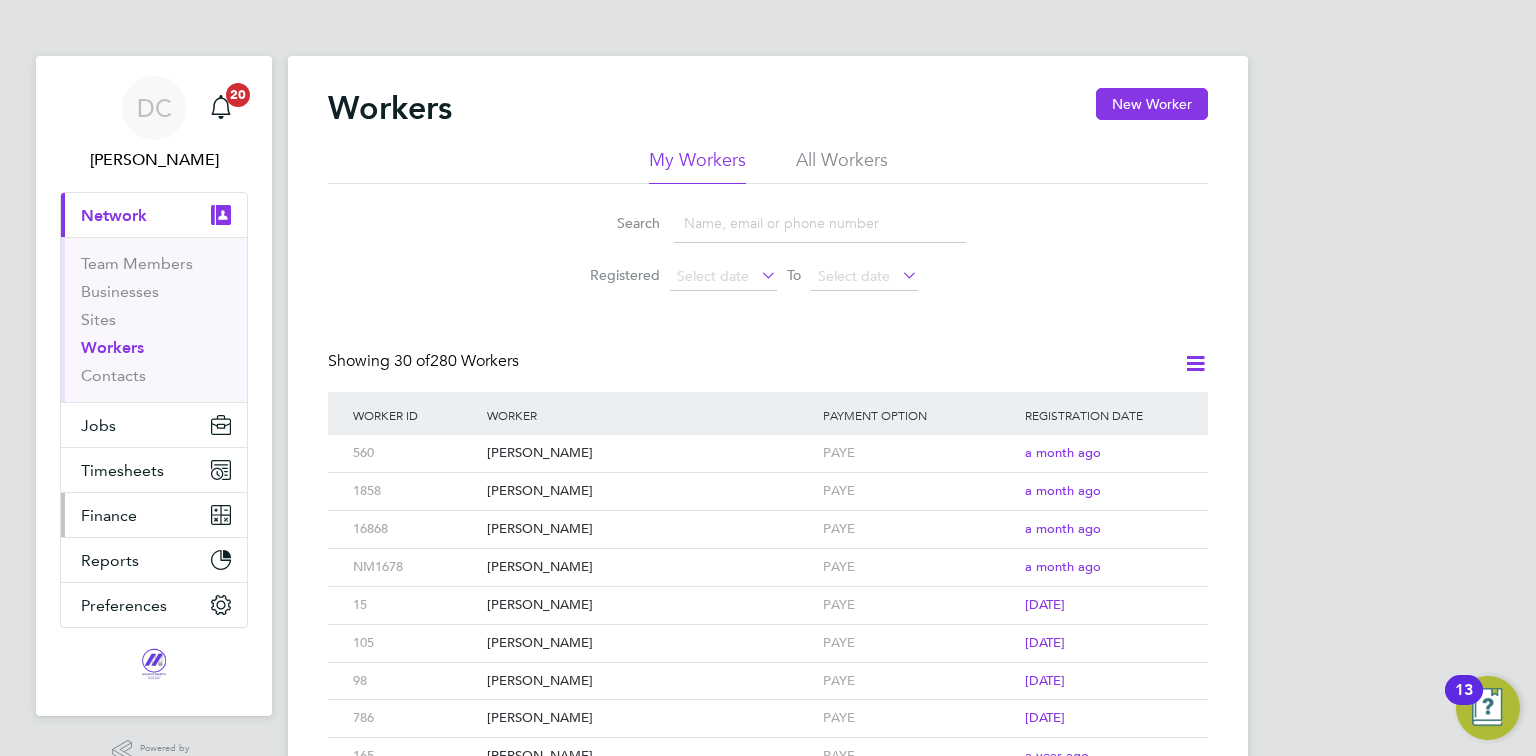click on "Finance" at bounding box center [109, 515] 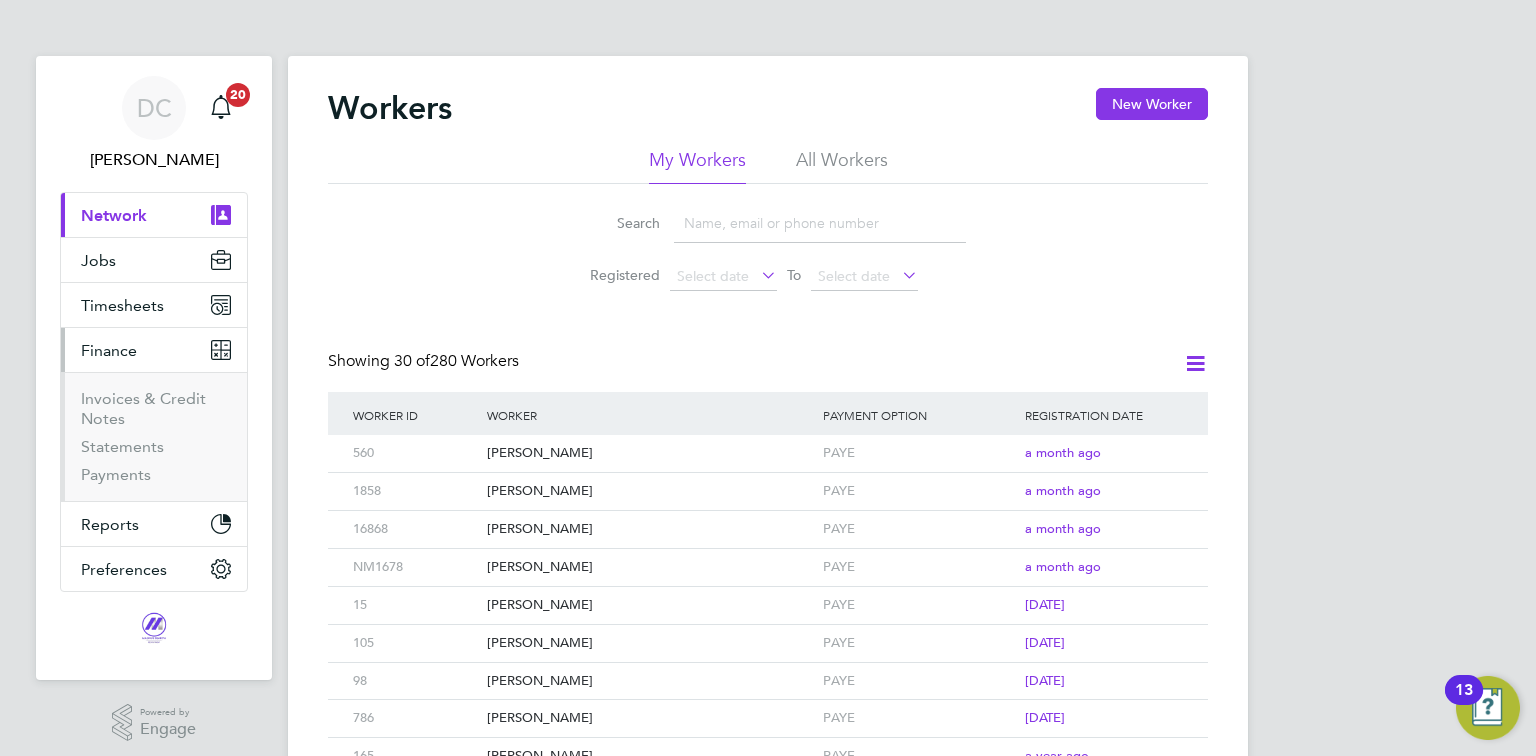 click on "Invoices & Credit Notes   Statements   Payments" at bounding box center [154, 436] 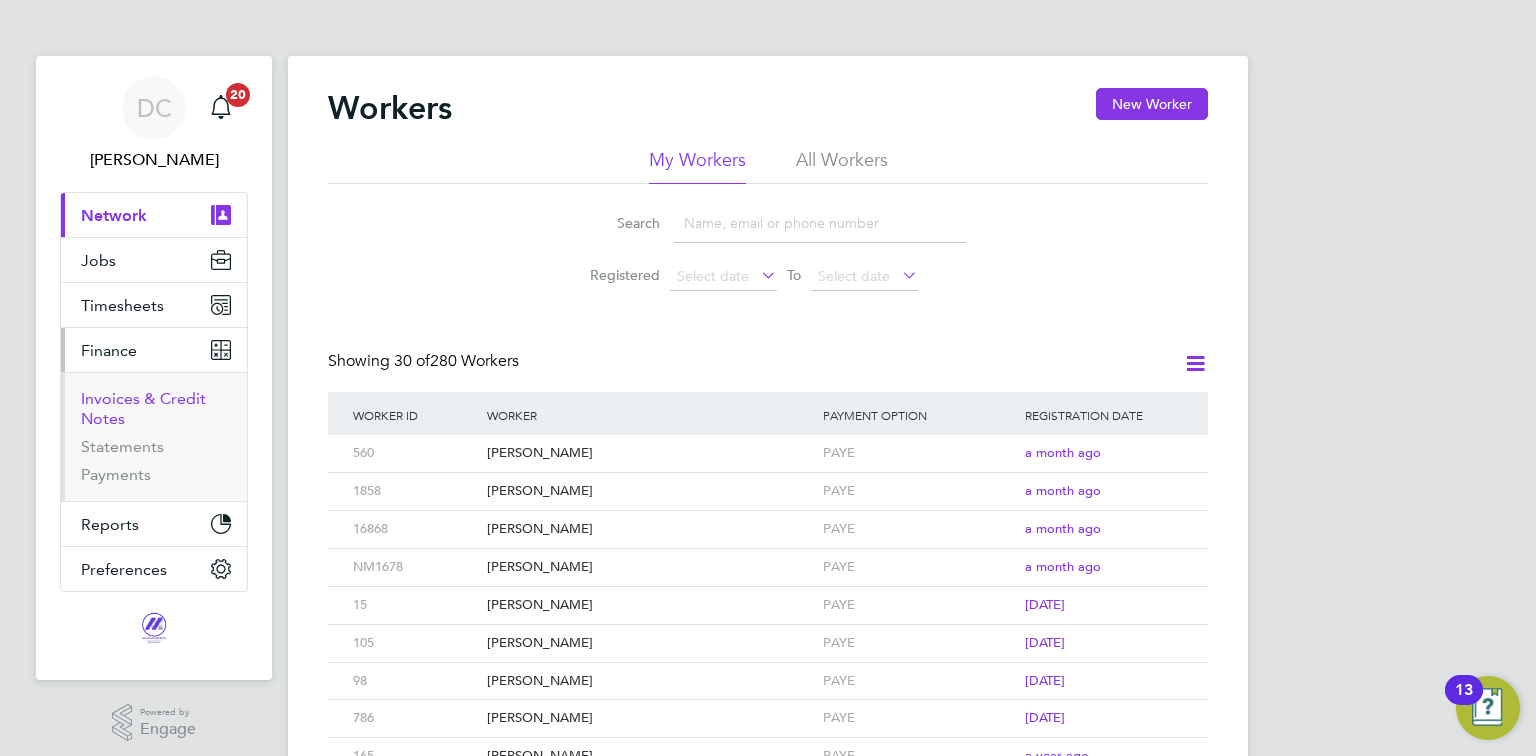 click on "Invoices & Credit Notes" at bounding box center [143, 408] 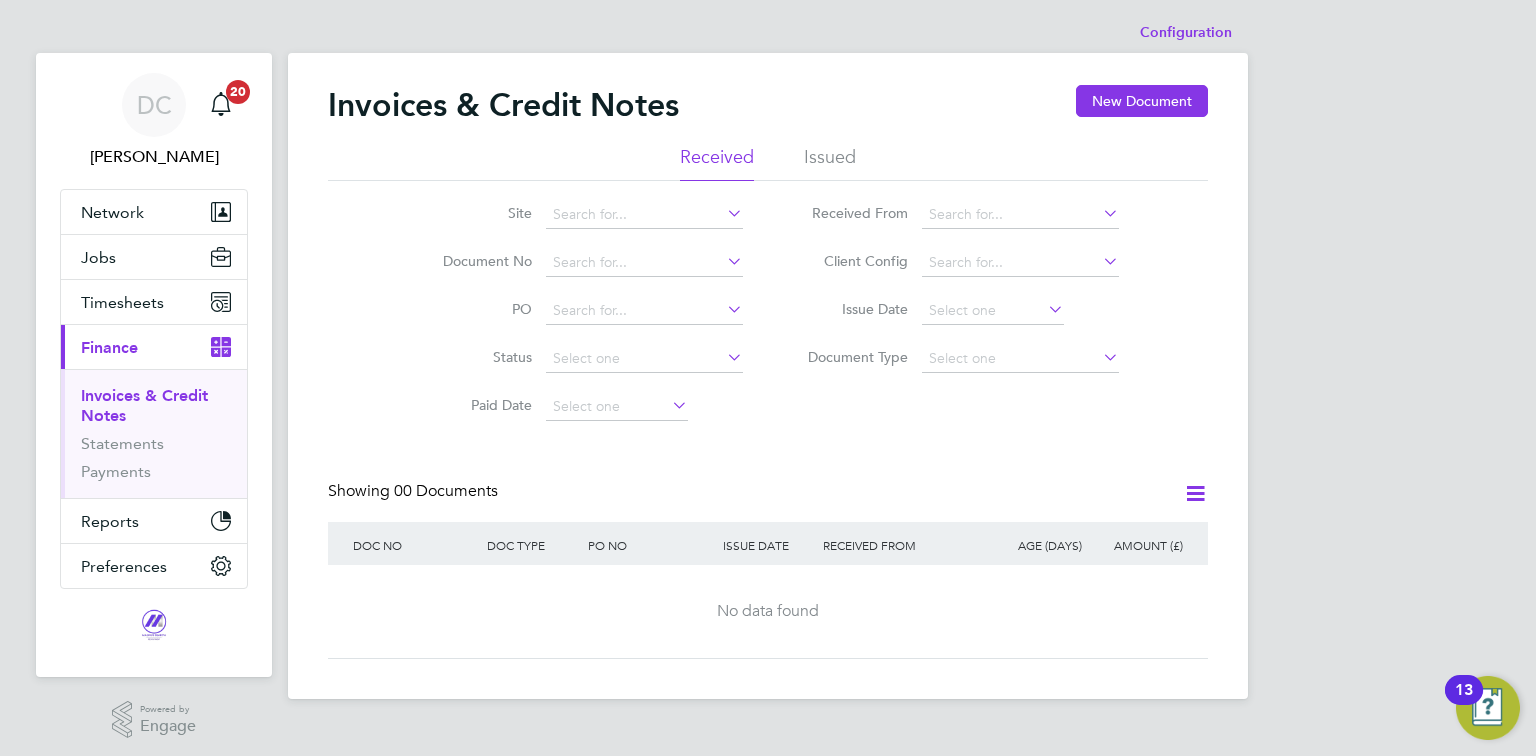 scroll, scrollTop: 8, scrollLeft: 0, axis: vertical 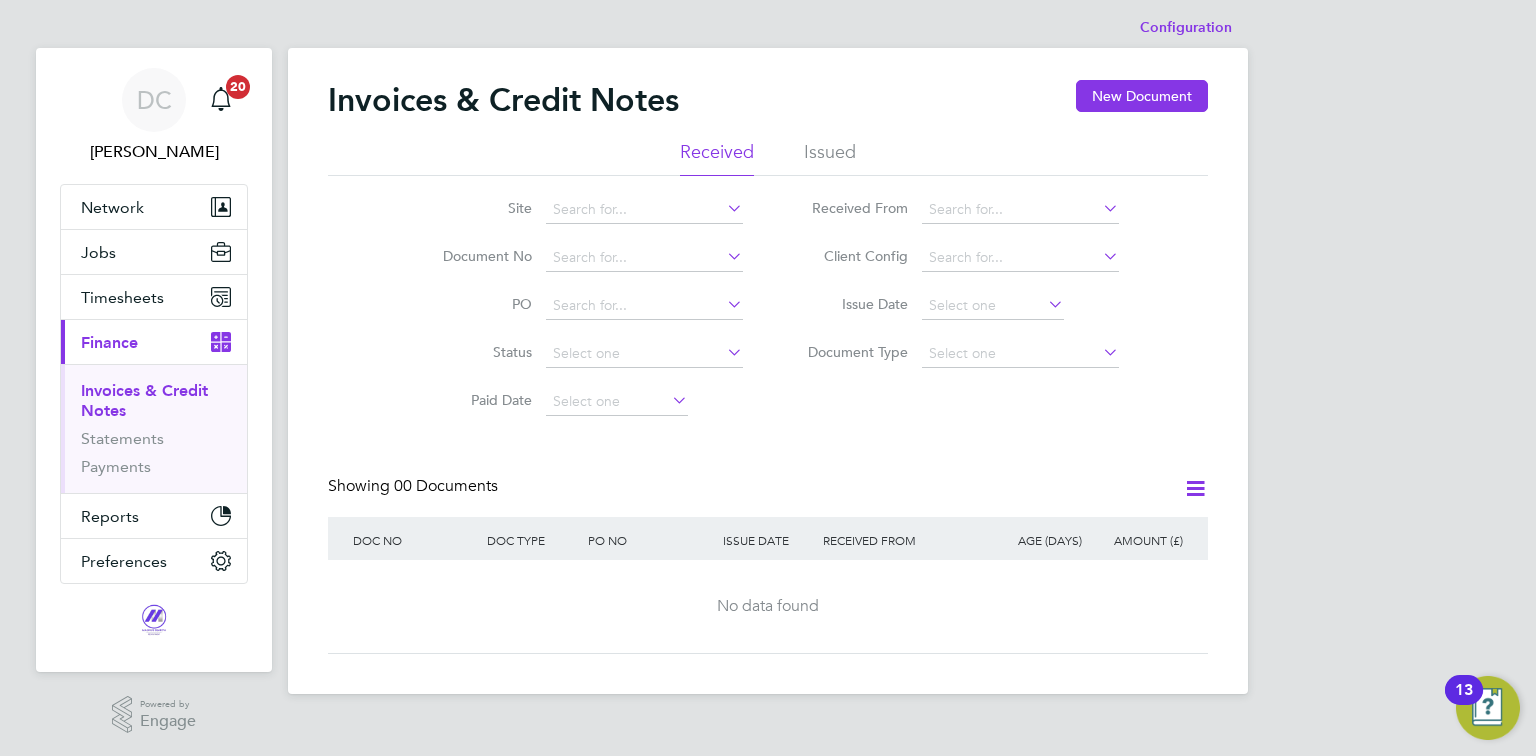 click on "Issued" 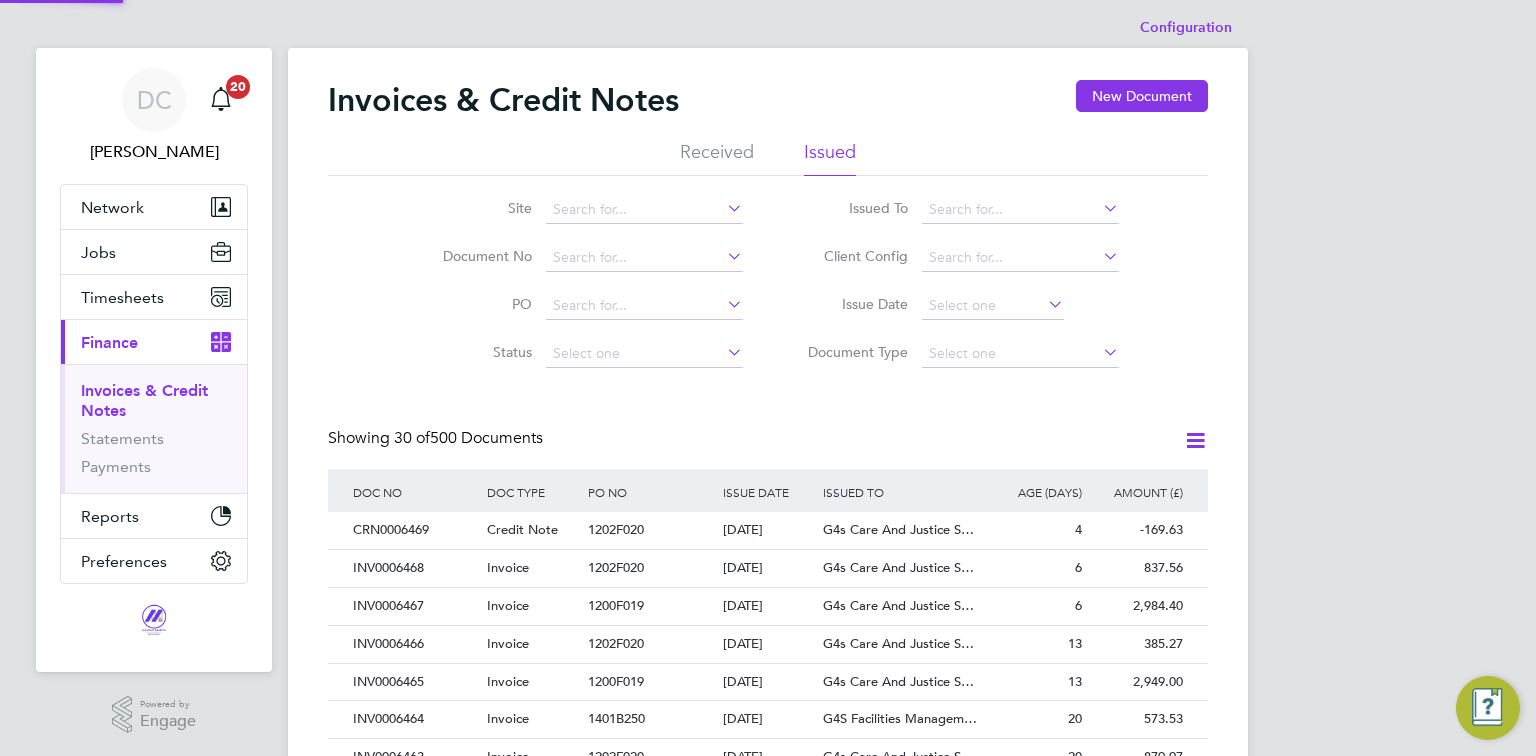 scroll, scrollTop: 248, scrollLeft: 0, axis: vertical 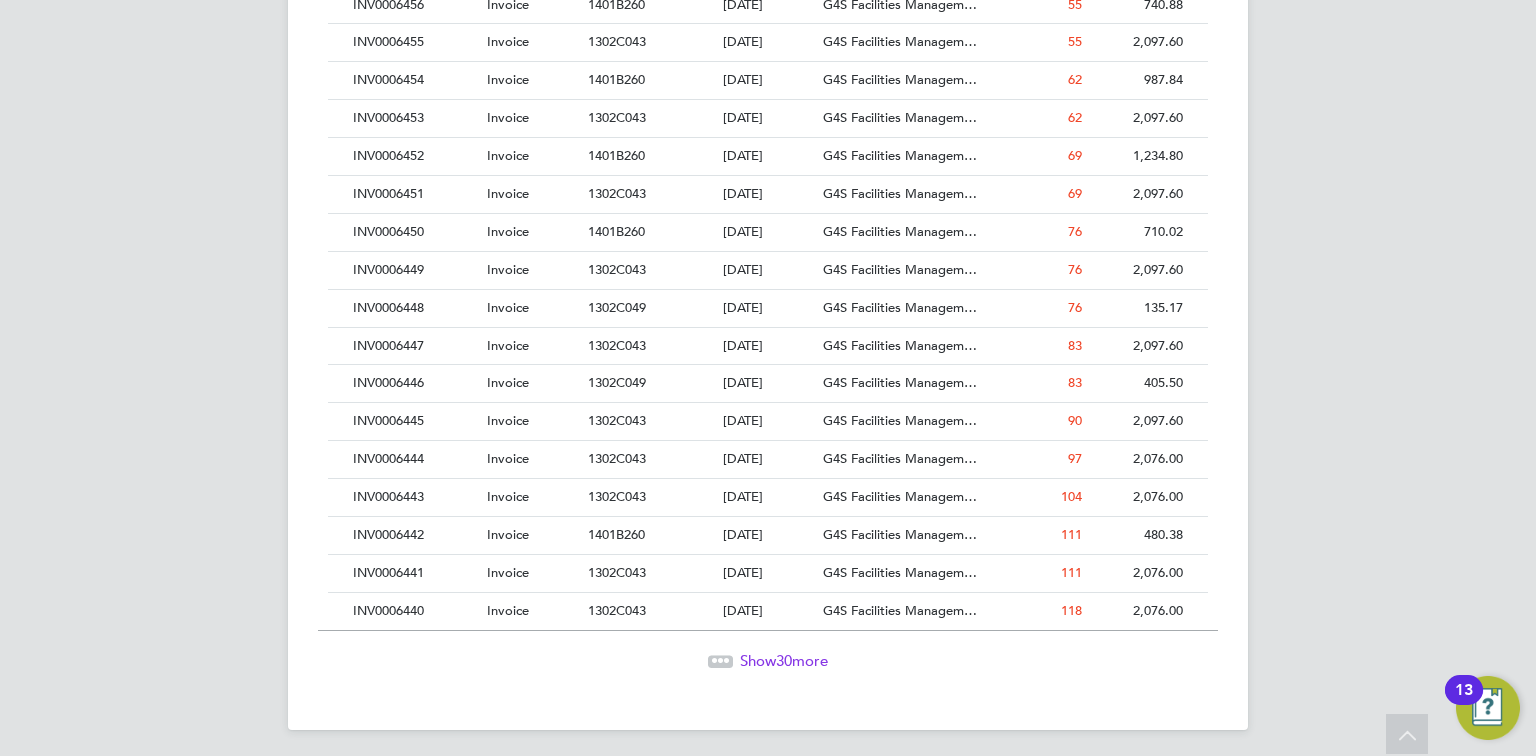 click on "Show  30  more" 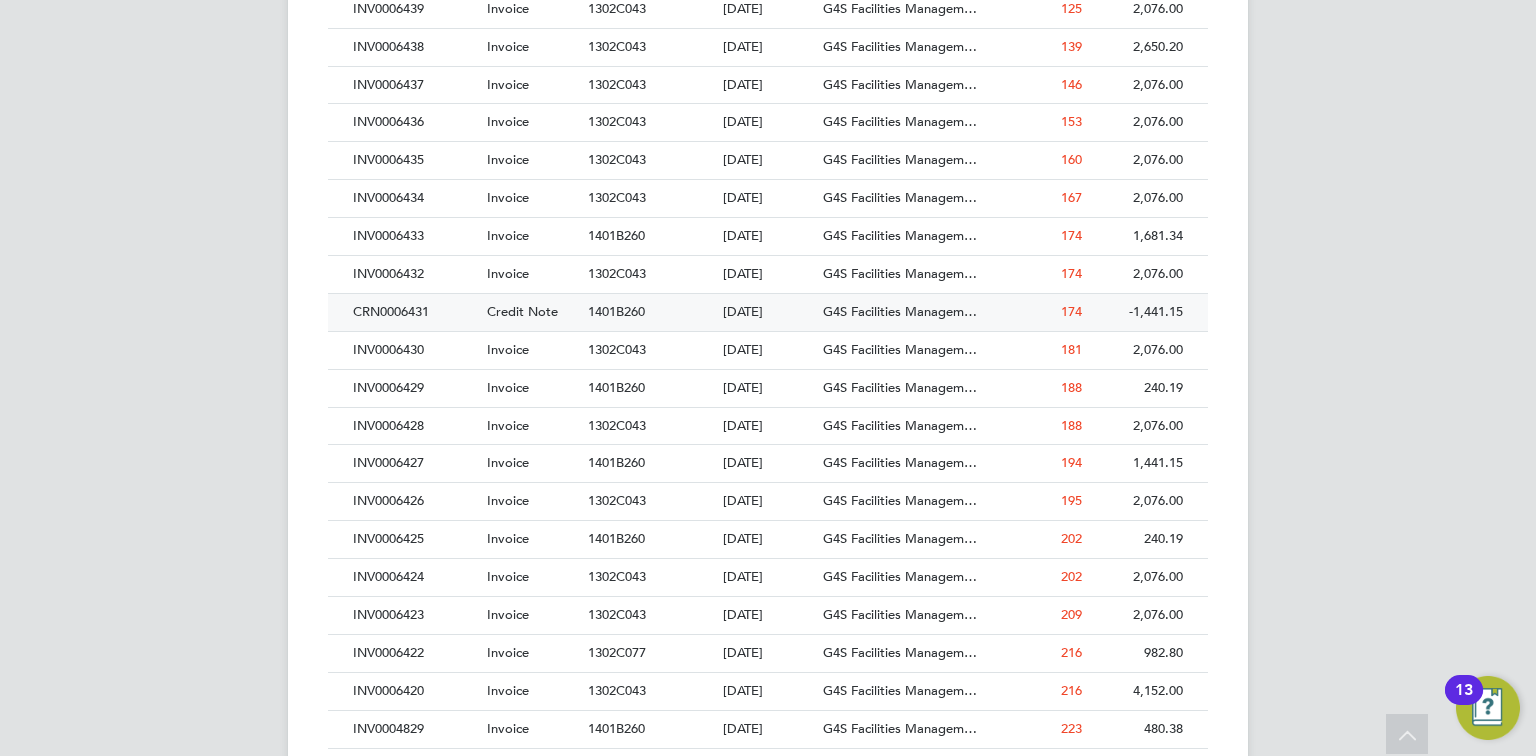 click on "CRN0006431" 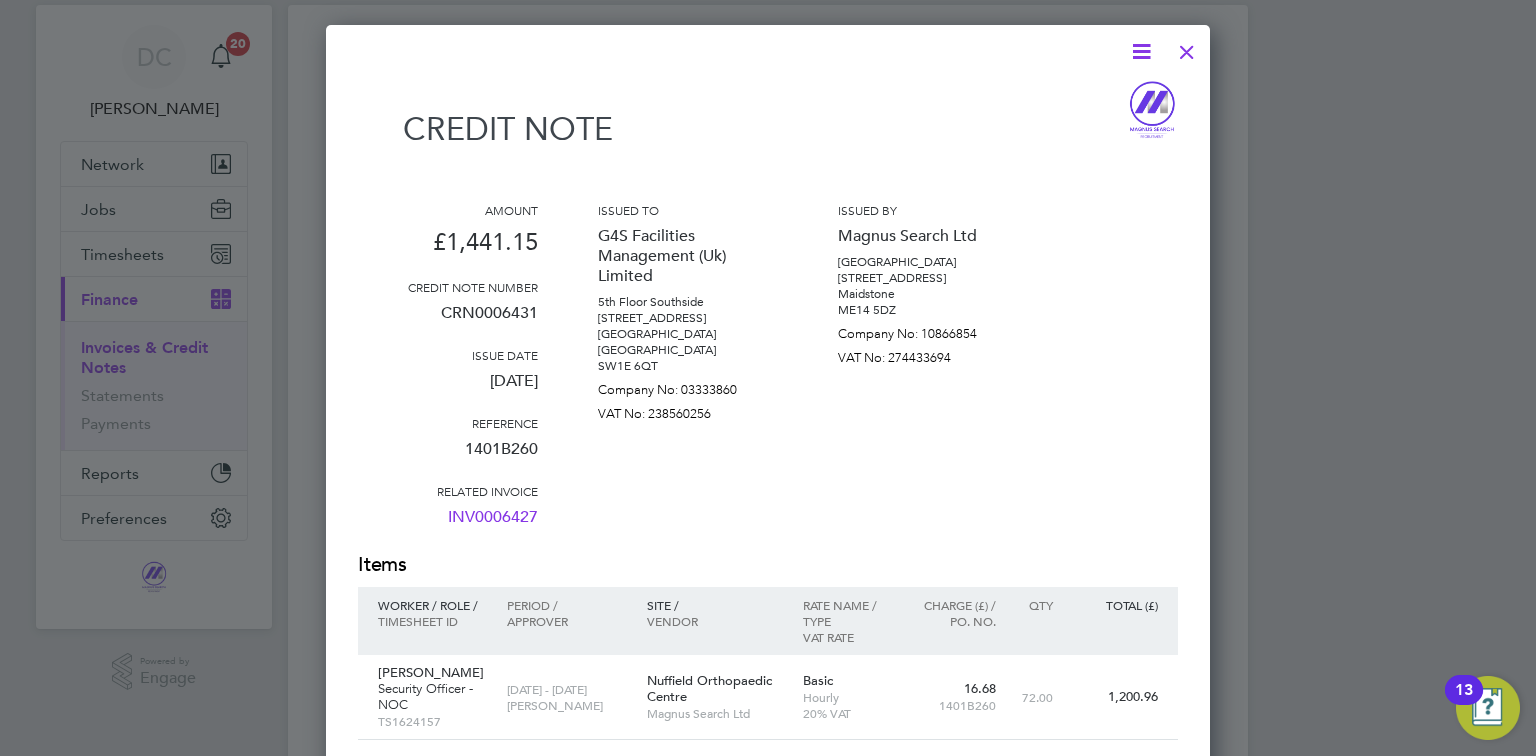scroll, scrollTop: 80, scrollLeft: 0, axis: vertical 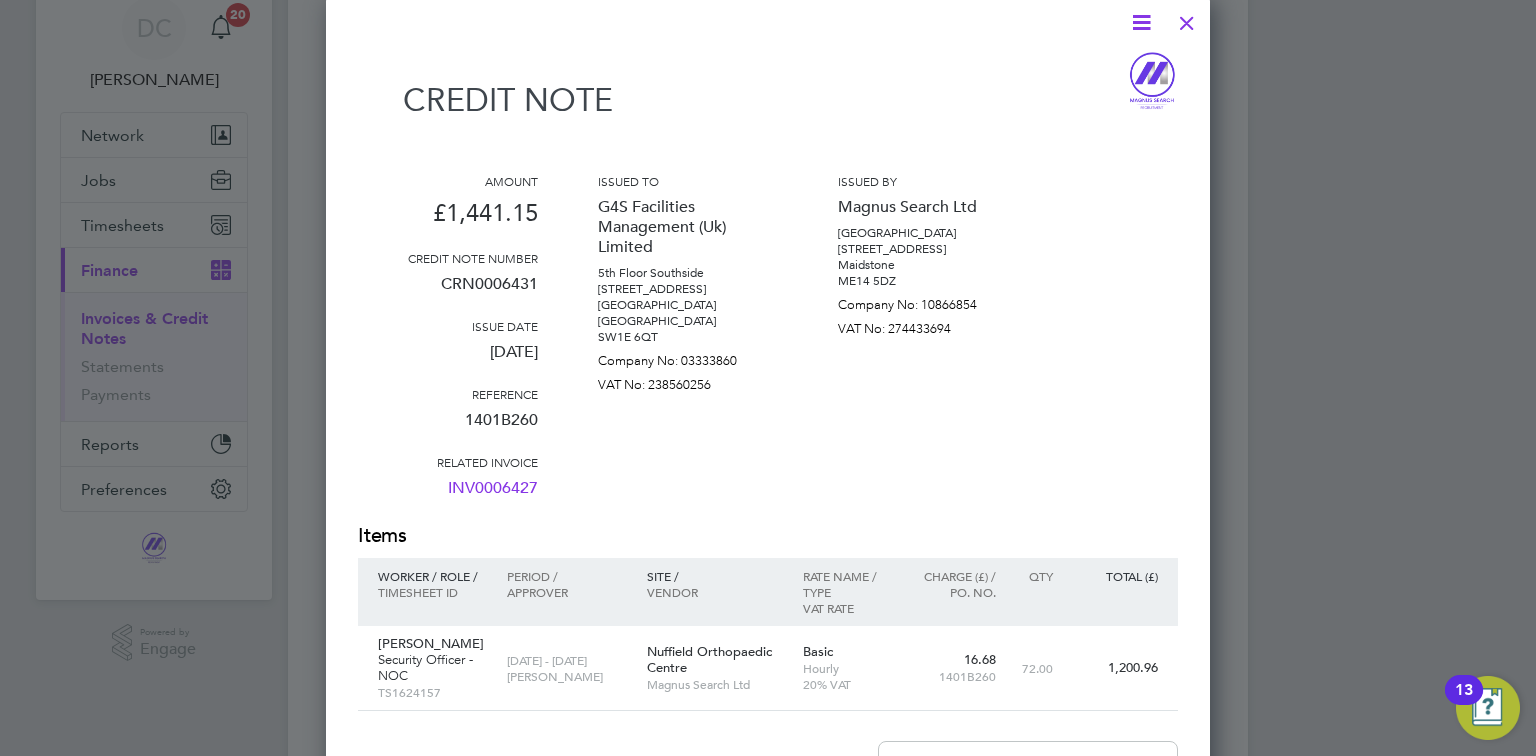 click at bounding box center [1187, 18] 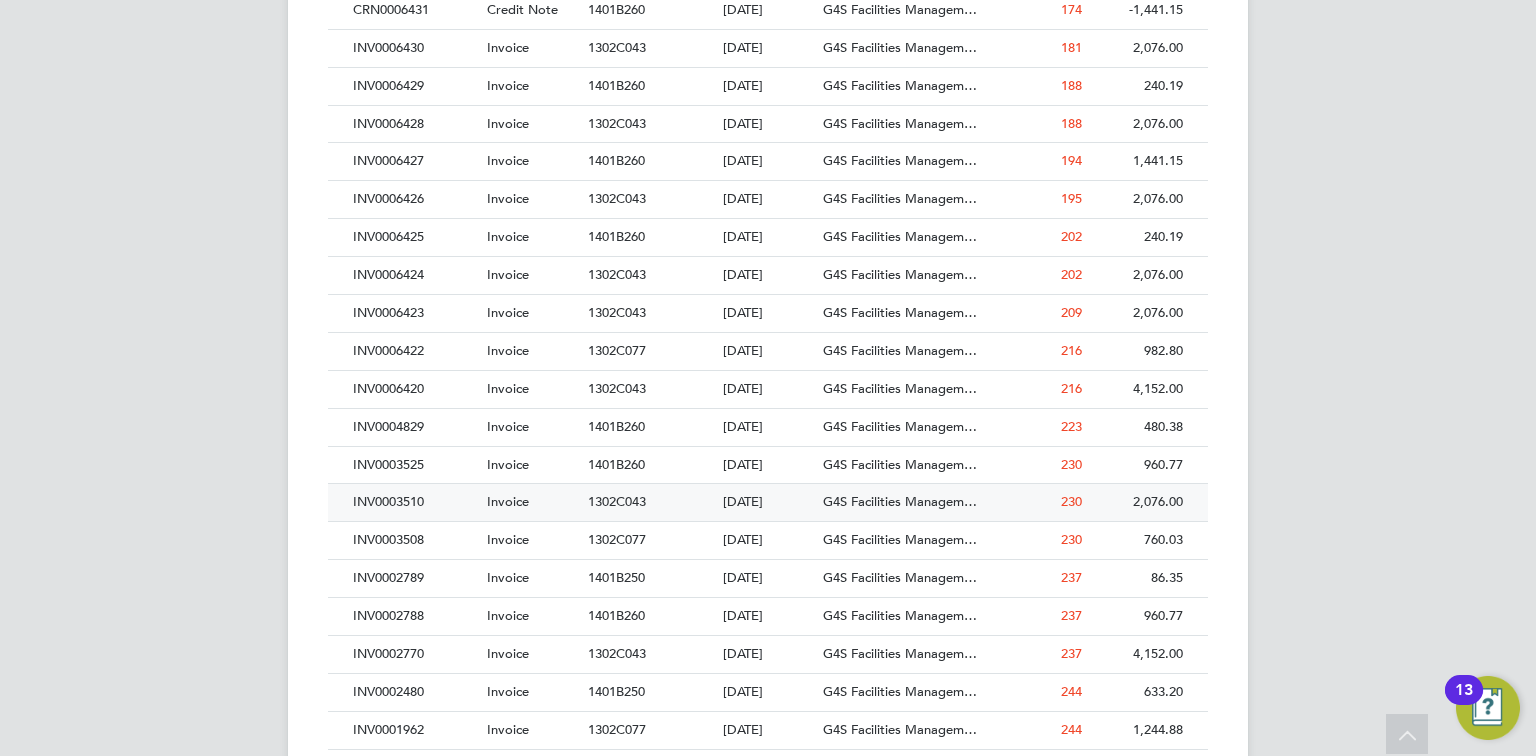 scroll, scrollTop: 1680, scrollLeft: 0, axis: vertical 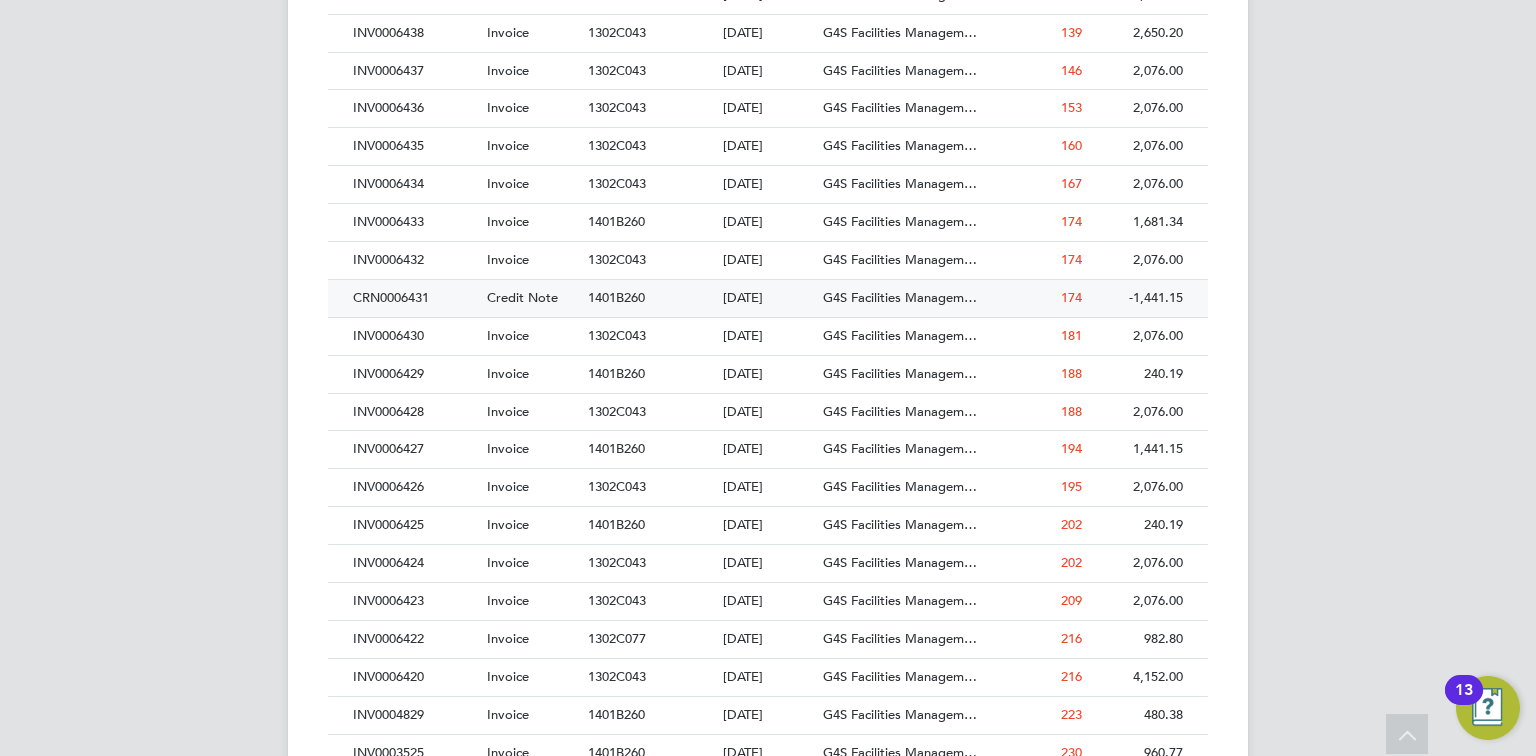 drag, startPoint x: 884, startPoint y: 284, endPoint x: 816, endPoint y: 288, distance: 68.117546 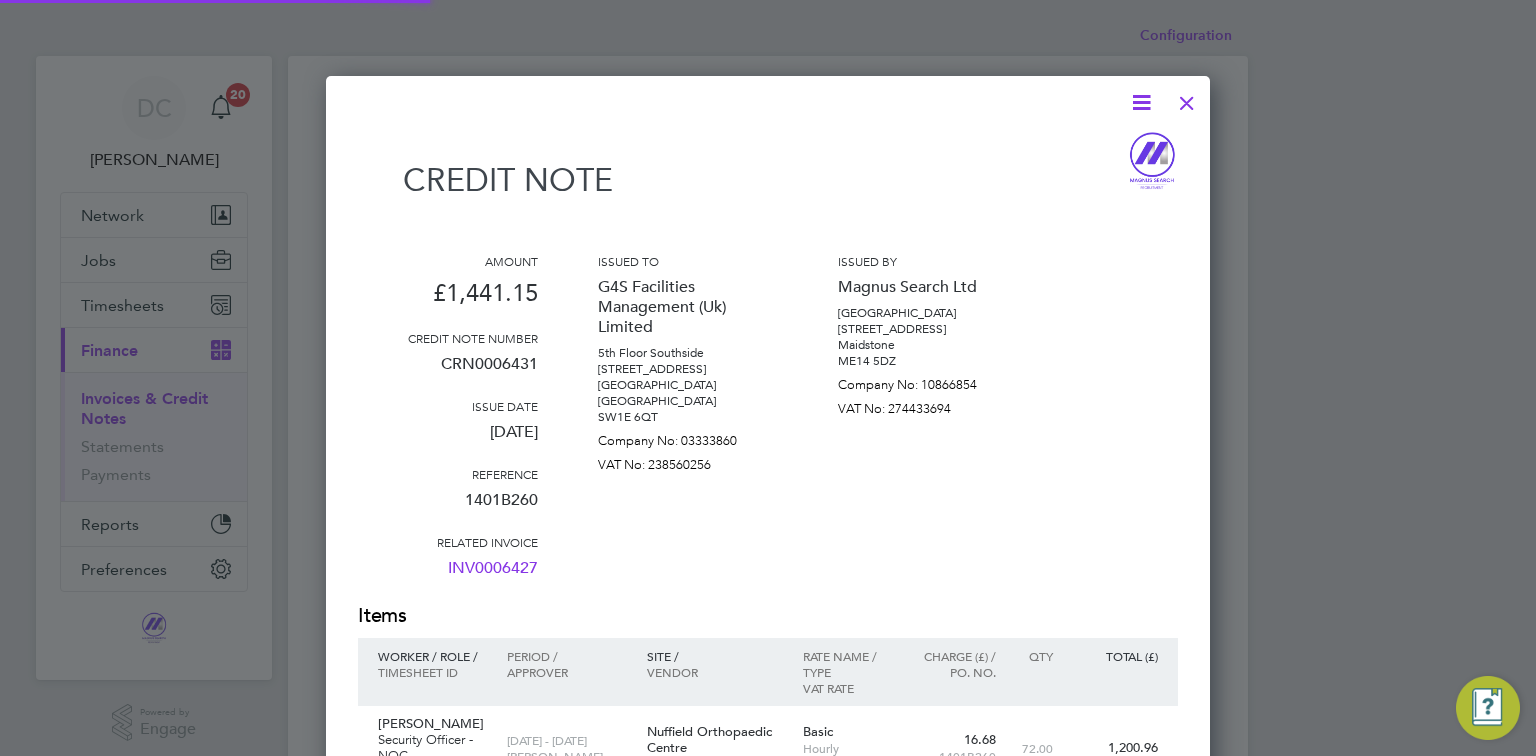 scroll, scrollTop: 9, scrollLeft: 10, axis: both 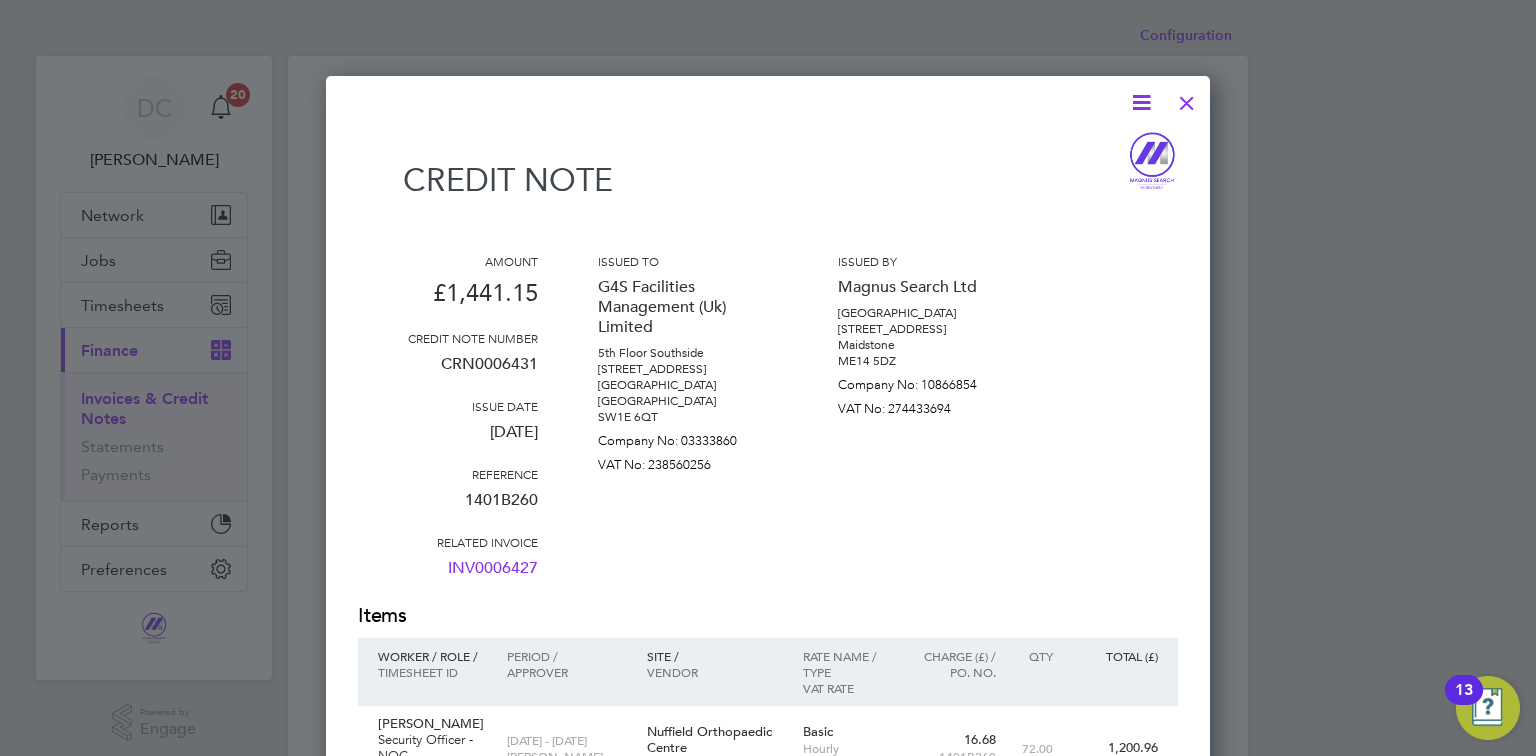 click at bounding box center (1187, 98) 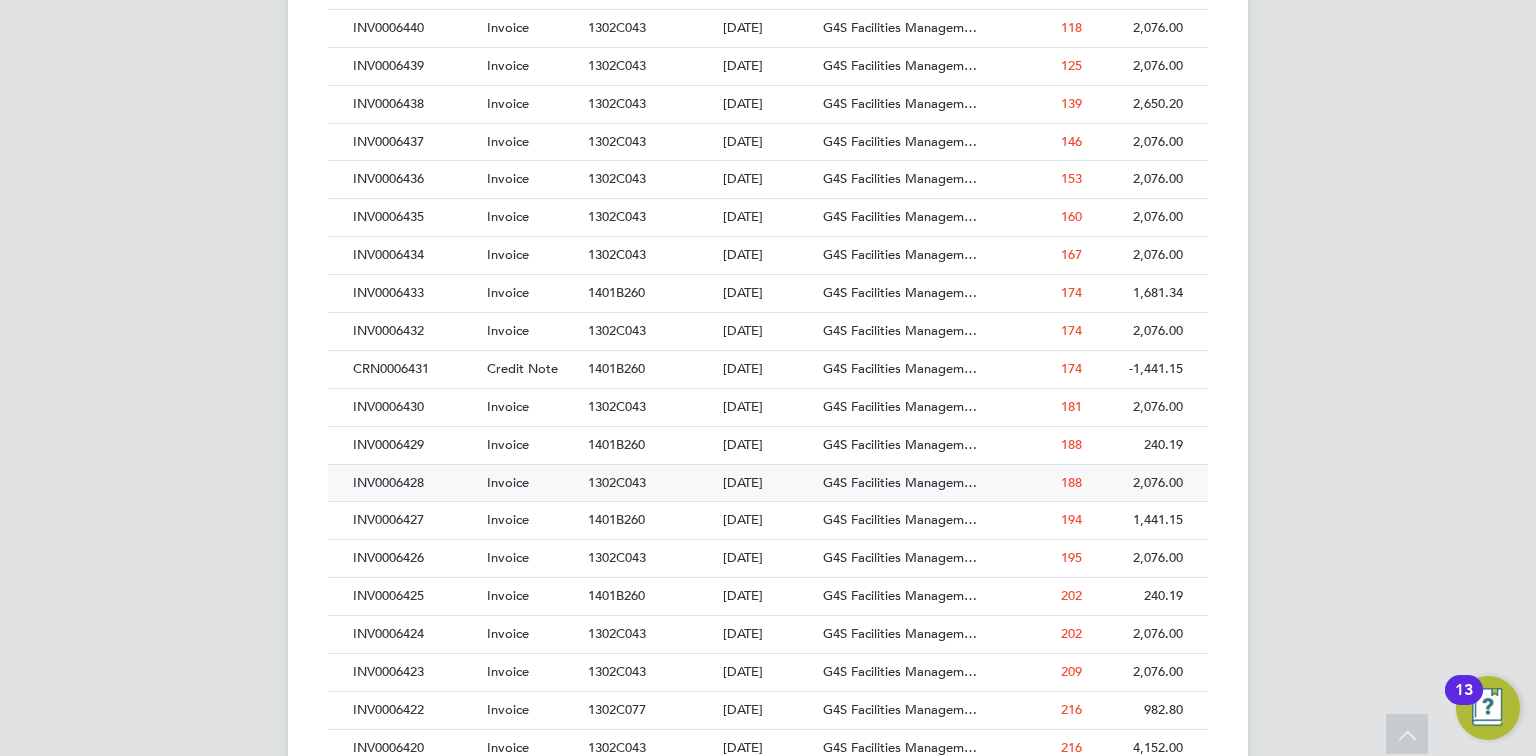 scroll, scrollTop: 1597, scrollLeft: 0, axis: vertical 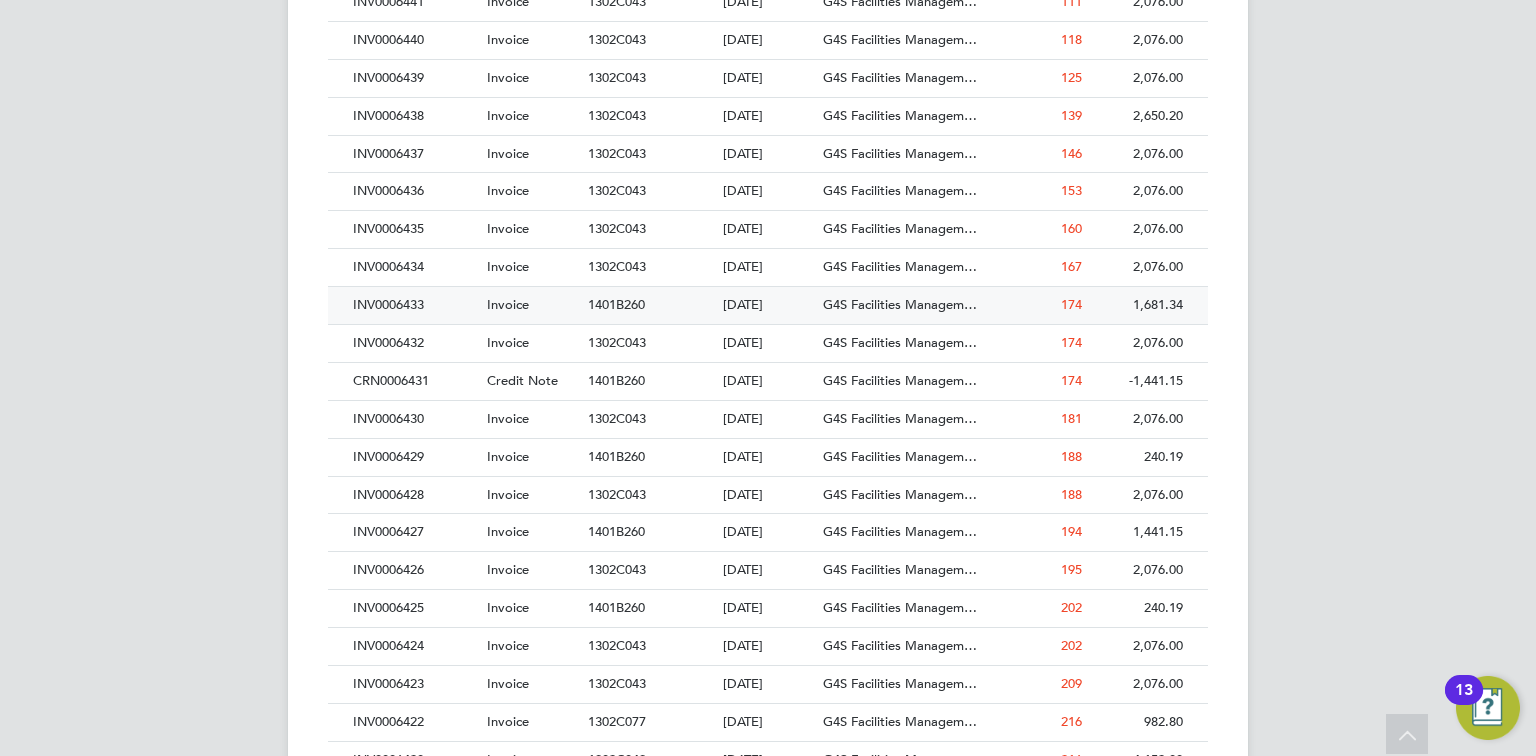 click on "1401B260" 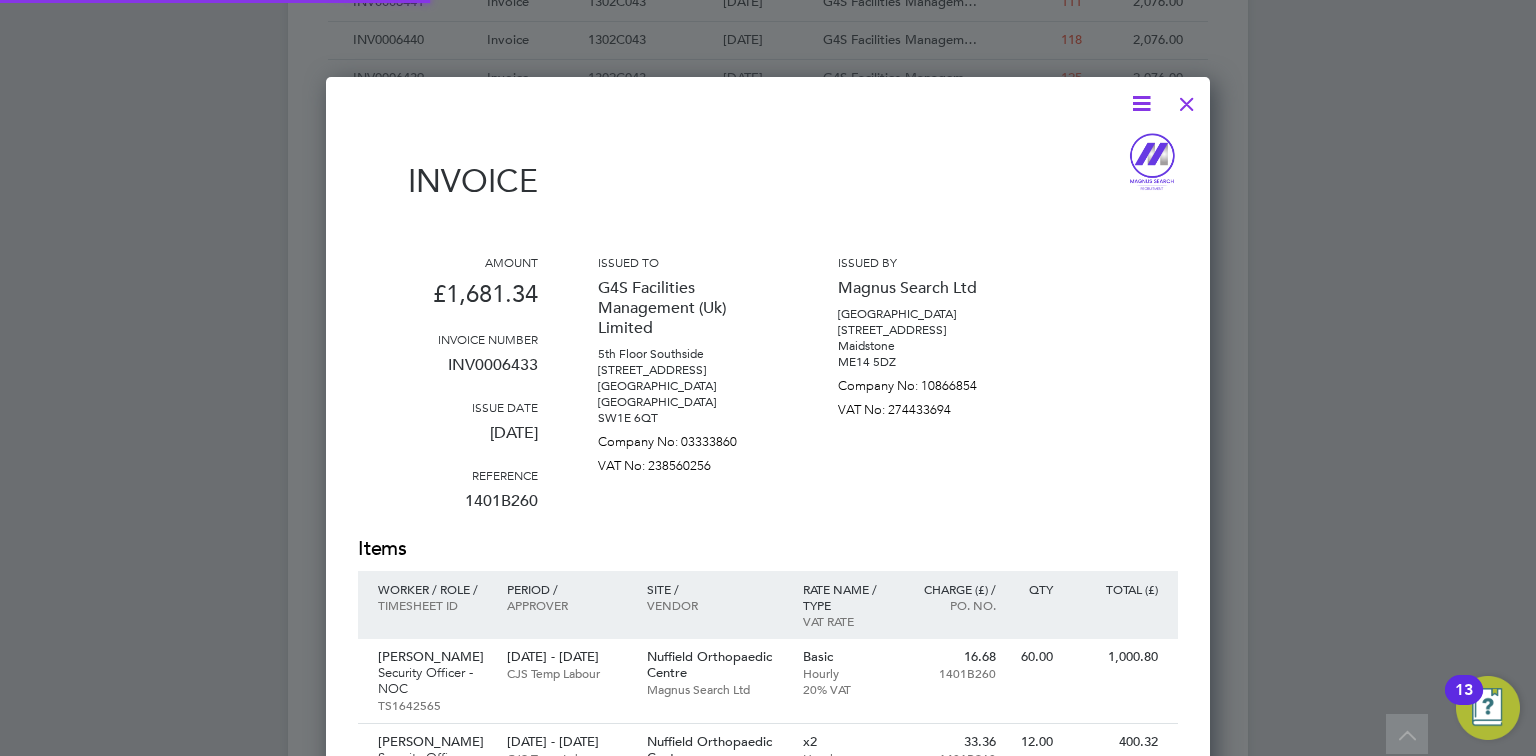 scroll, scrollTop: 10, scrollLeft: 10, axis: both 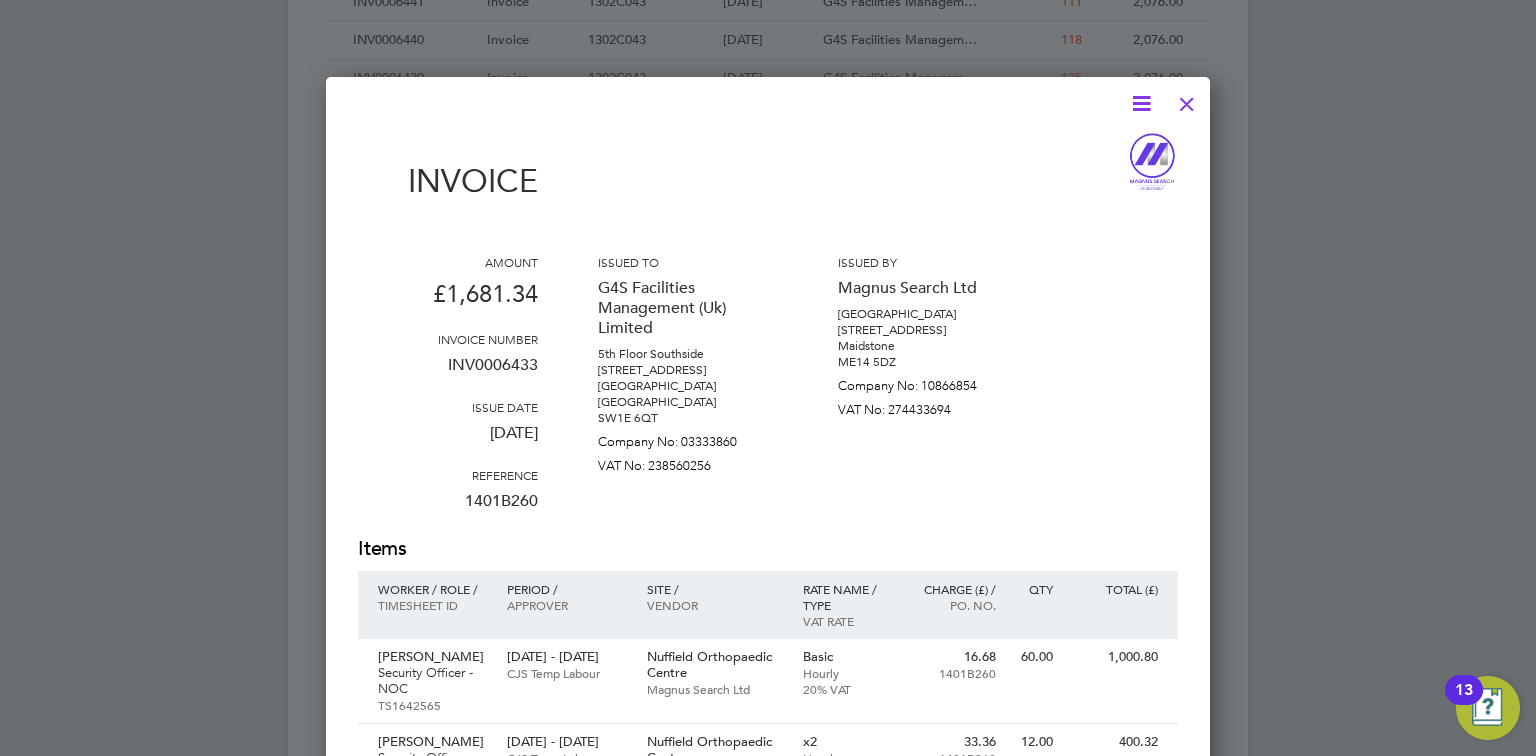 click at bounding box center (1141, 103) 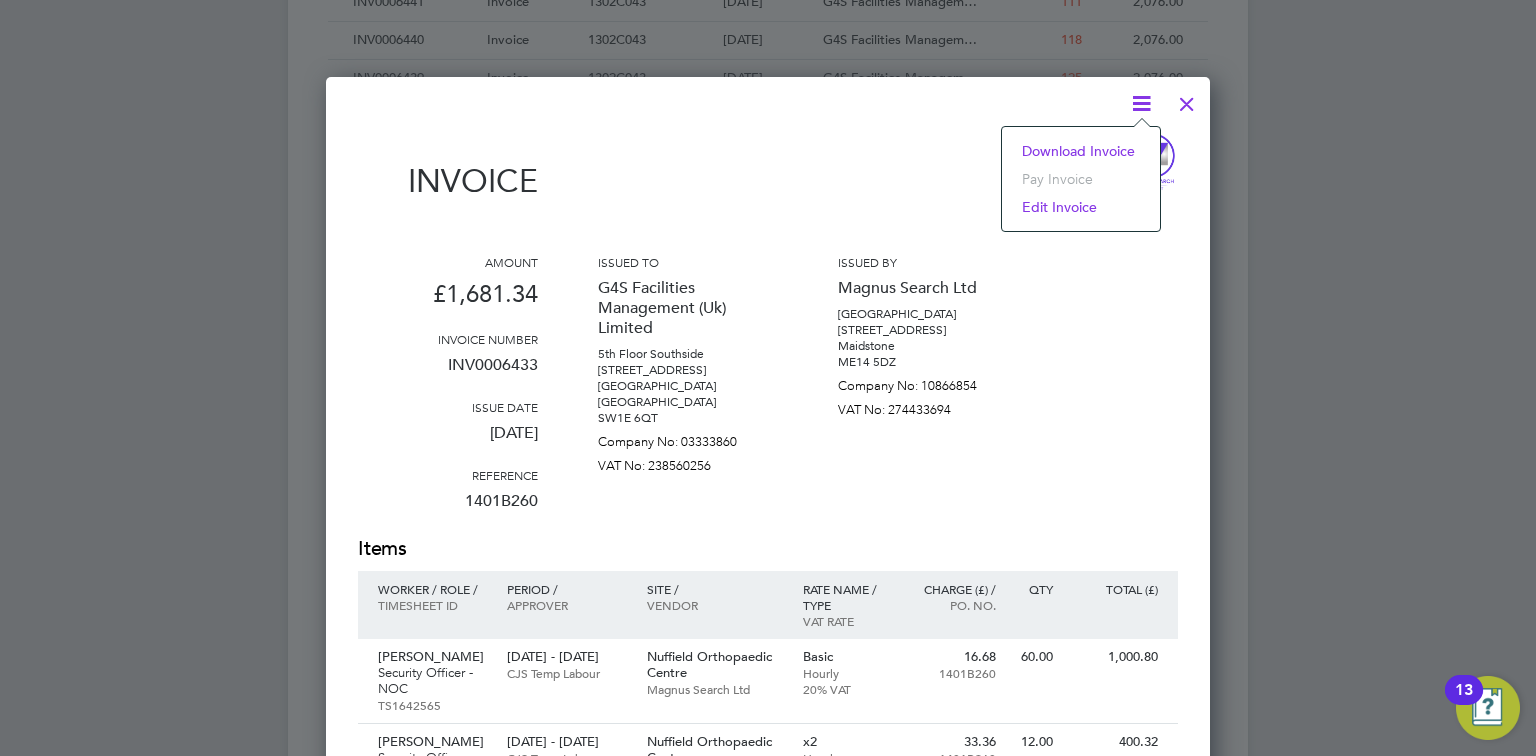 click on "Download Invoice" 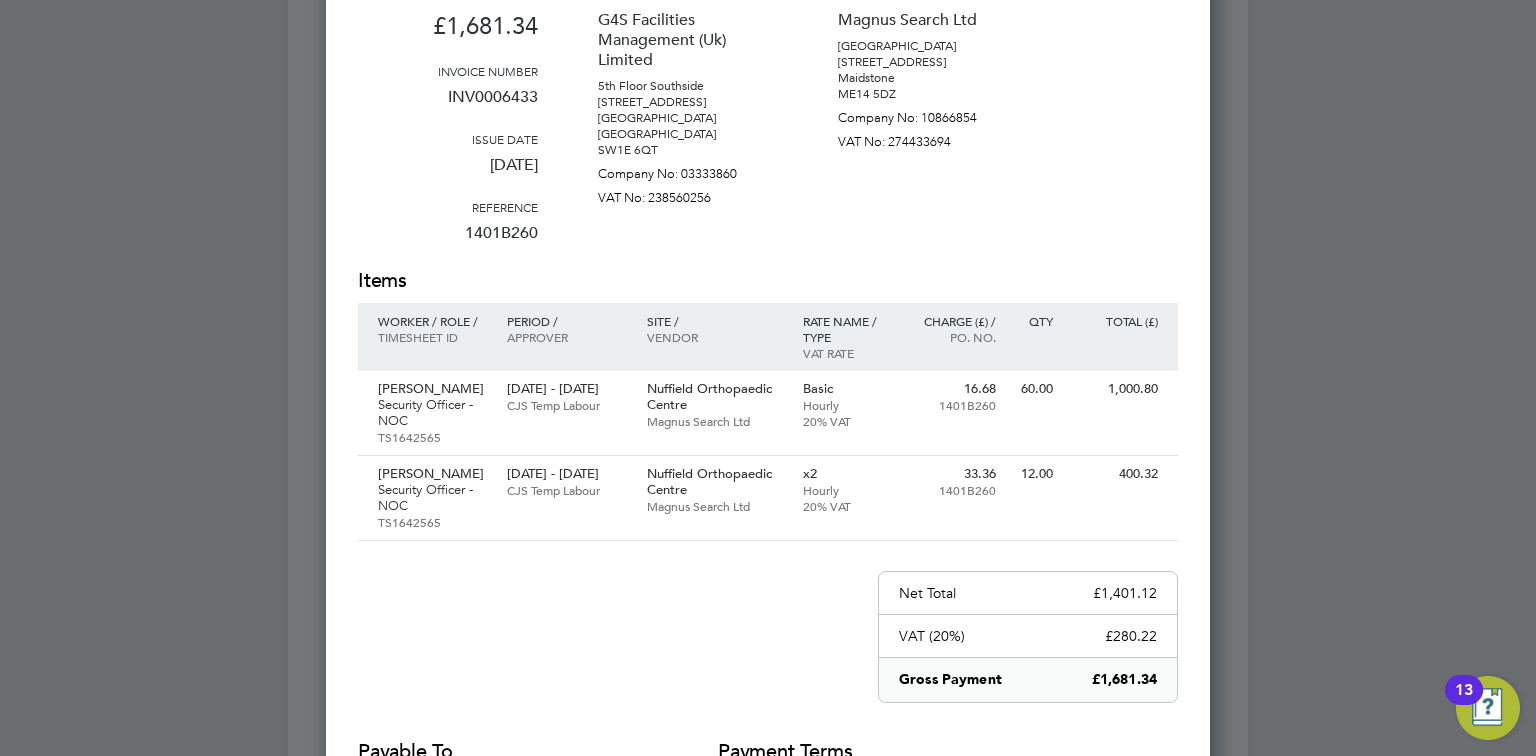 scroll, scrollTop: 1677, scrollLeft: 0, axis: vertical 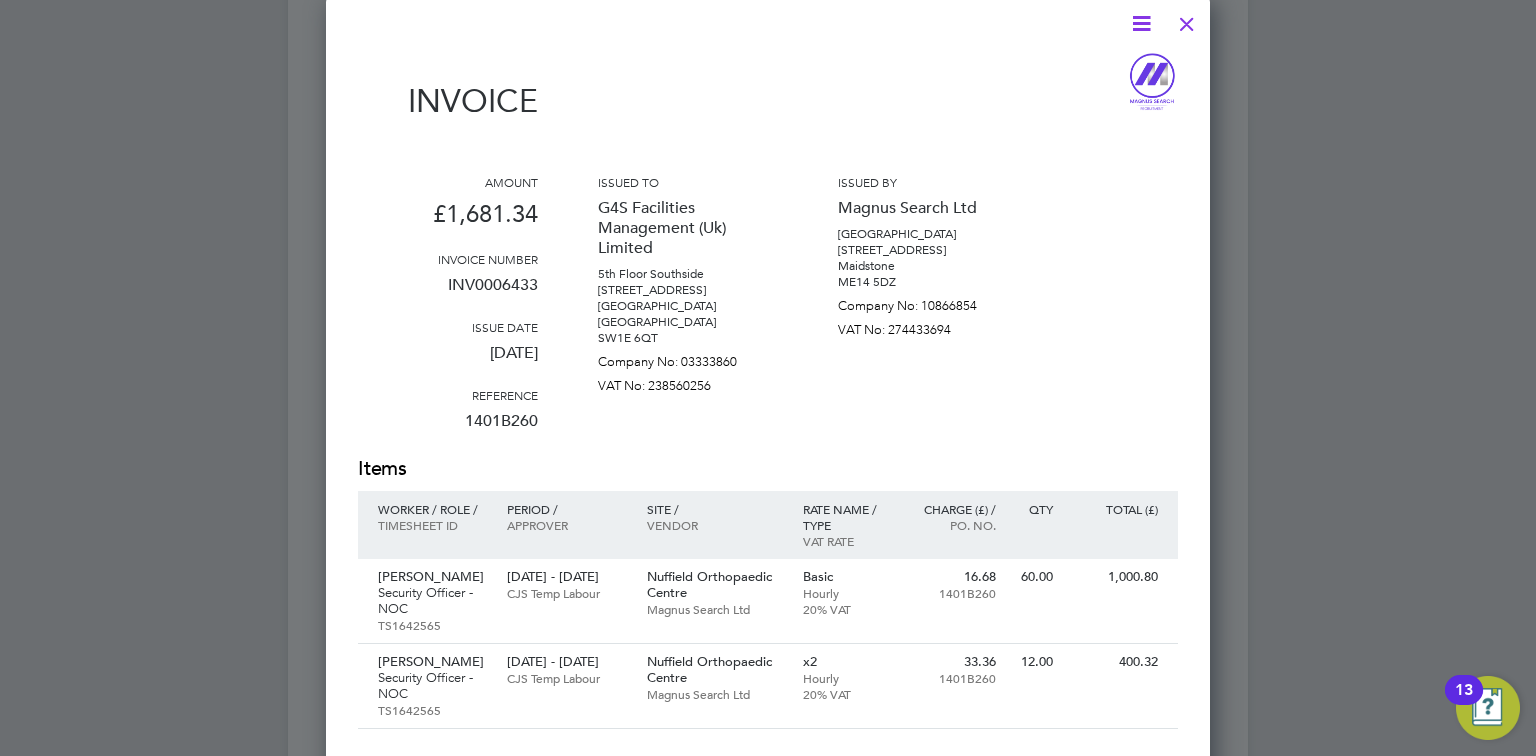 click at bounding box center (1187, 19) 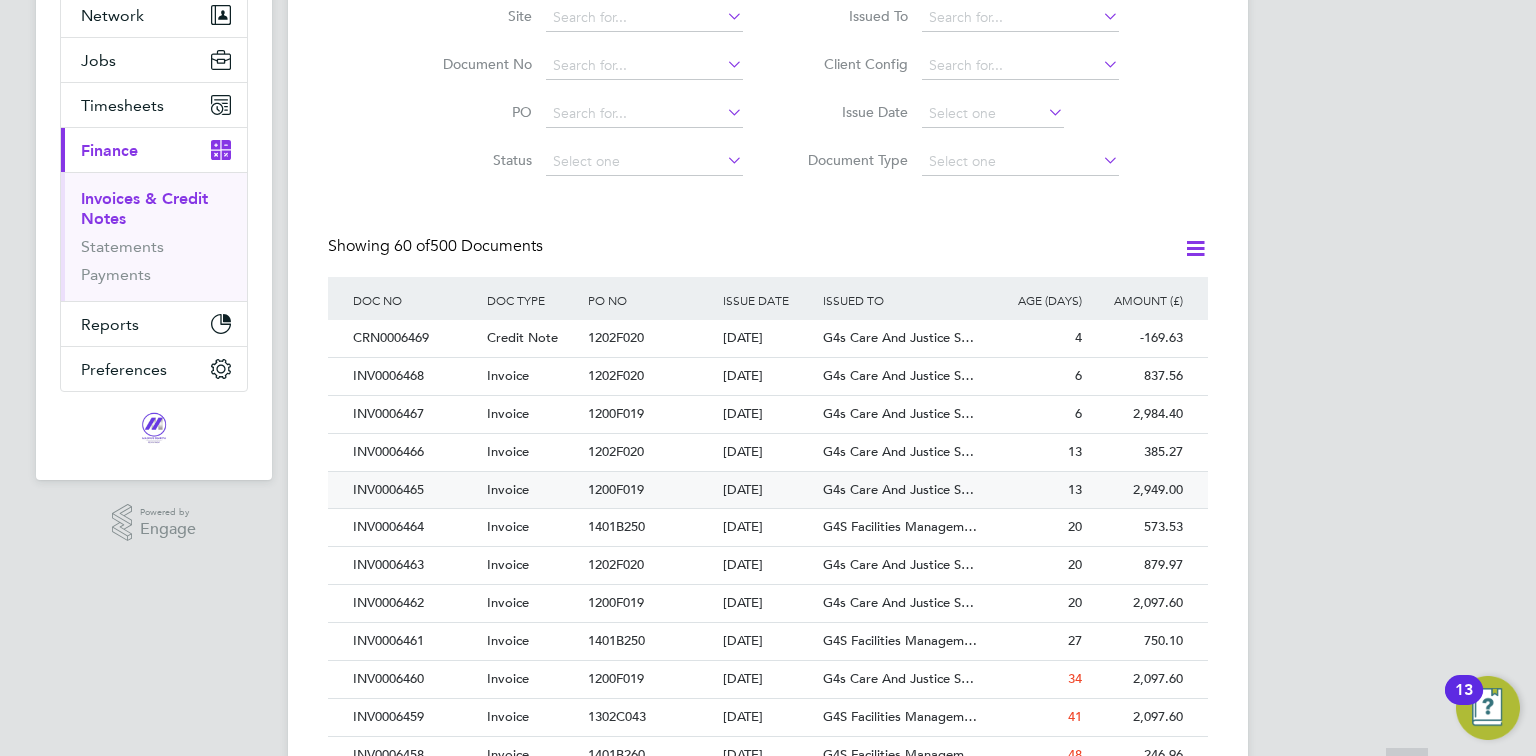 scroll, scrollTop: 320, scrollLeft: 0, axis: vertical 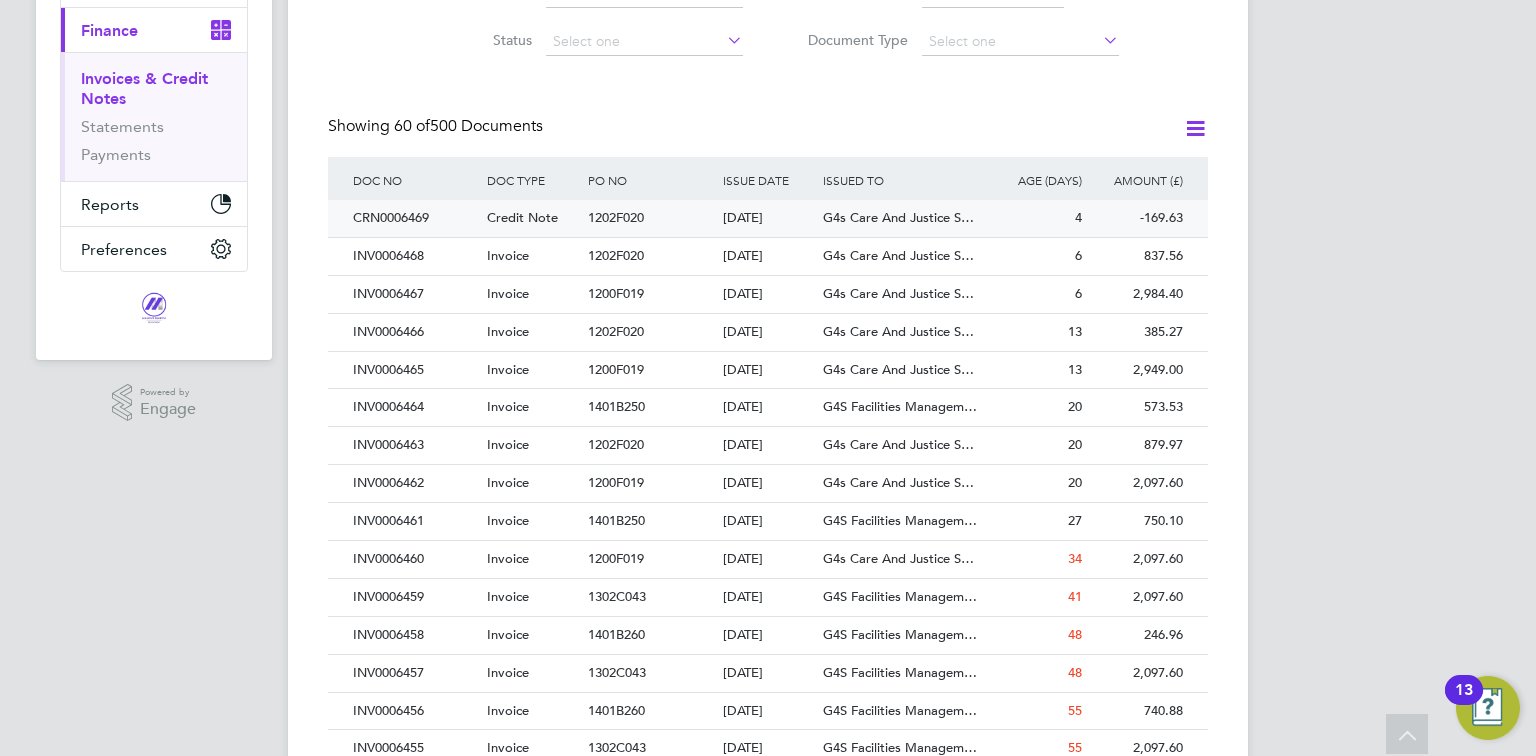 click on "Credit Note" 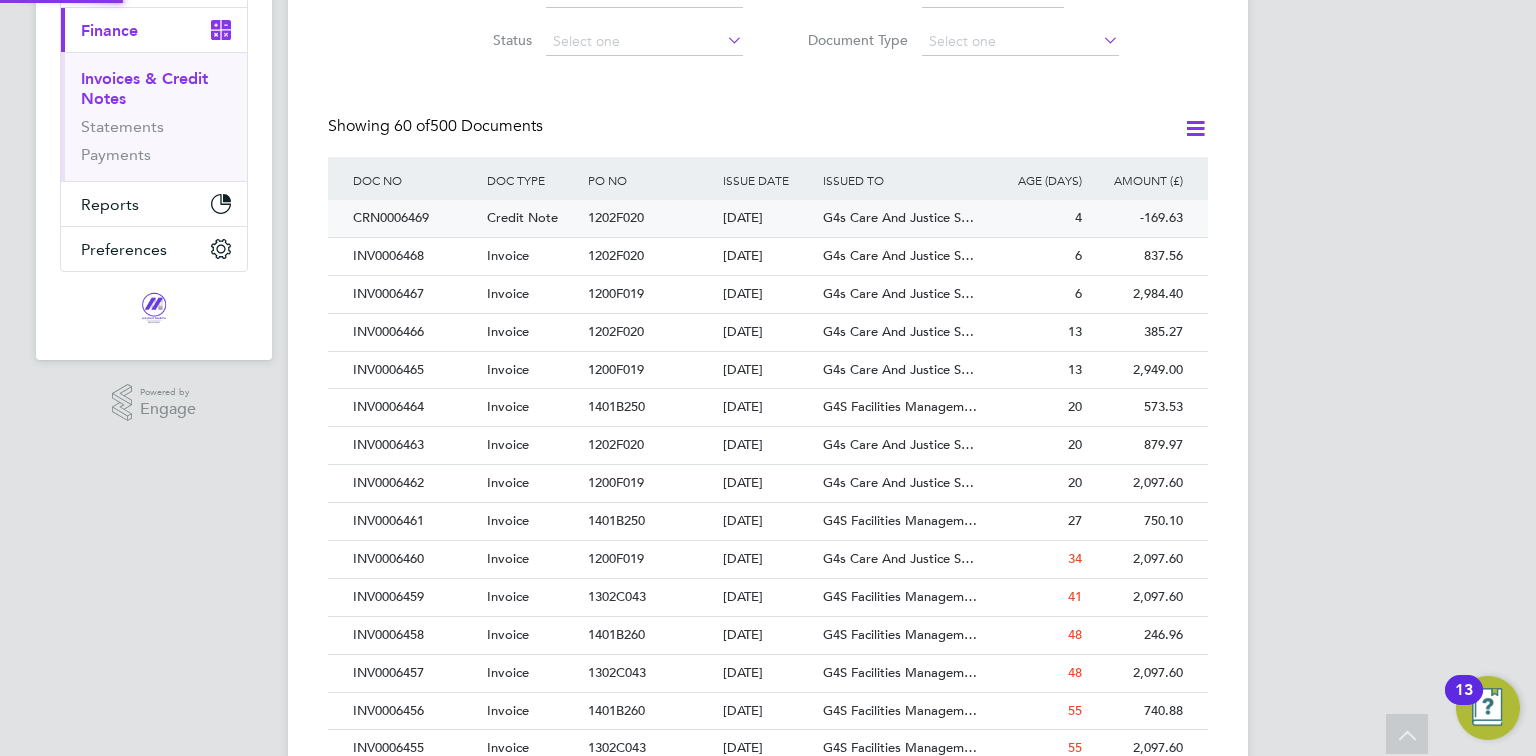 scroll, scrollTop: 0, scrollLeft: 0, axis: both 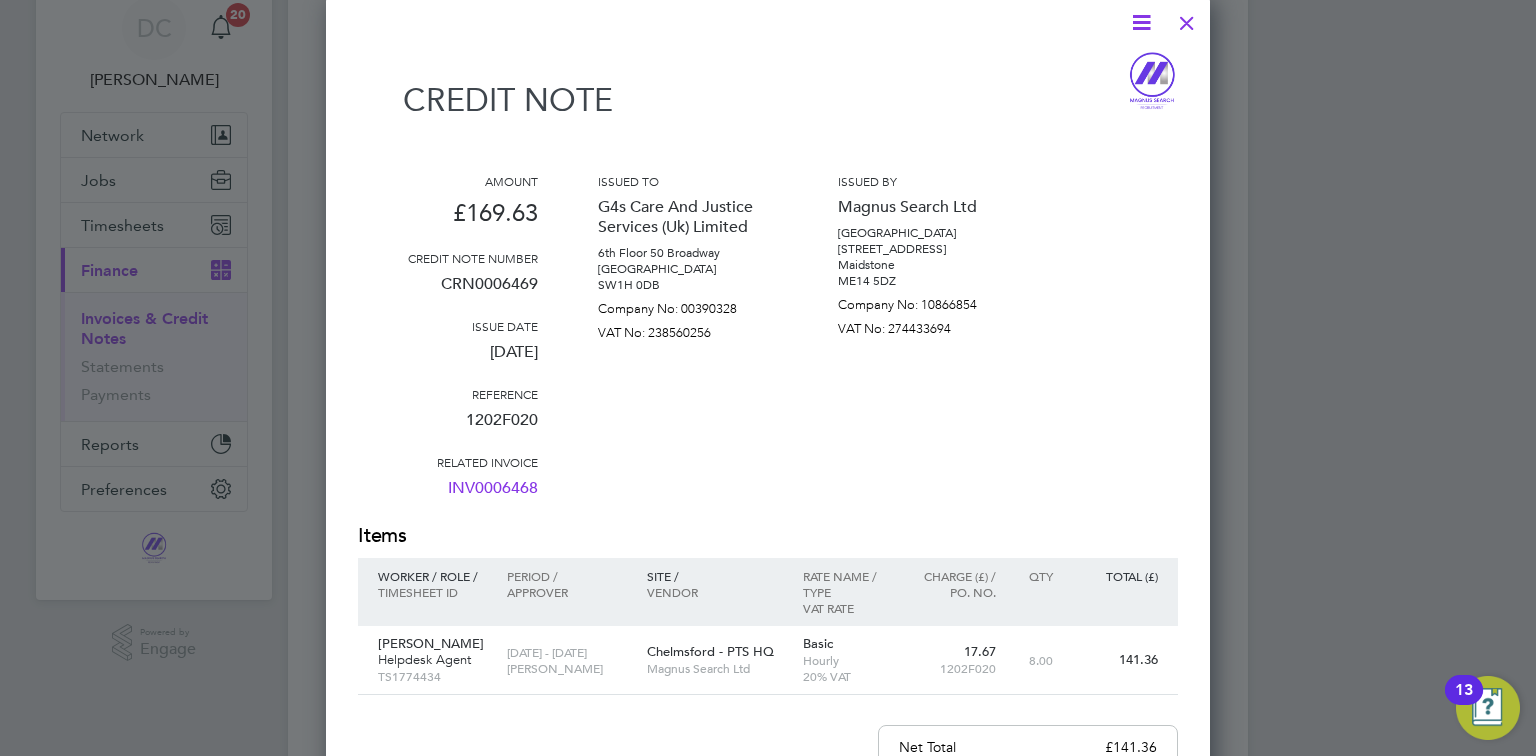 click at bounding box center [1187, 18] 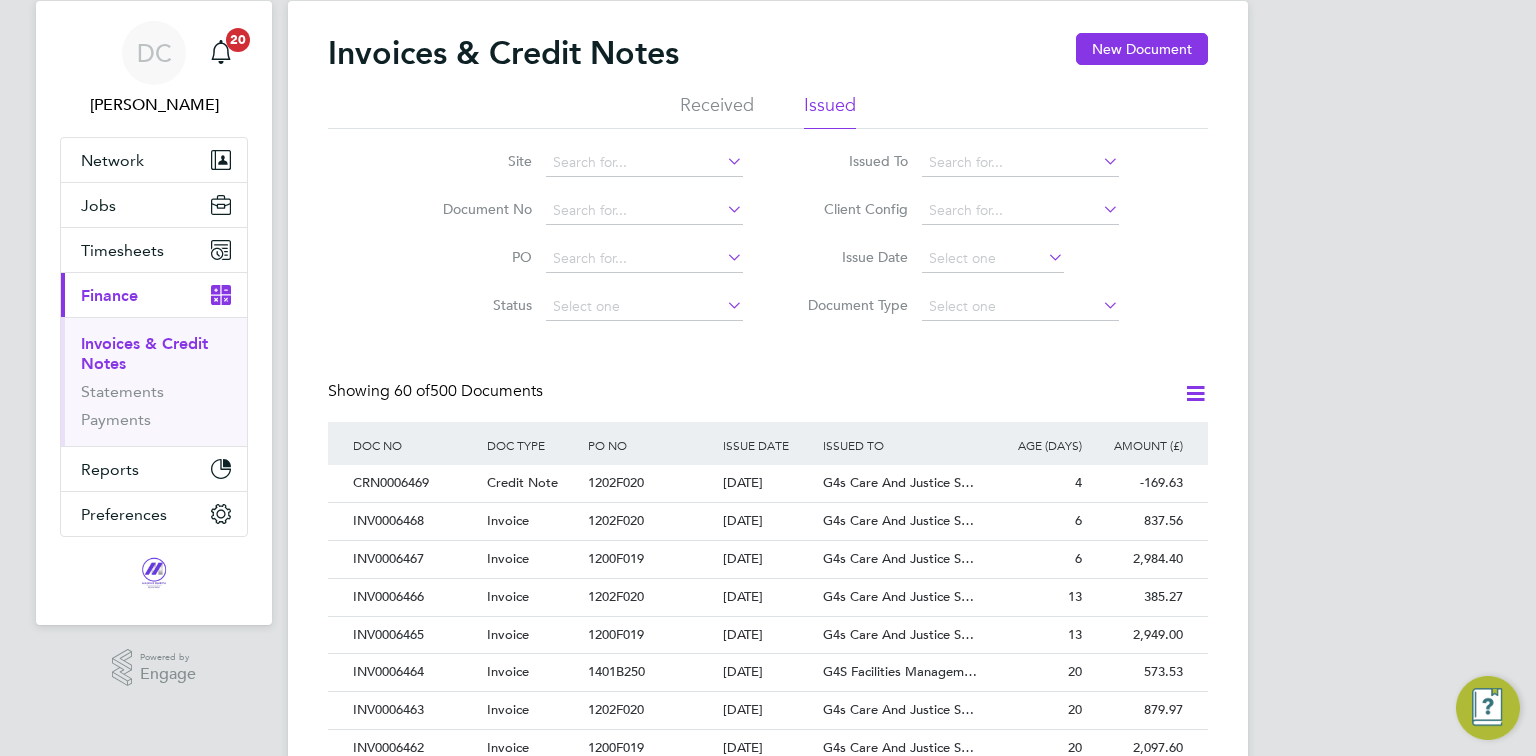 scroll, scrollTop: 0, scrollLeft: 0, axis: both 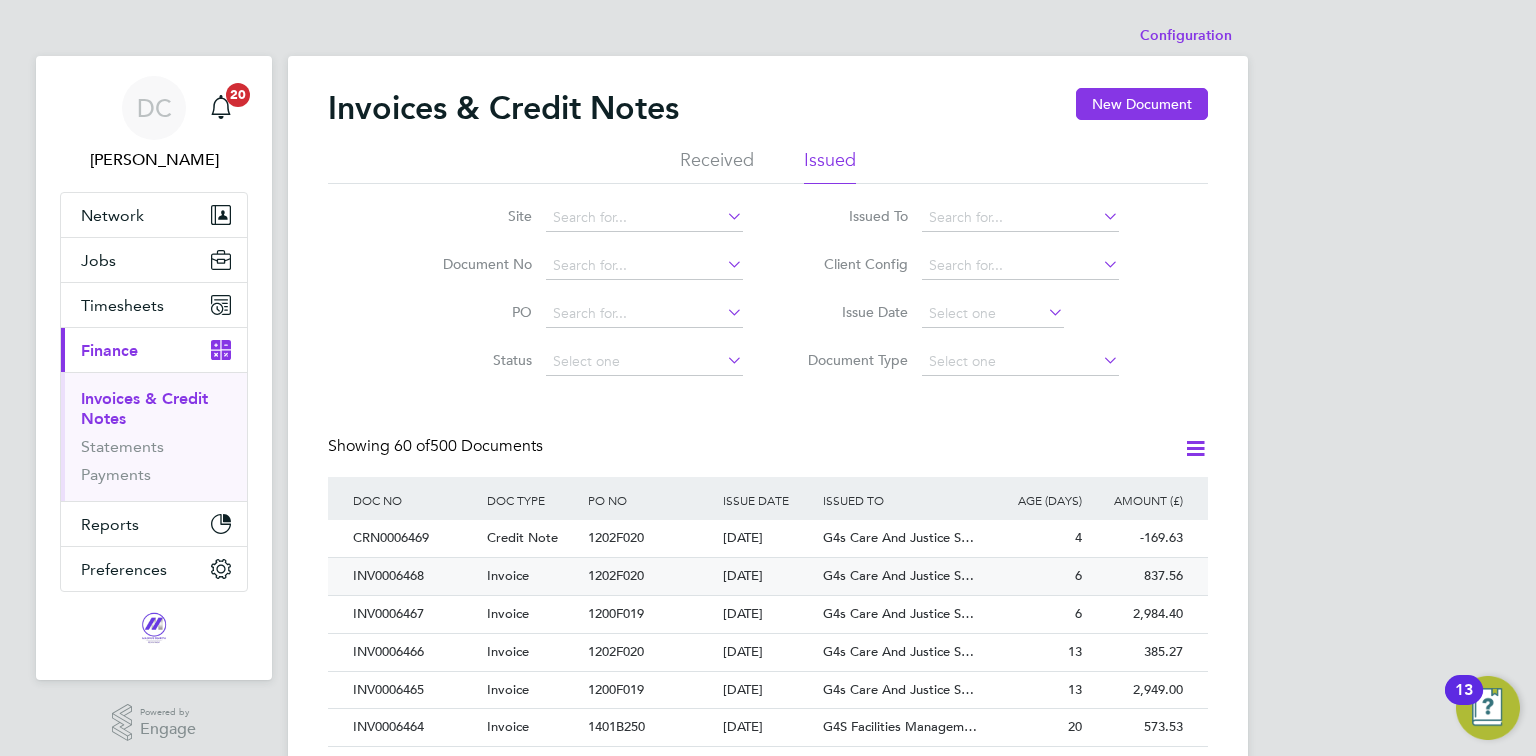 click on "[DATE]" 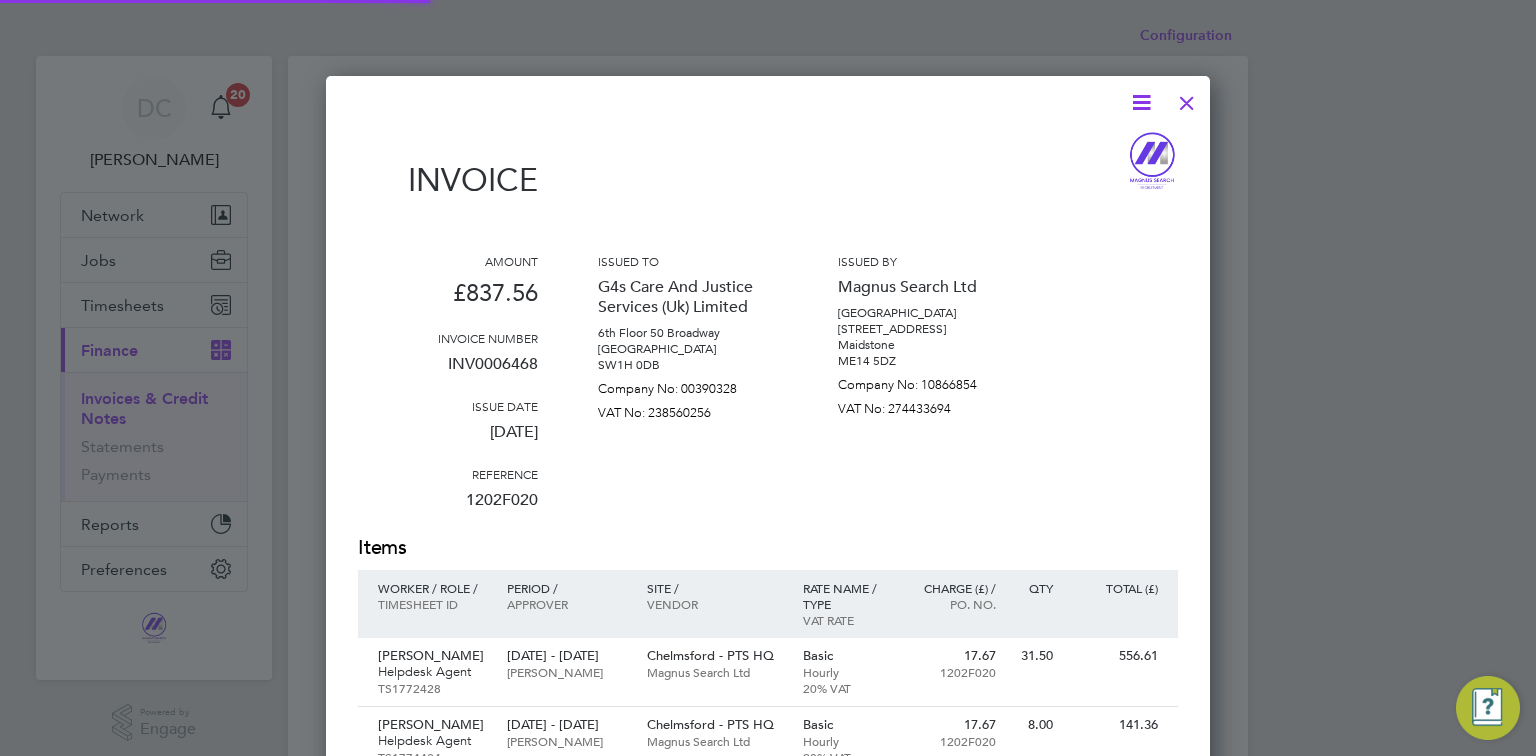 scroll, scrollTop: 10, scrollLeft: 10, axis: both 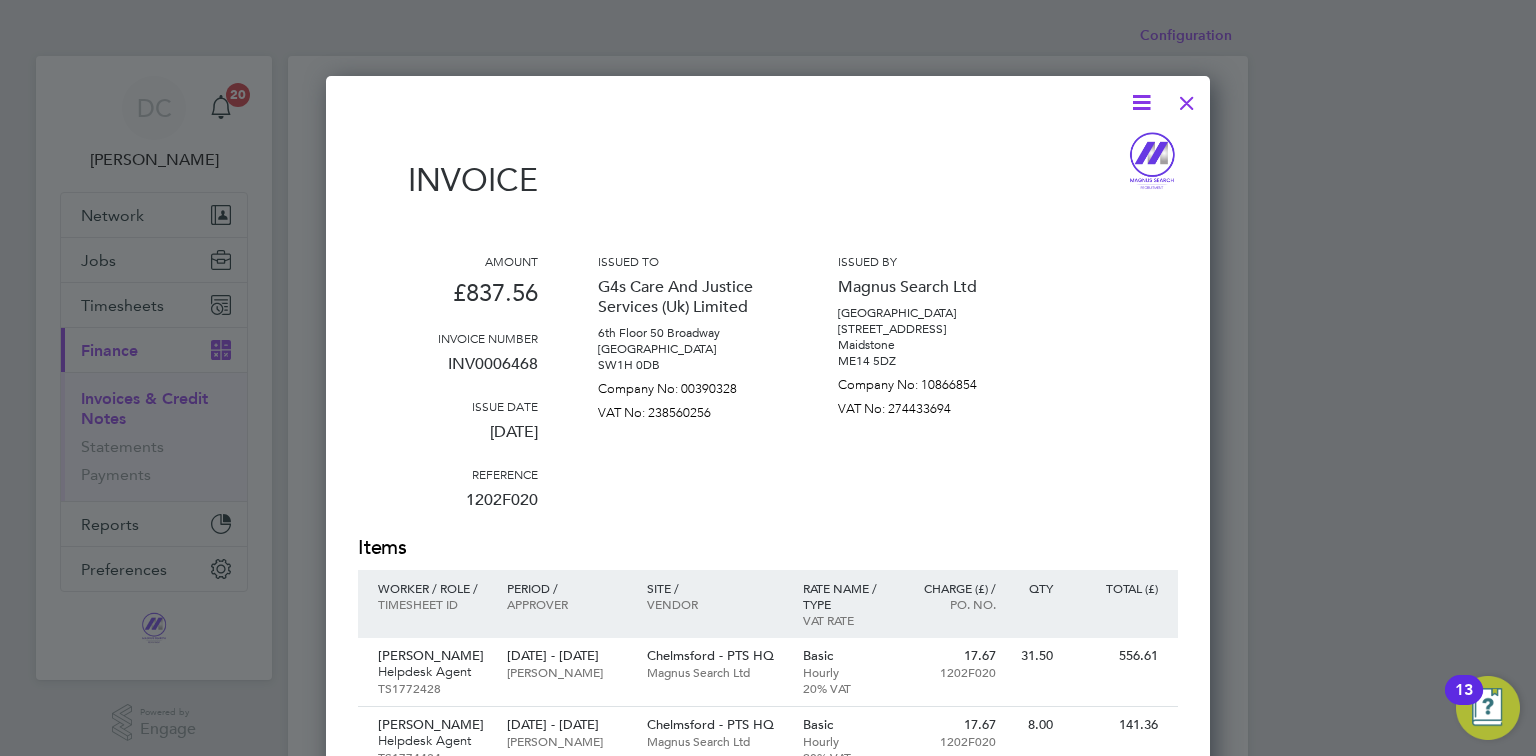 drag, startPoint x: 1192, startPoint y: 107, endPoint x: 1086, endPoint y: 164, distance: 120.353645 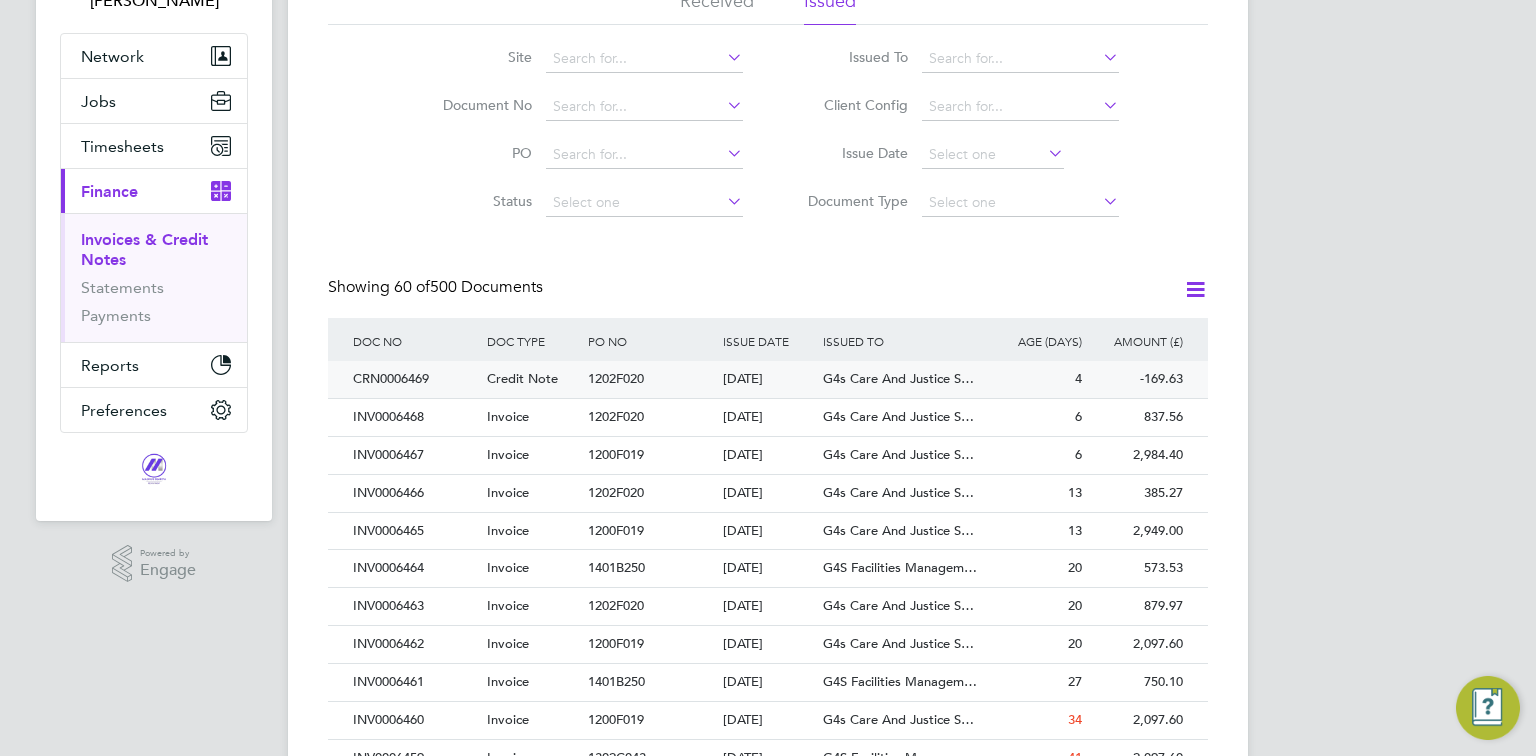 scroll, scrollTop: 160, scrollLeft: 0, axis: vertical 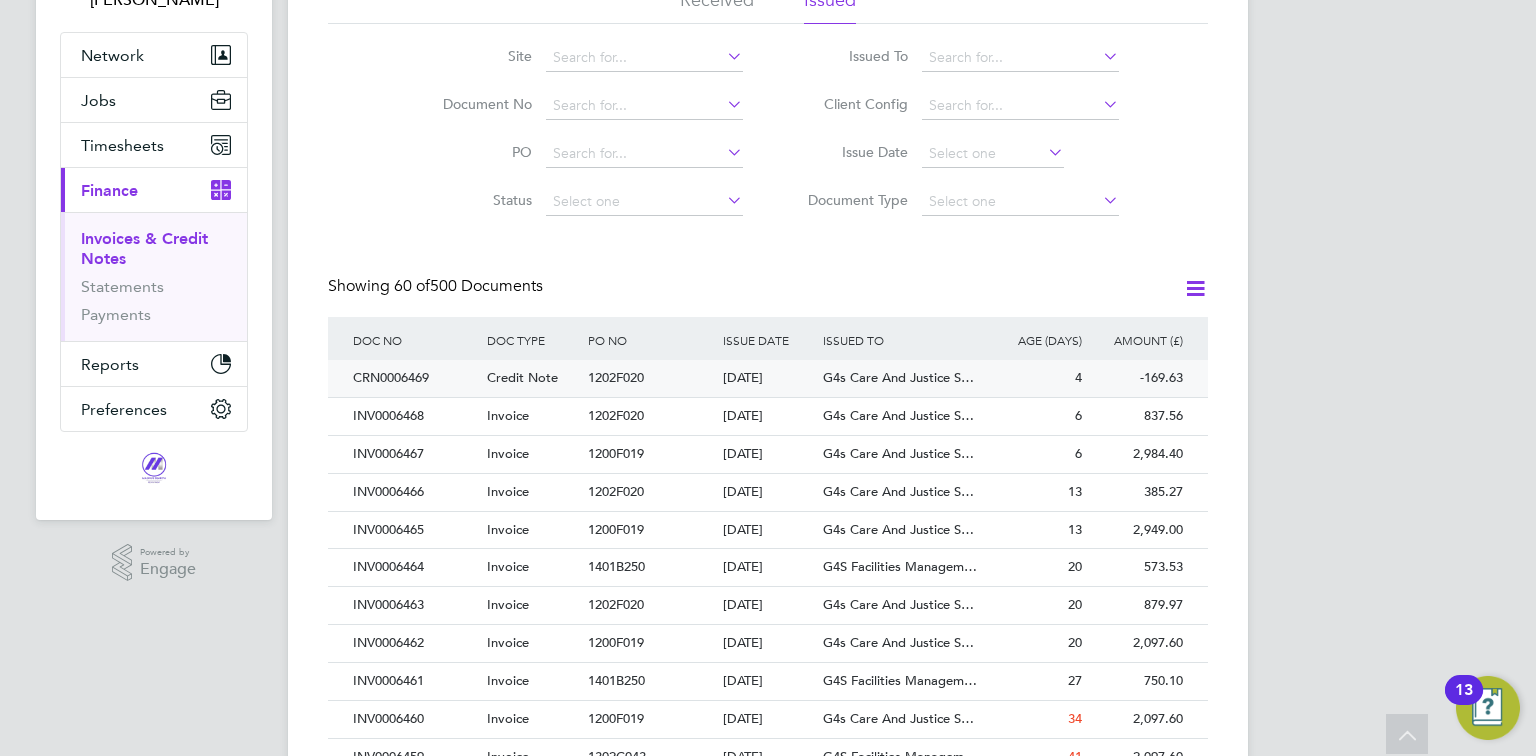 click on "Credit Note" 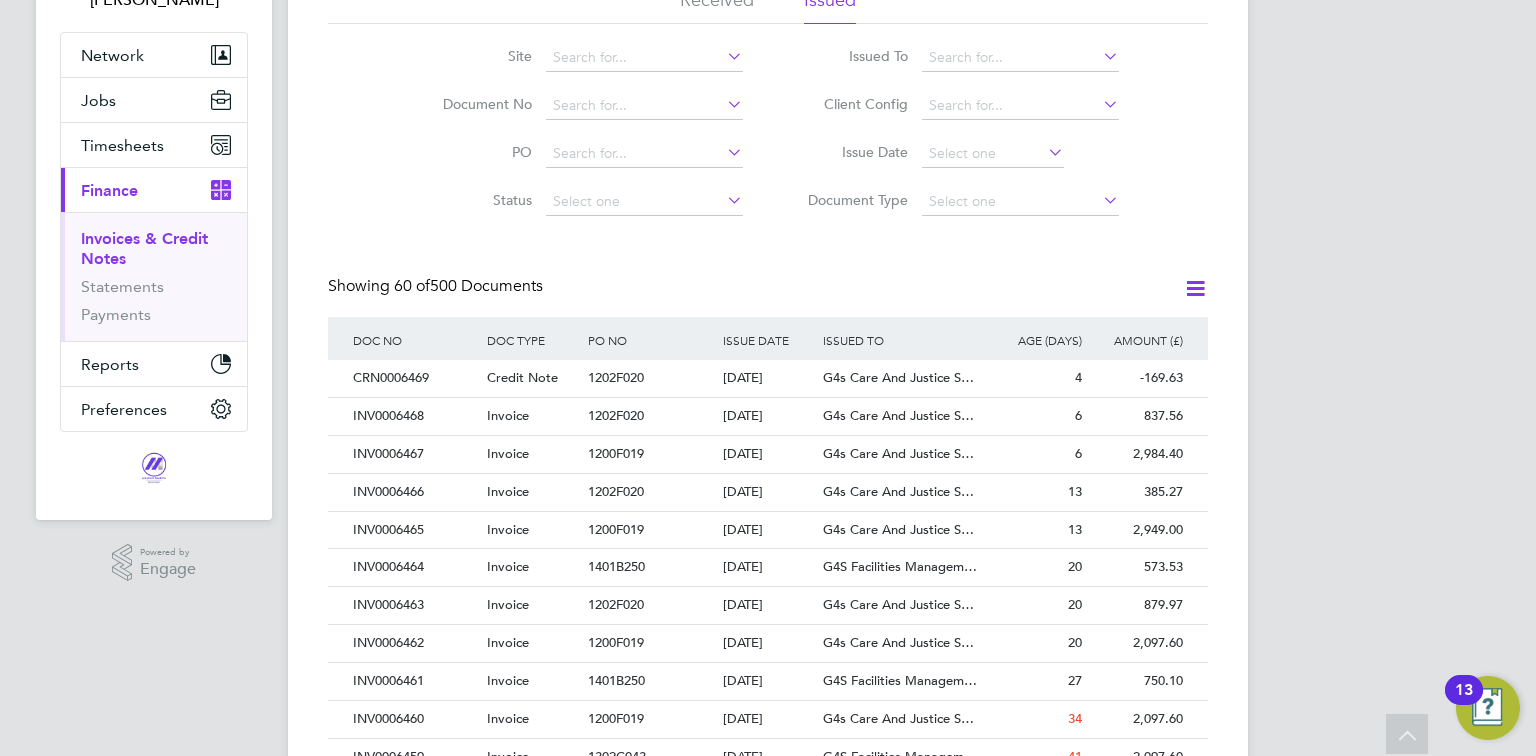 scroll, scrollTop: 0, scrollLeft: 0, axis: both 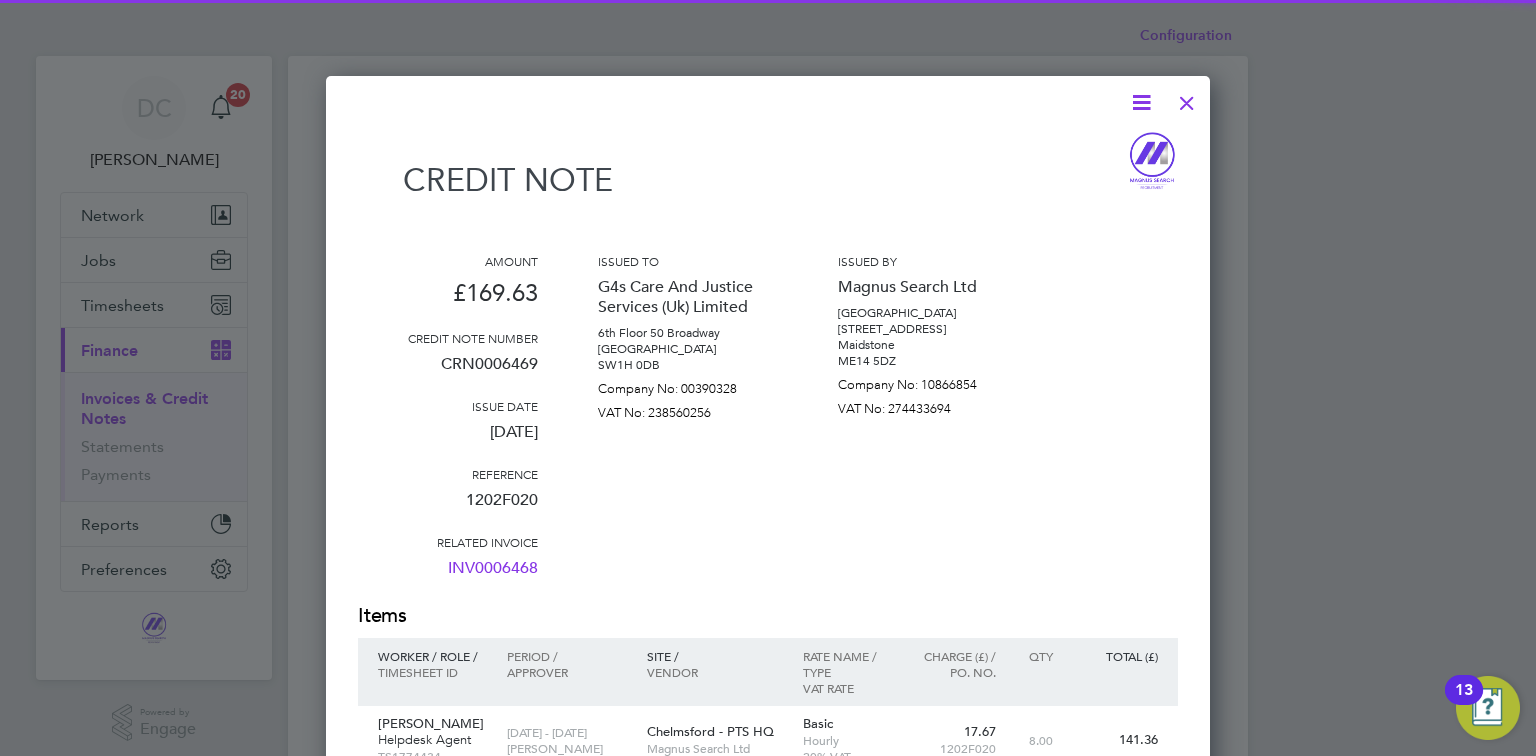click 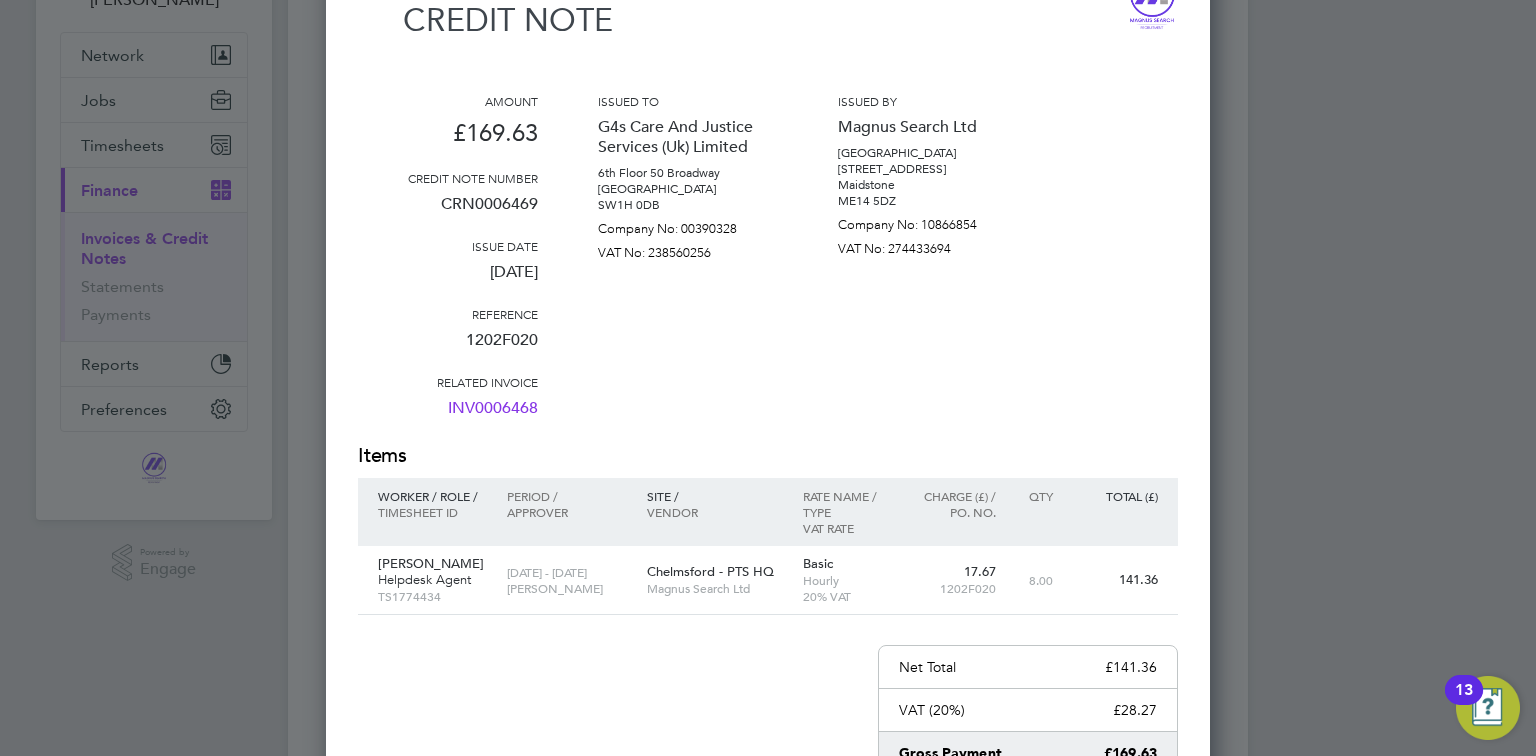 scroll, scrollTop: 80, scrollLeft: 0, axis: vertical 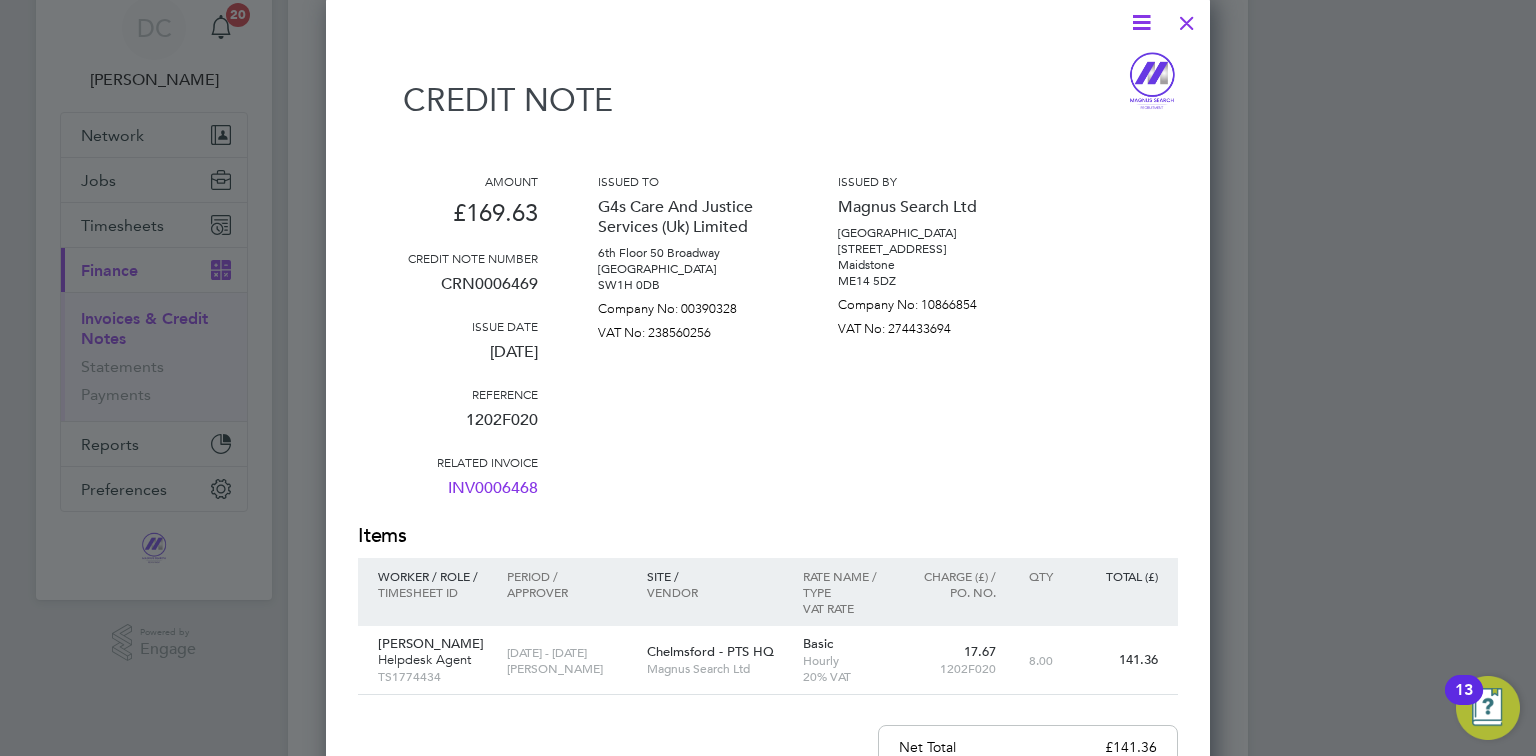 click at bounding box center [1187, 18] 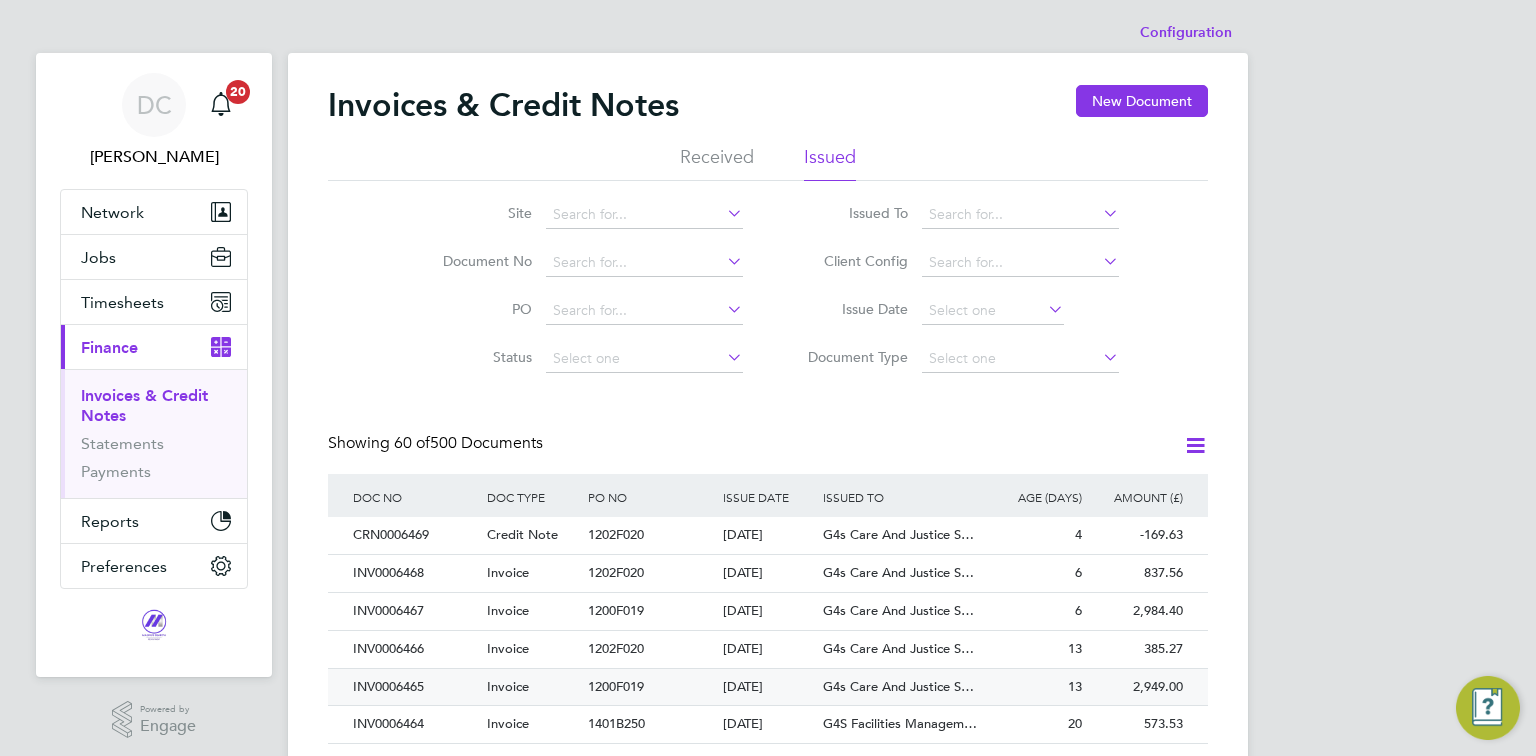 scroll, scrollTop: 0, scrollLeft: 0, axis: both 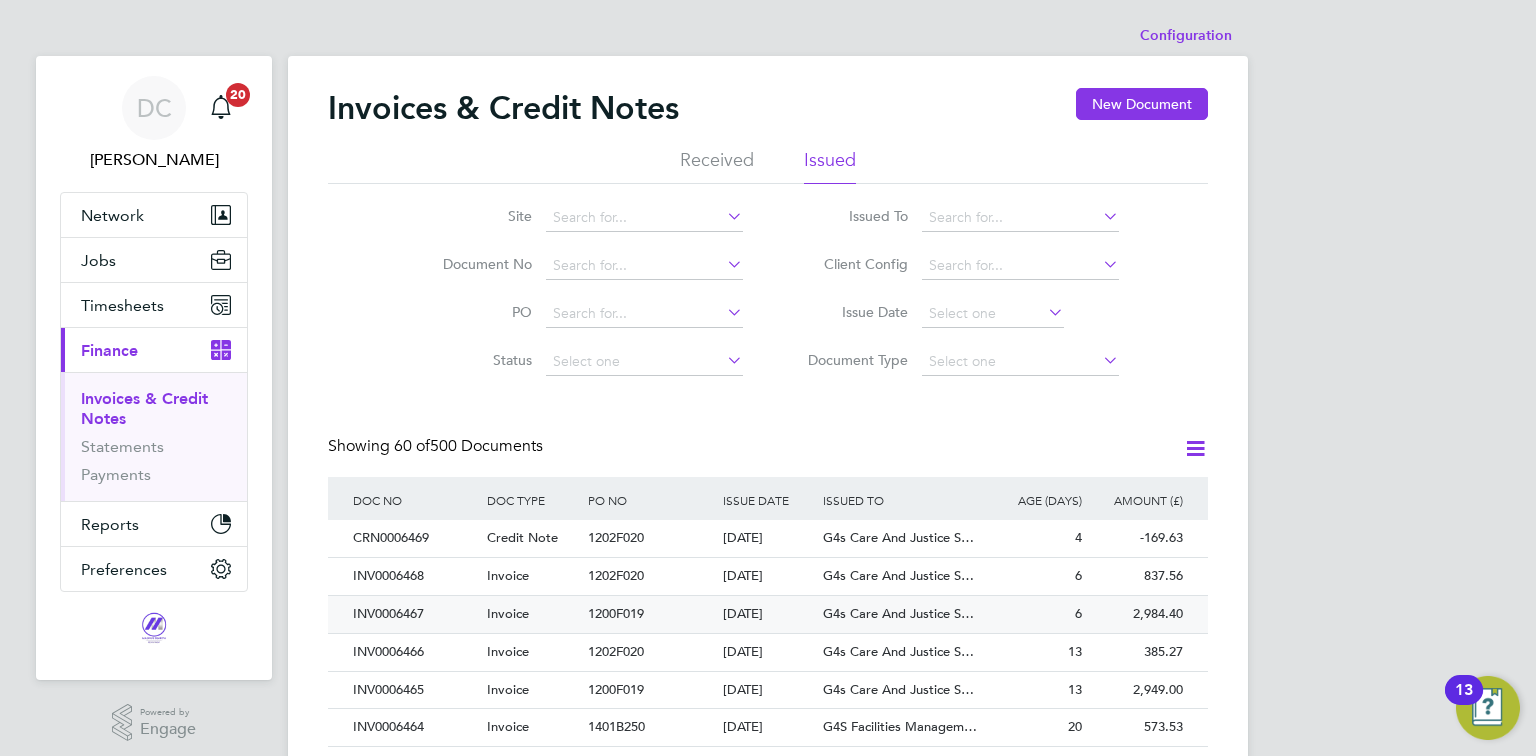 click on "1200F019" 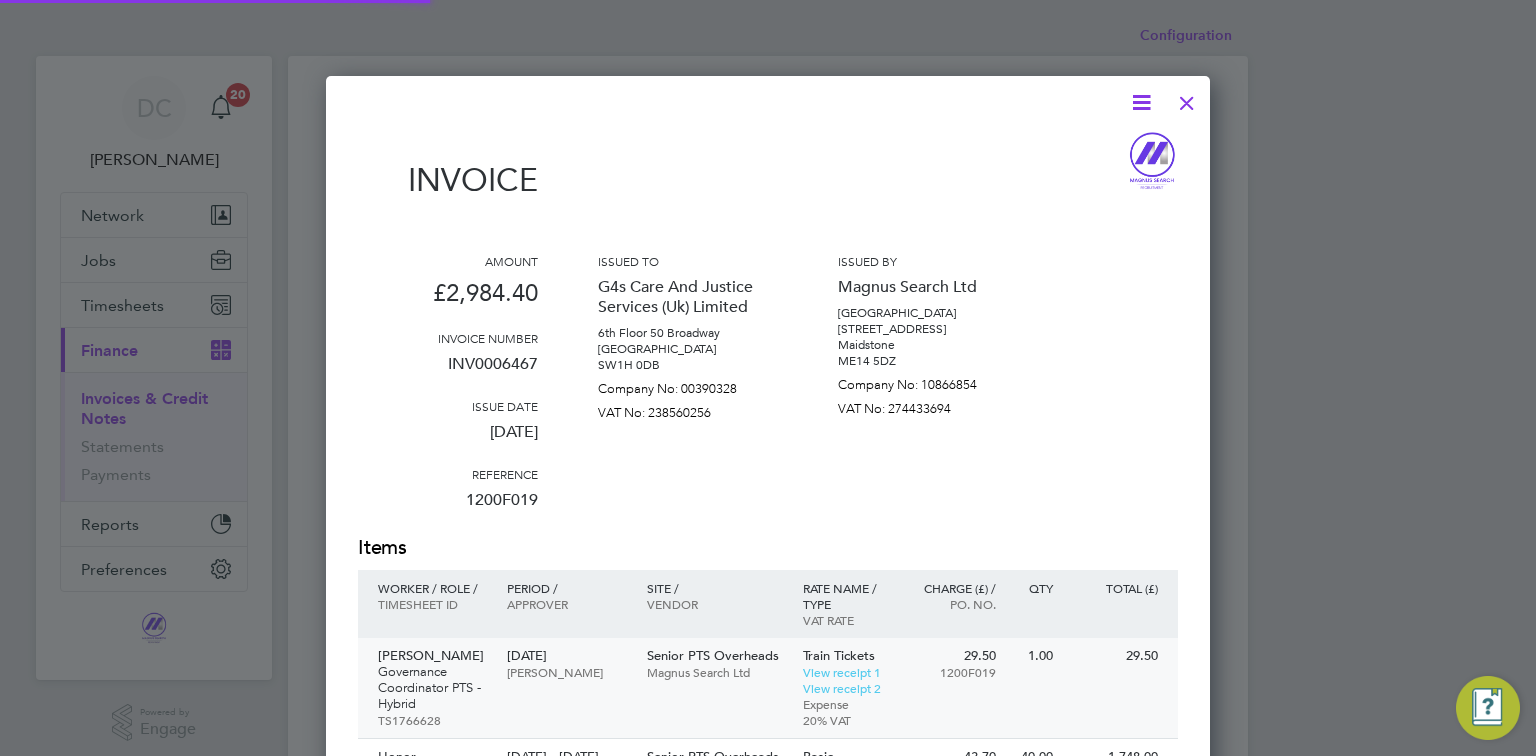 scroll, scrollTop: 10, scrollLeft: 10, axis: both 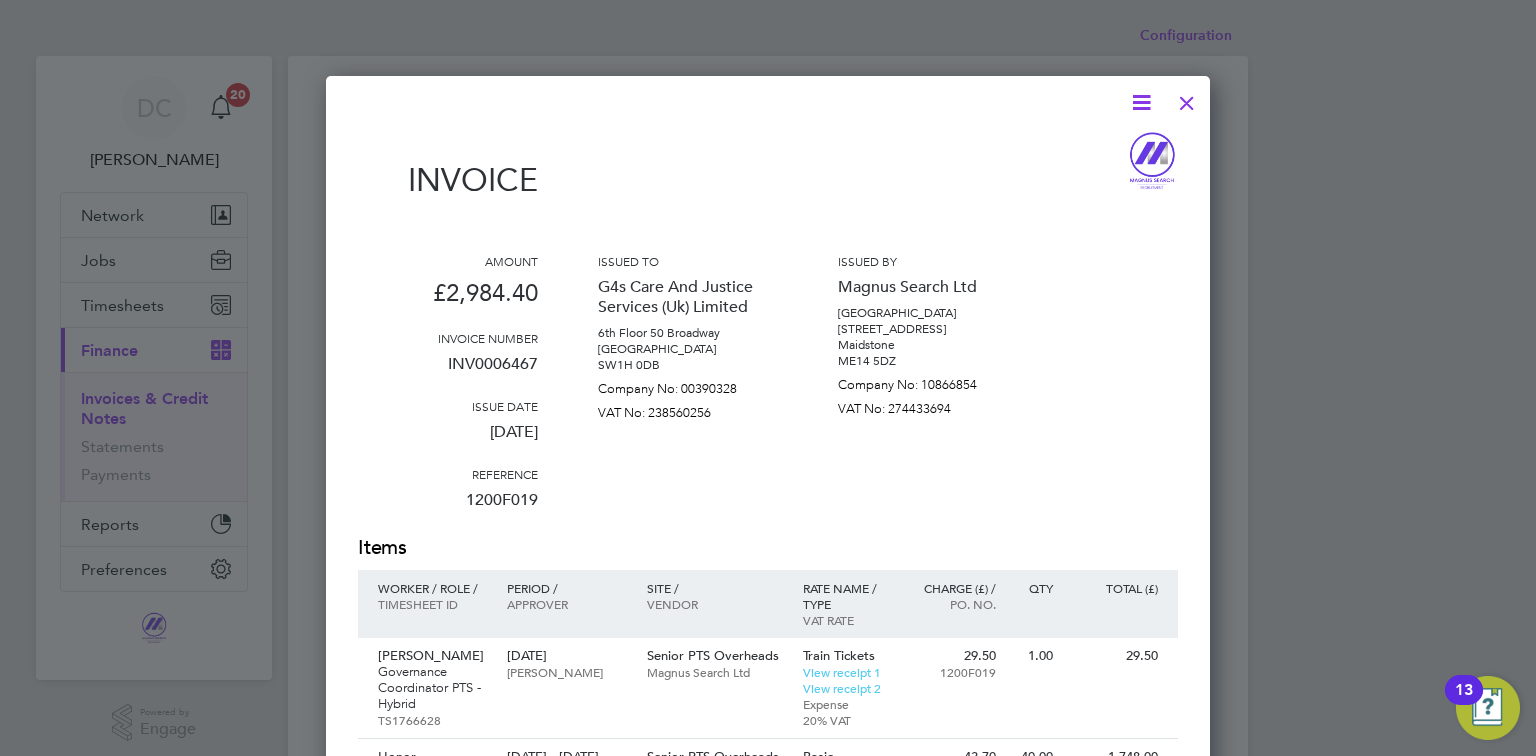 click at bounding box center (1187, 98) 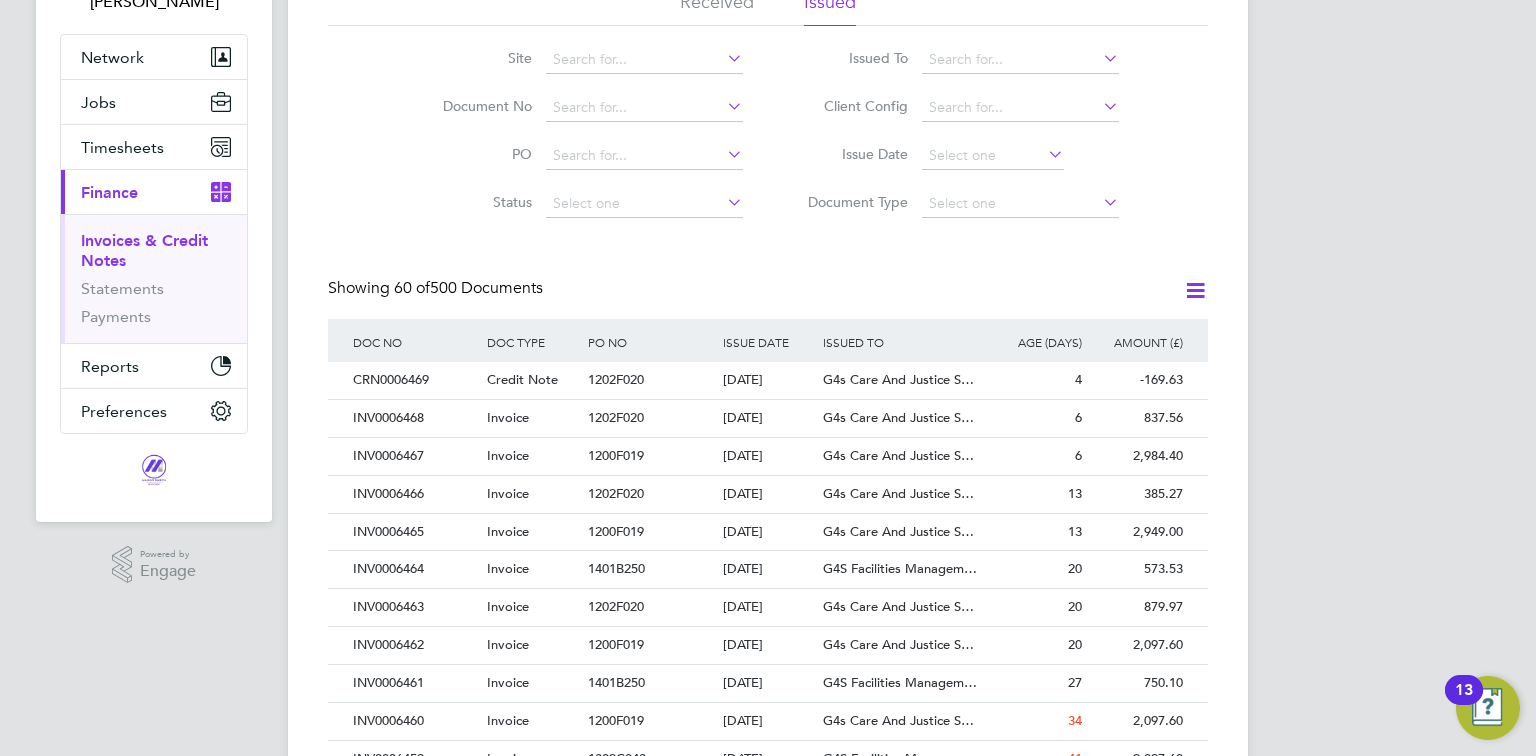 scroll, scrollTop: 160, scrollLeft: 0, axis: vertical 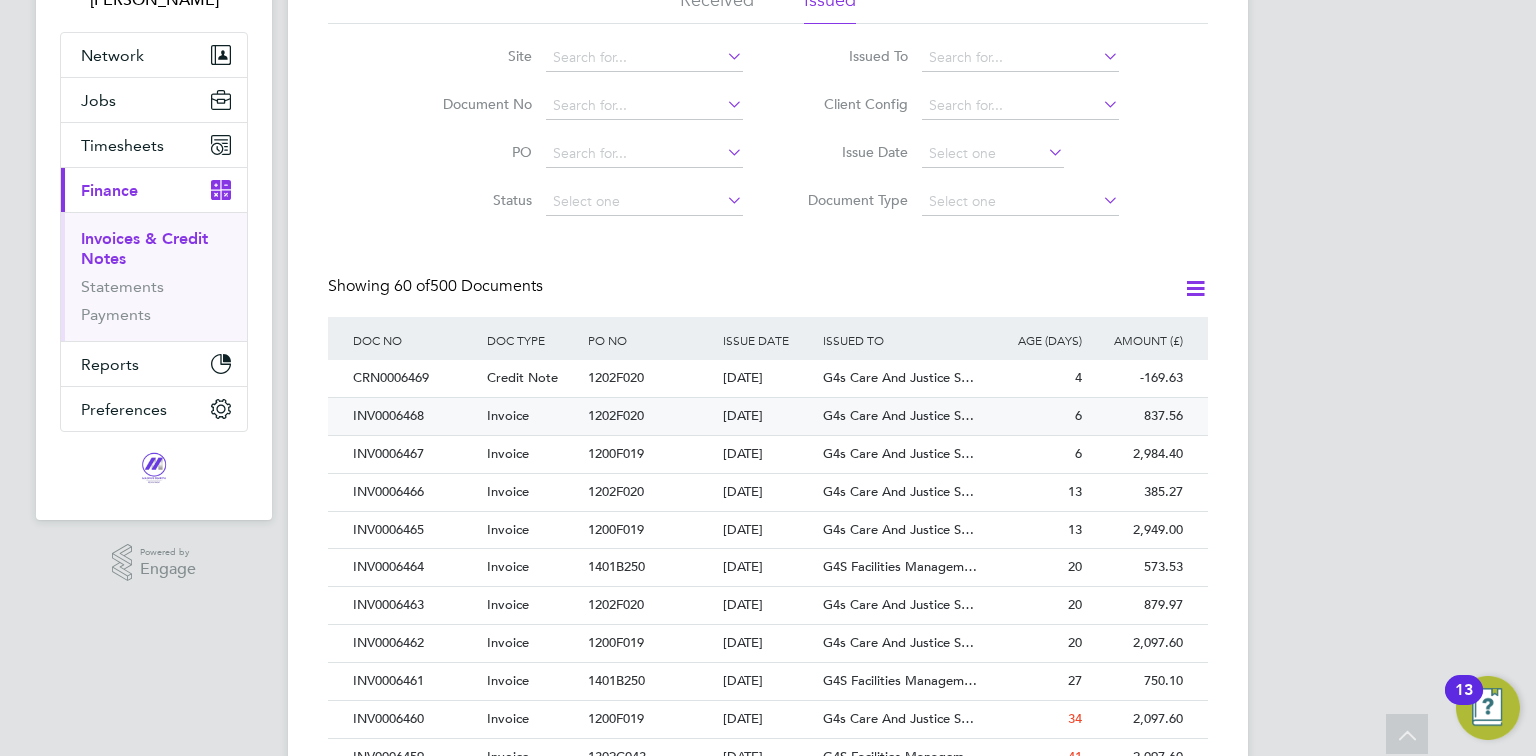 click on "G4s Care And Justice S…" 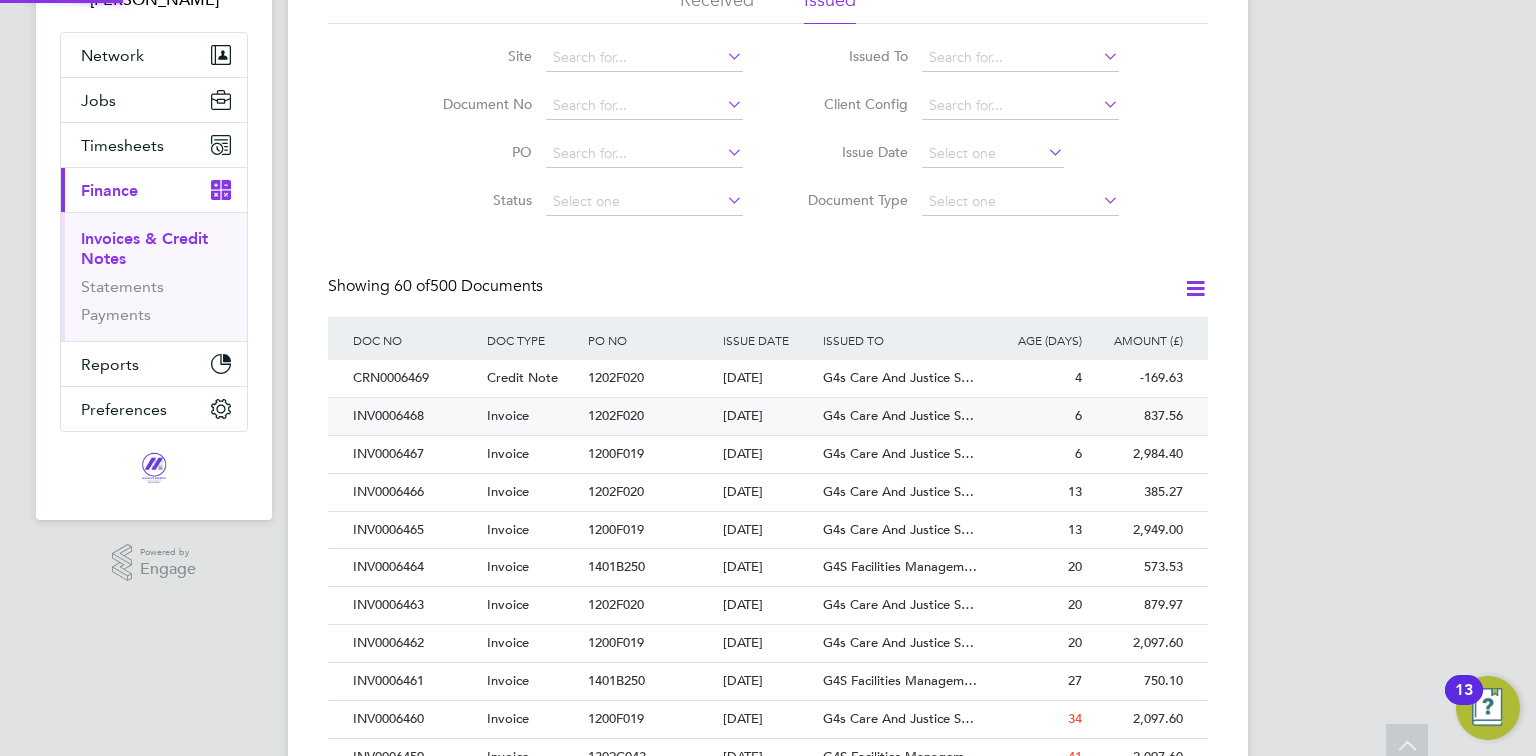 scroll, scrollTop: 0, scrollLeft: 0, axis: both 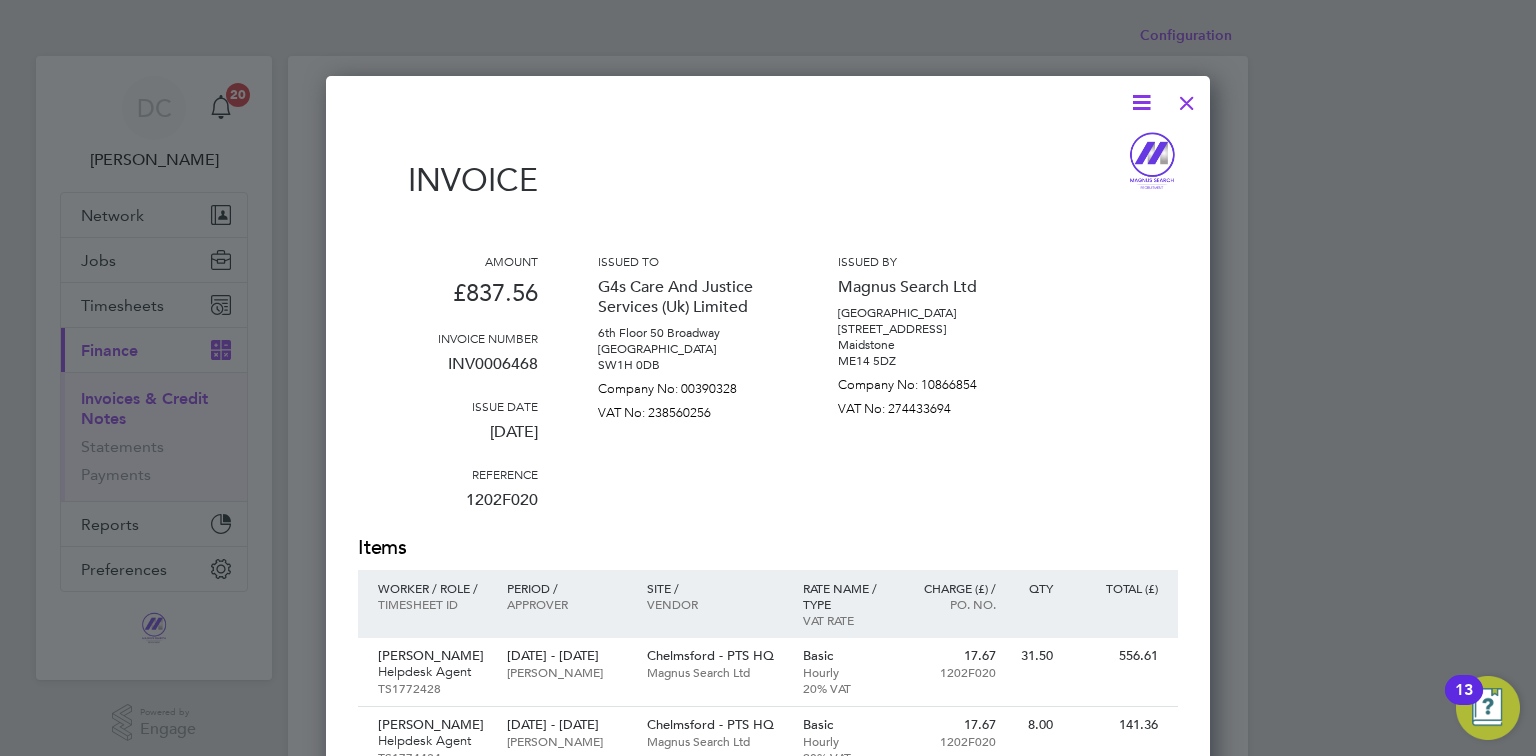 click at bounding box center [1187, 98] 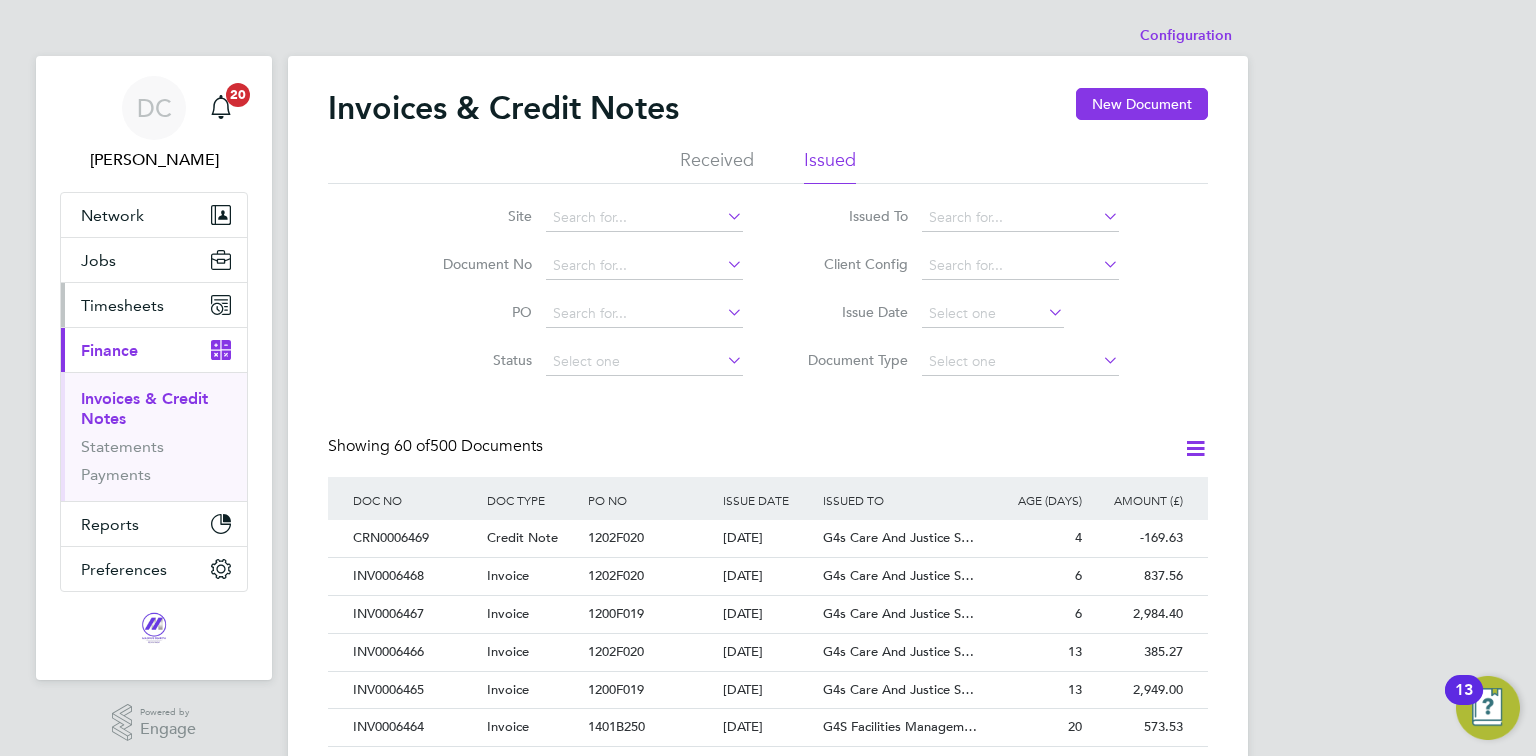 click on "Timesheets" at bounding box center [122, 305] 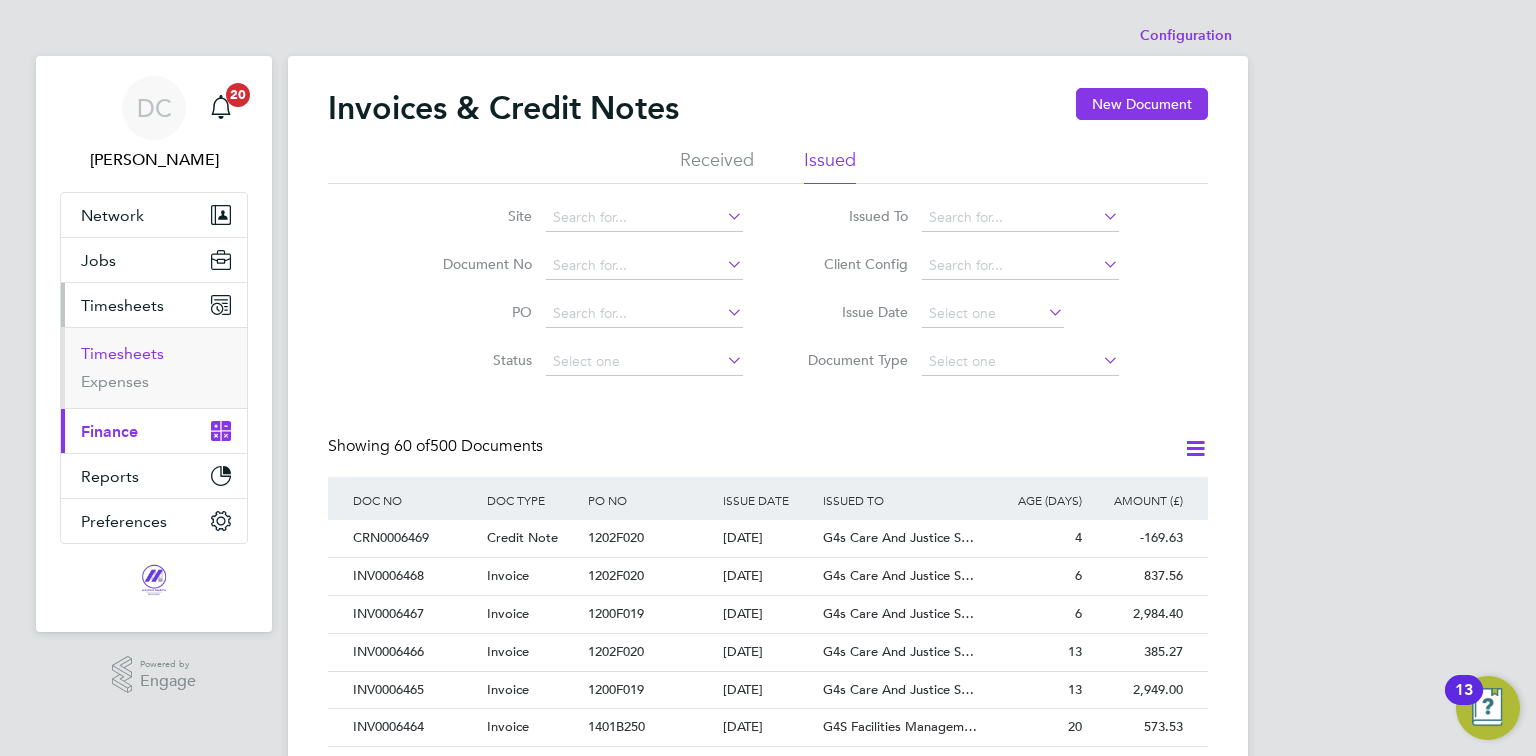 click on "Timesheets" at bounding box center [122, 353] 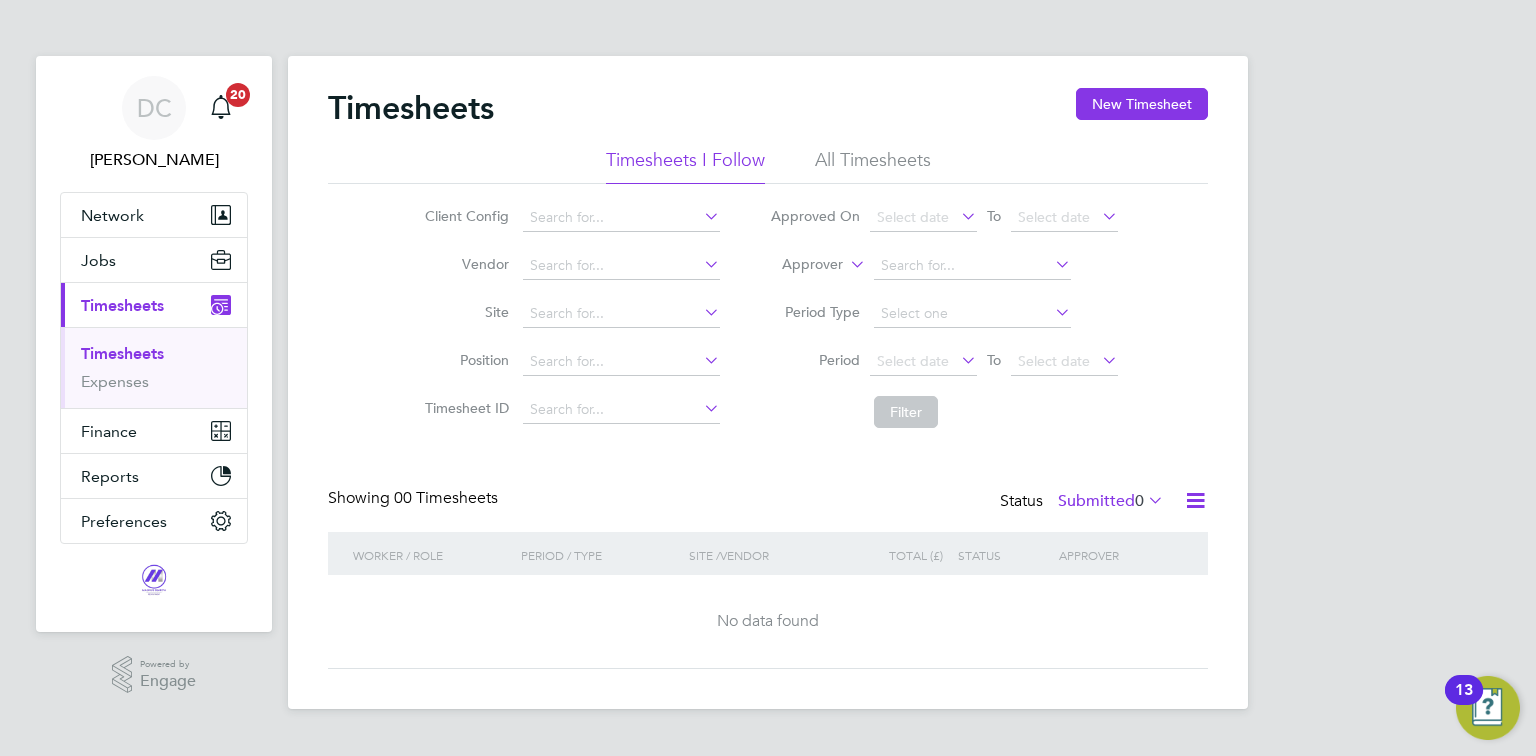 click on "All Timesheets" 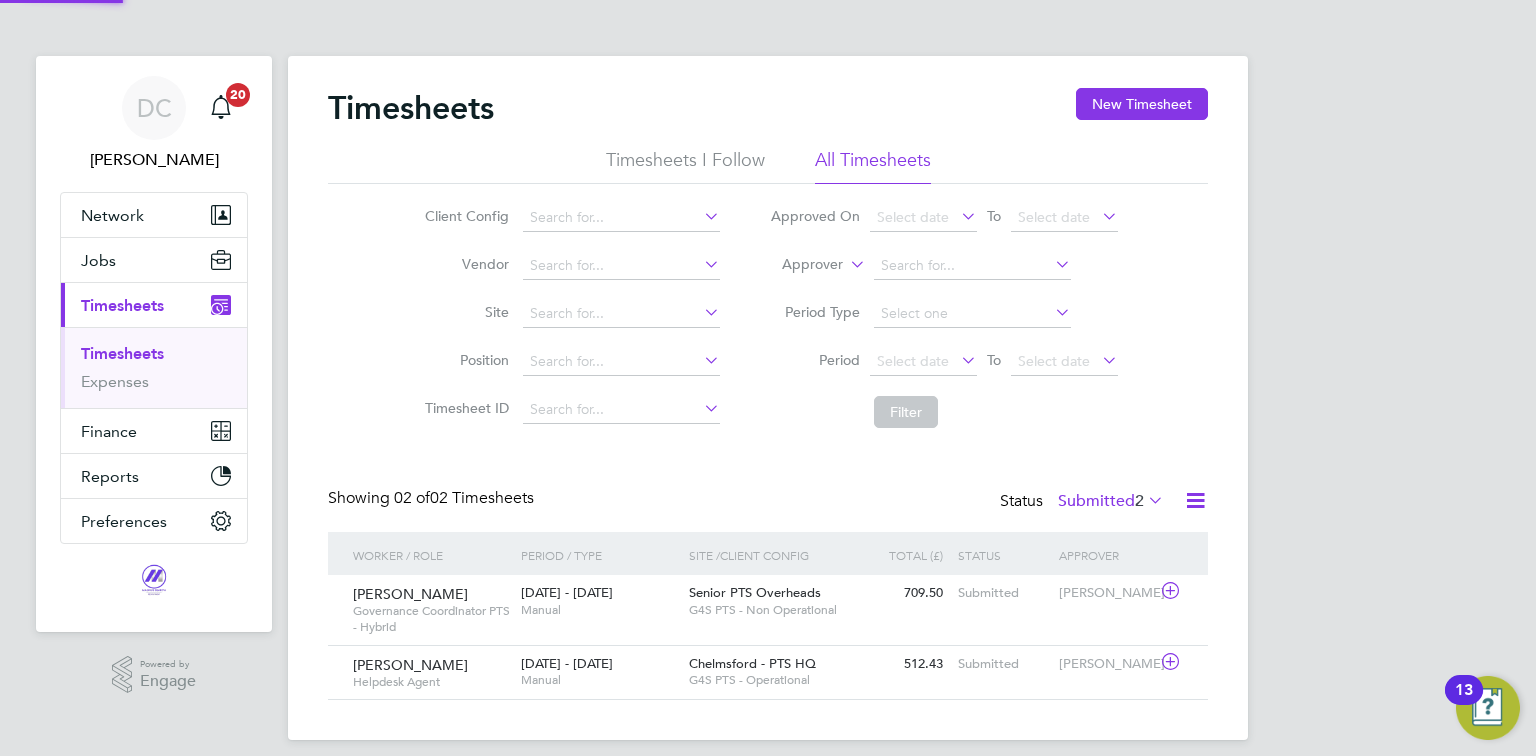 scroll, scrollTop: 9, scrollLeft: 10, axis: both 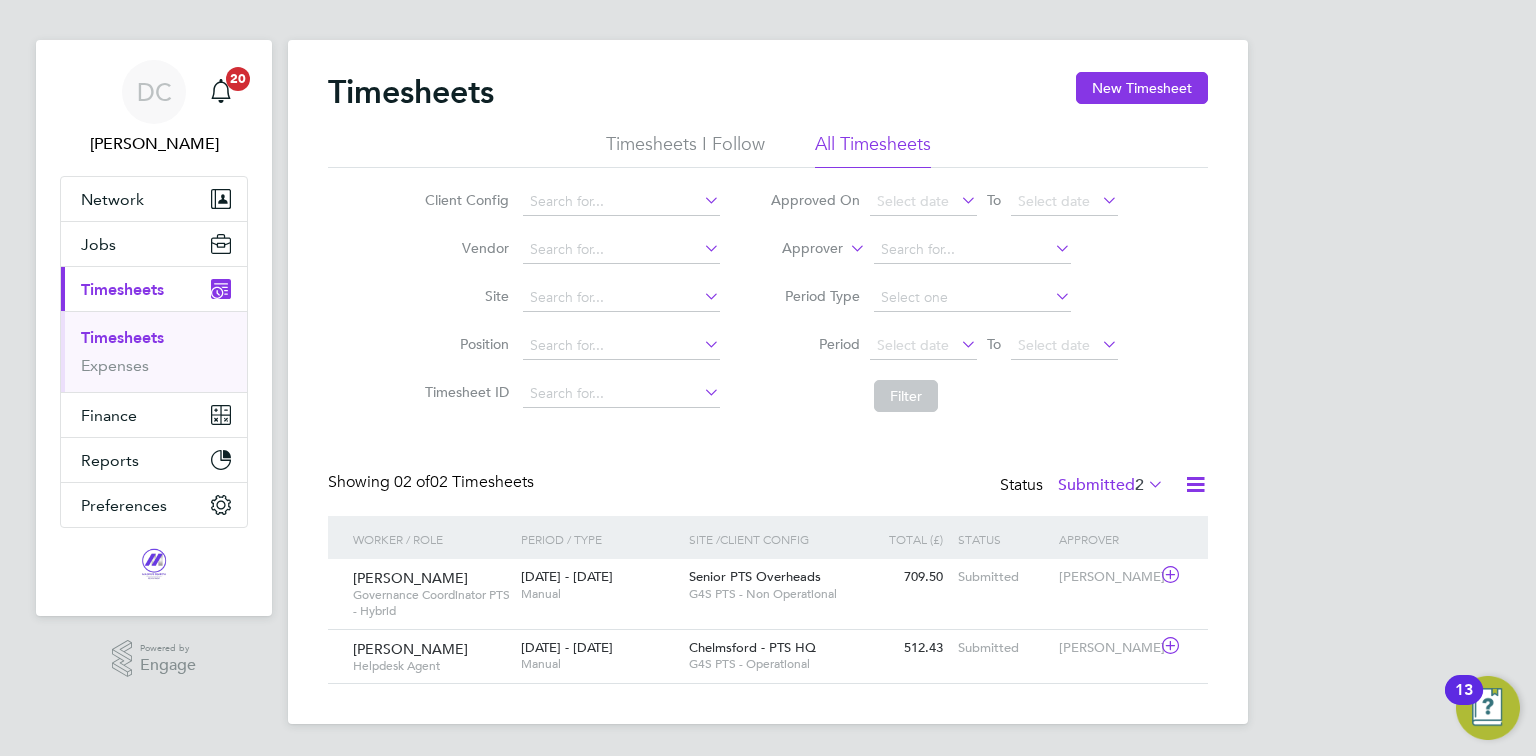 click on "2" 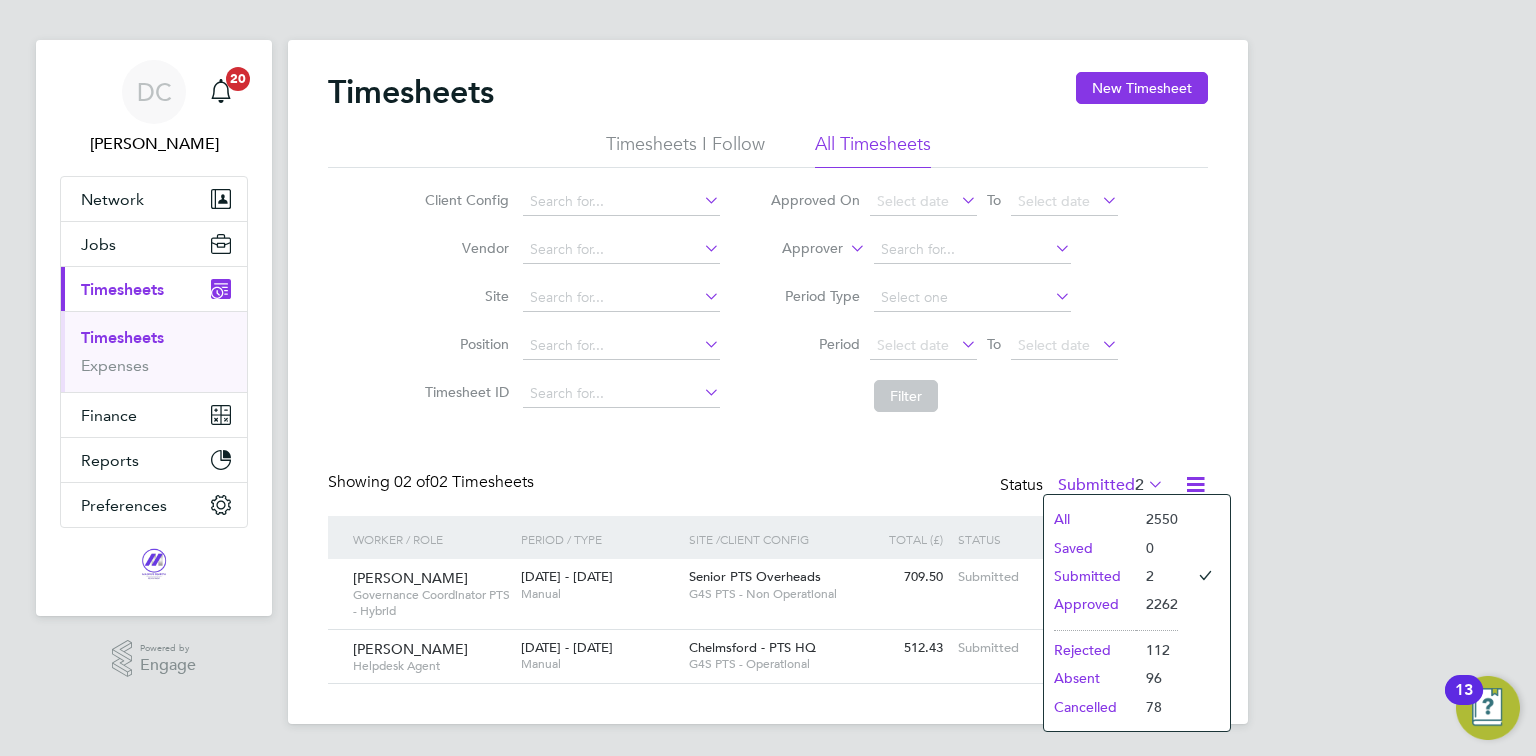 click on "Approved" 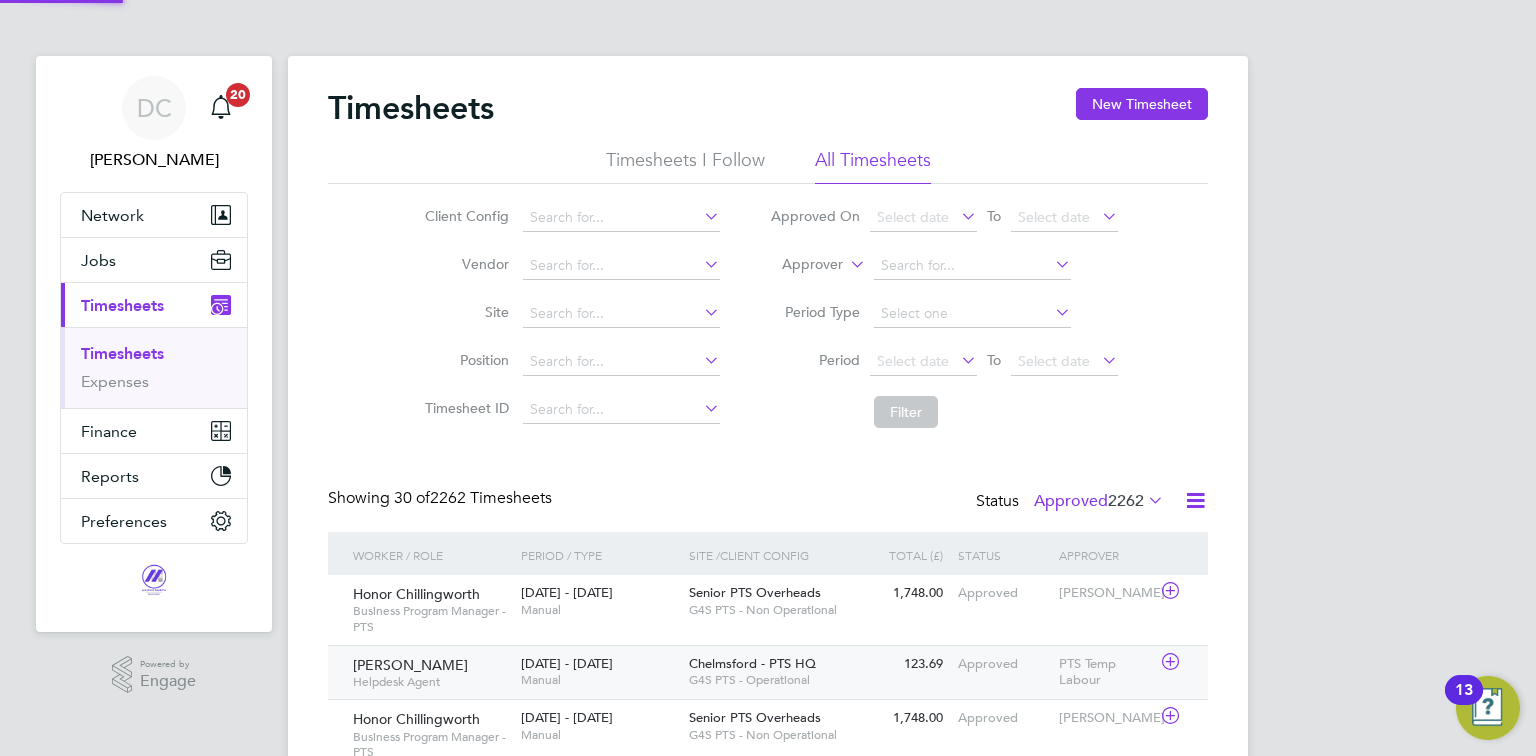 scroll, scrollTop: 9, scrollLeft: 10, axis: both 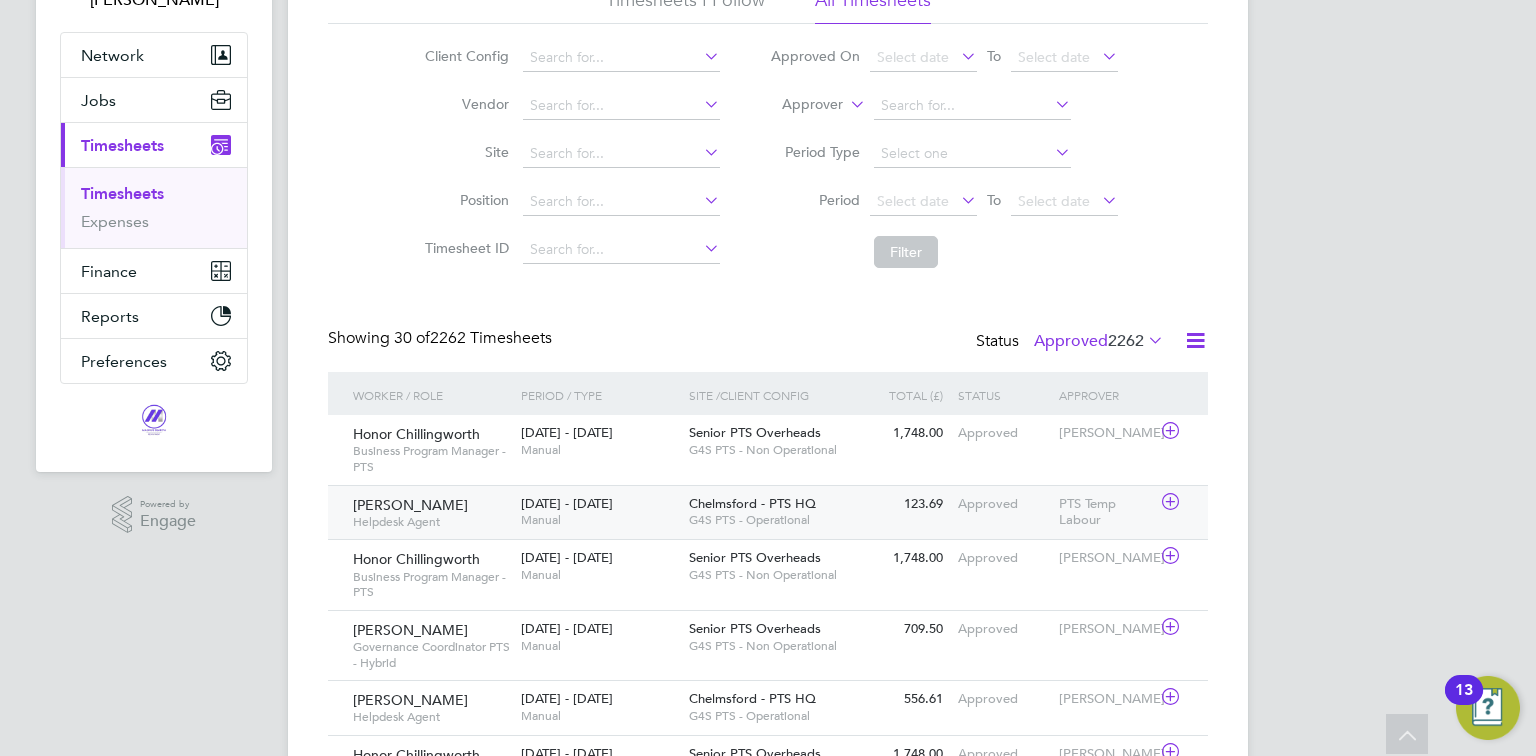 click on "Manual" 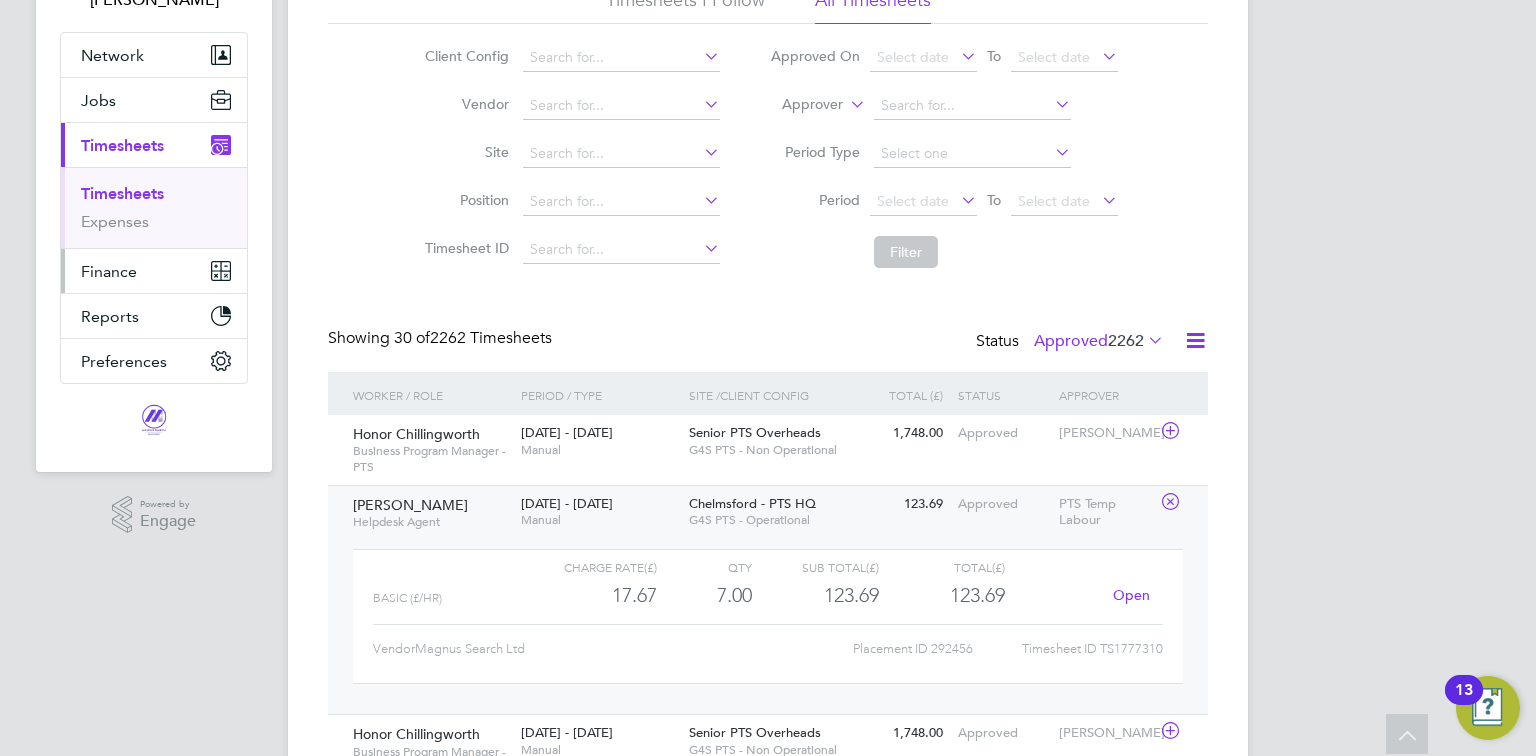 click on "Finance" at bounding box center [154, 271] 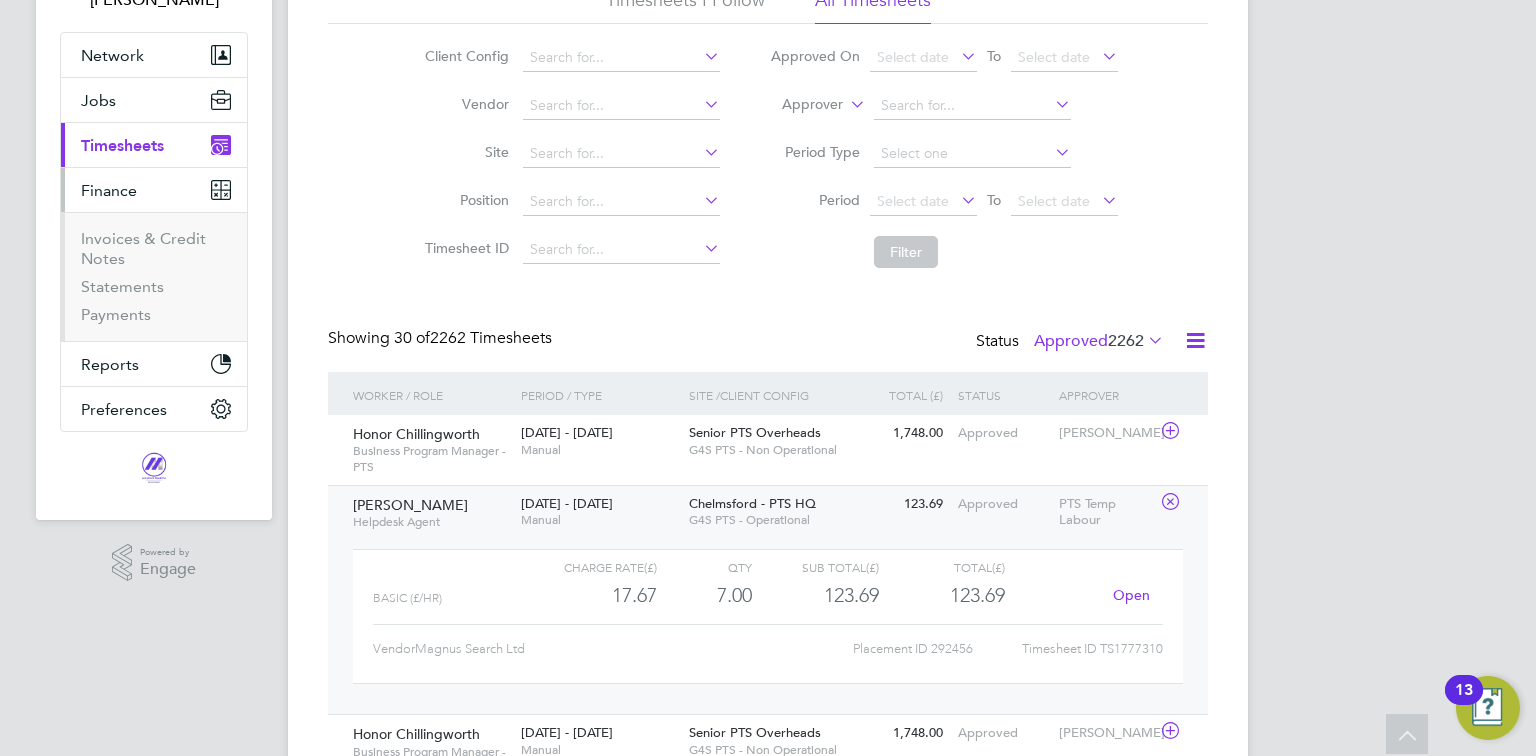 click on "Invoices & Credit Notes" at bounding box center [156, 253] 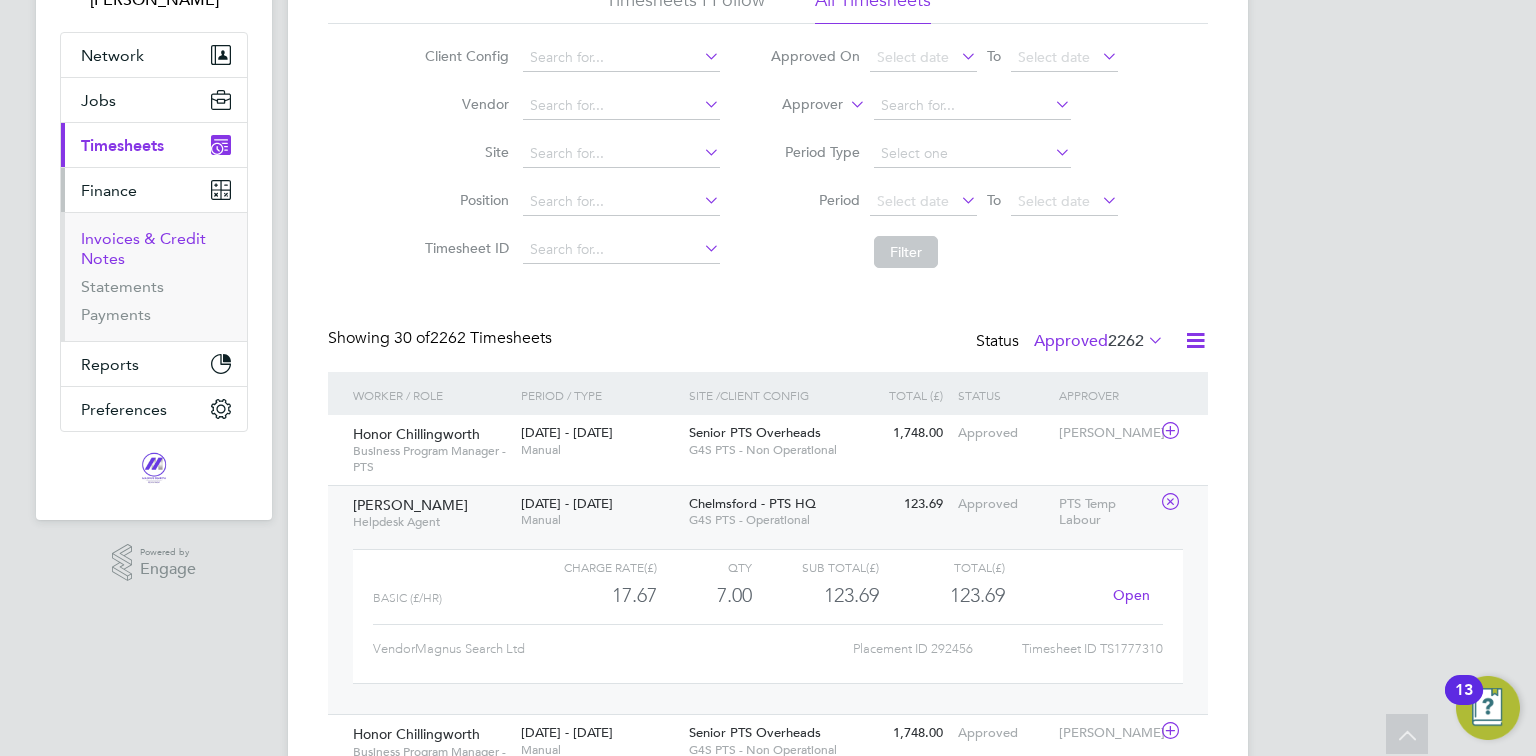 click on "Invoices & Credit Notes" at bounding box center [143, 248] 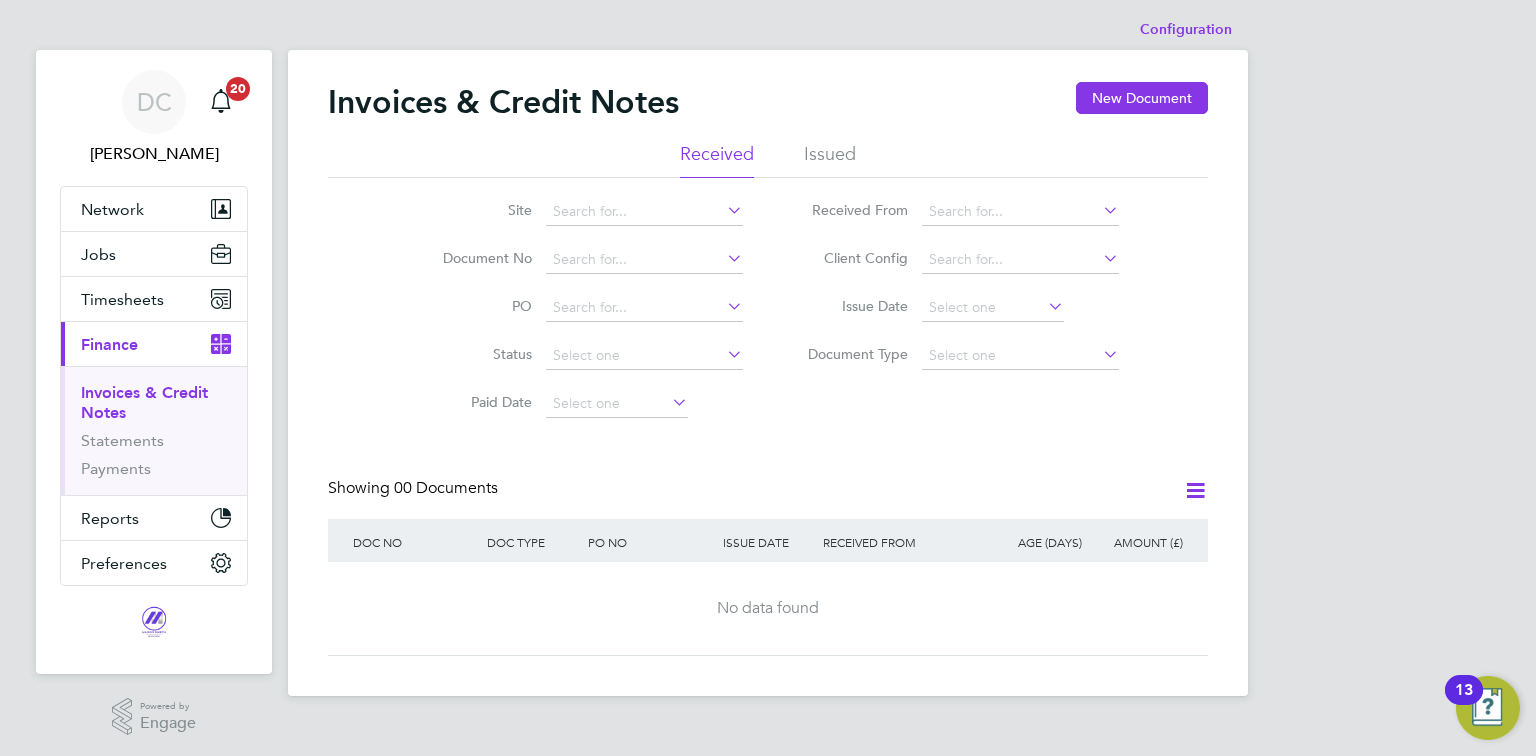 scroll, scrollTop: 8, scrollLeft: 0, axis: vertical 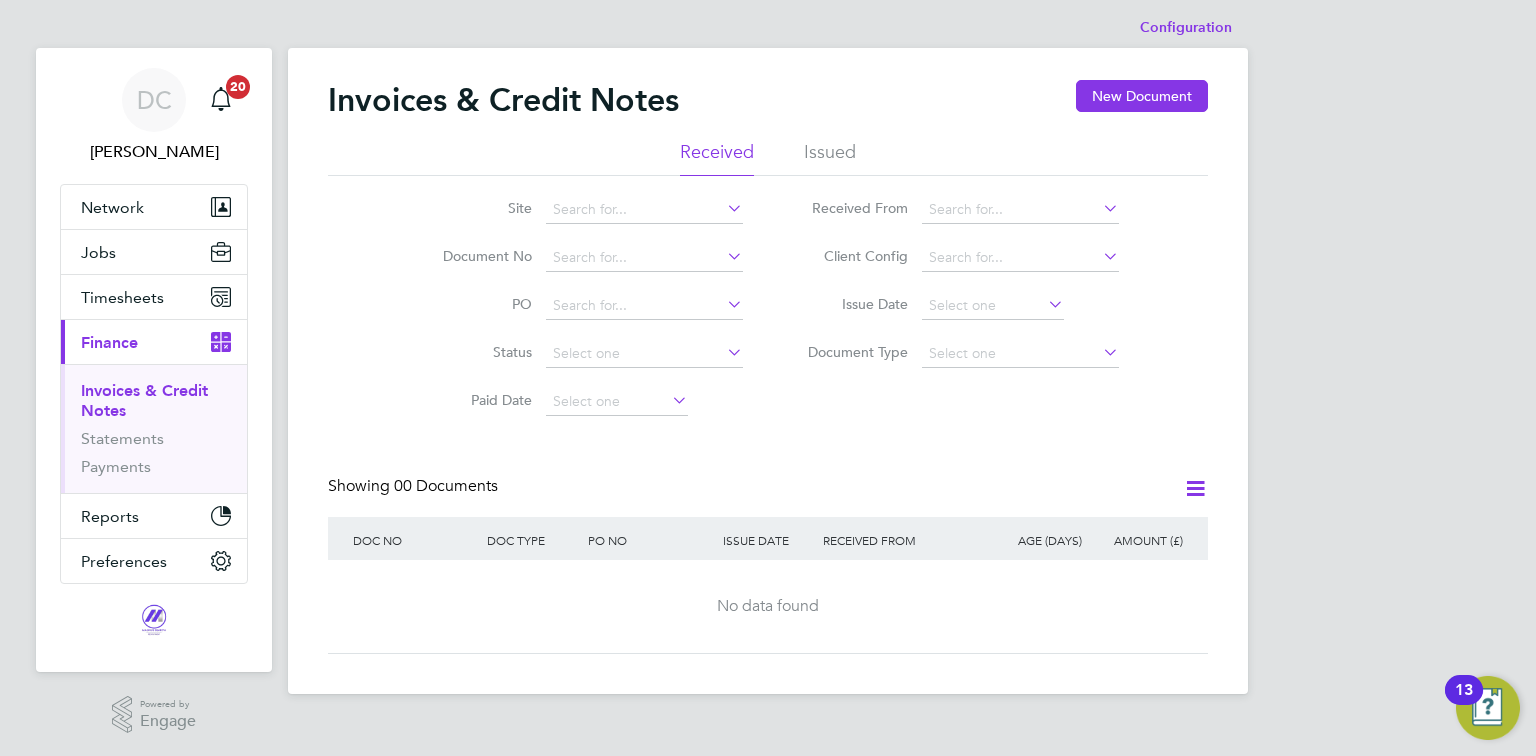 click on "Issued" 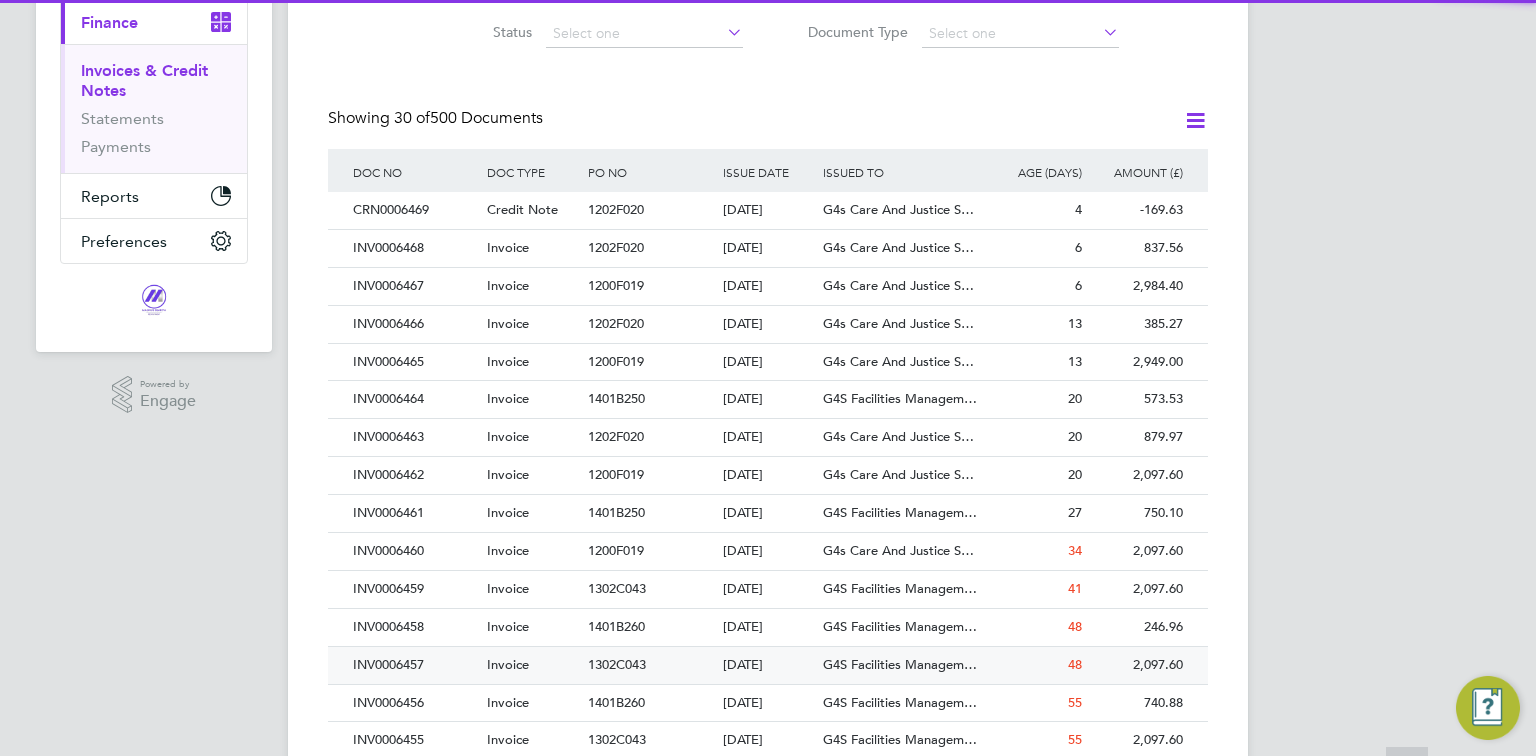 scroll, scrollTop: 339, scrollLeft: 0, axis: vertical 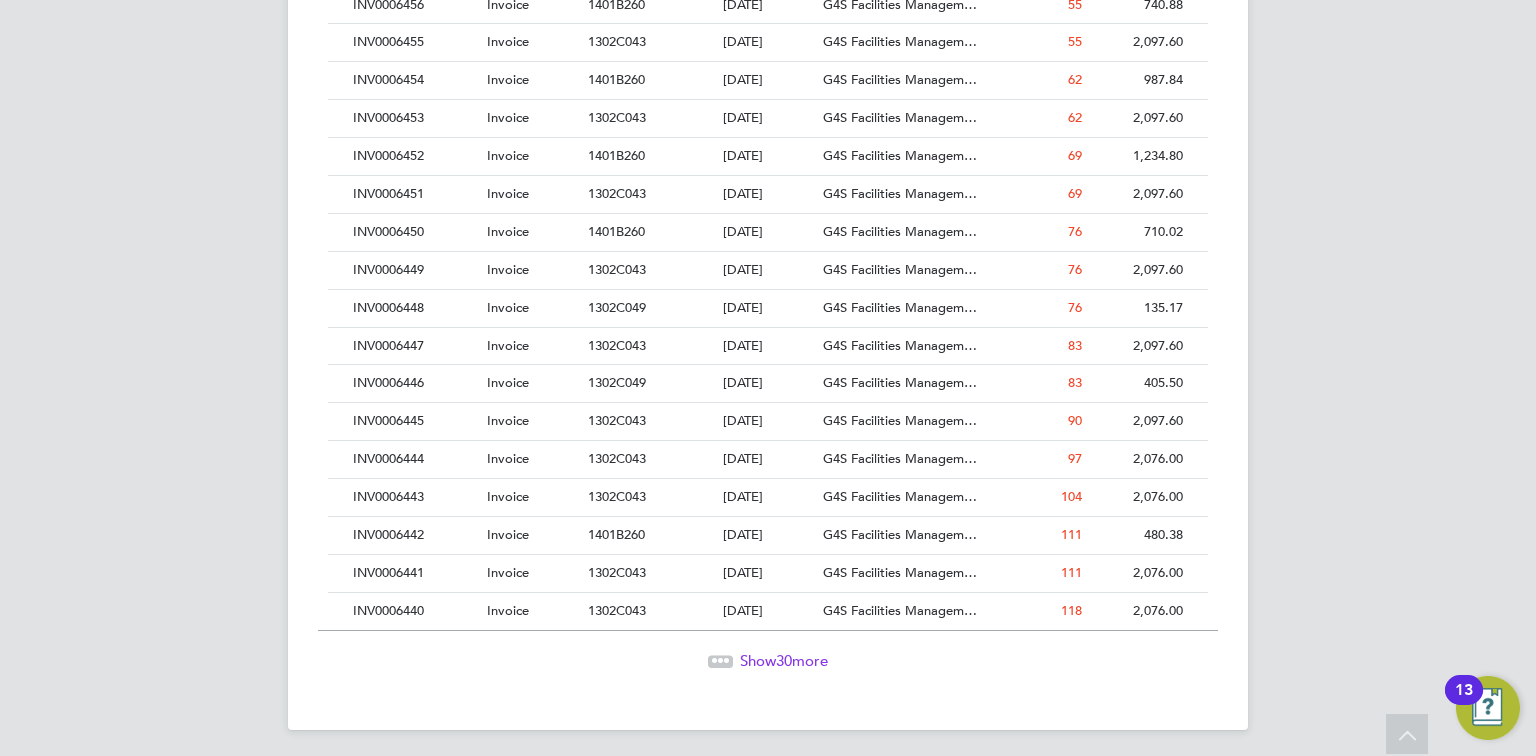 click on "Show  30  more" 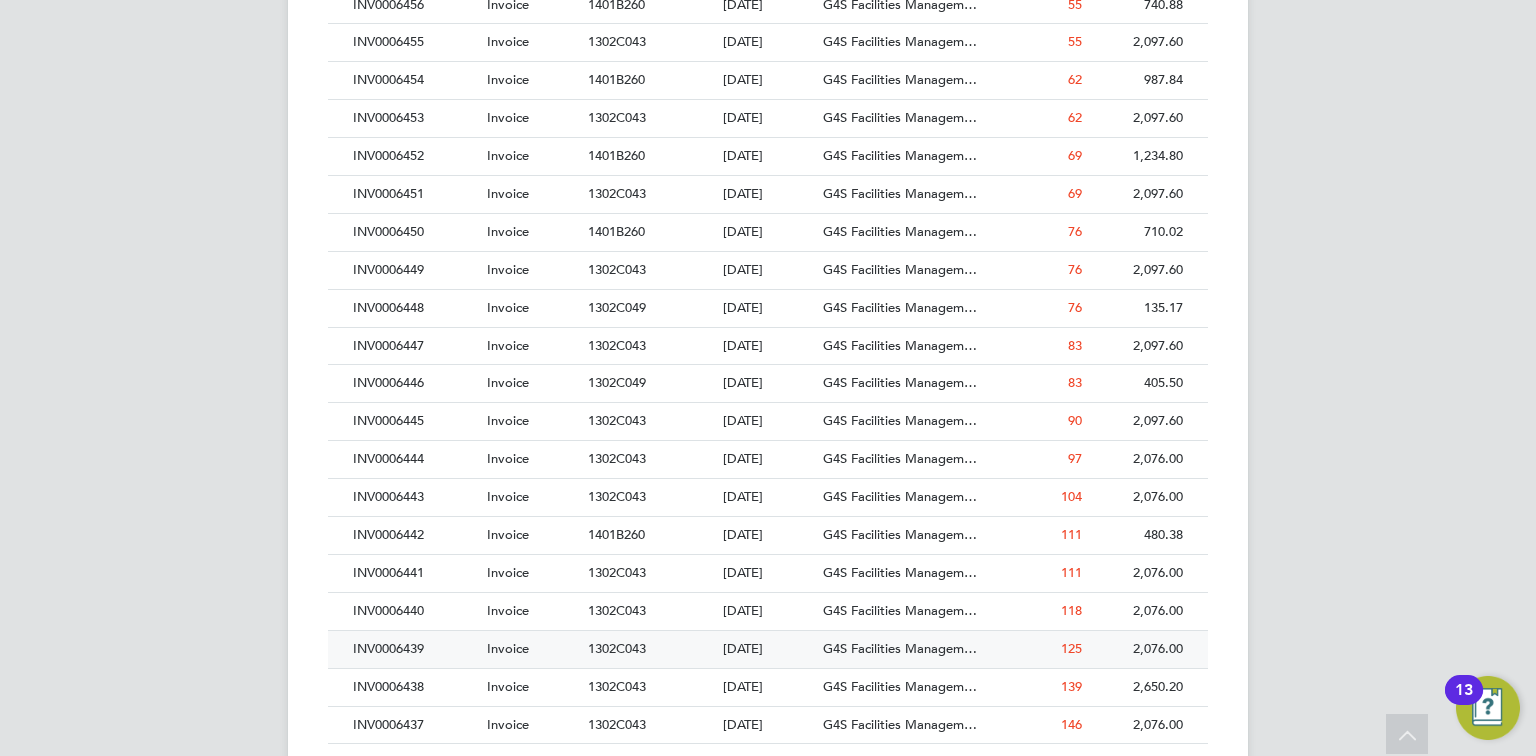 click on "11 Mar 2025" 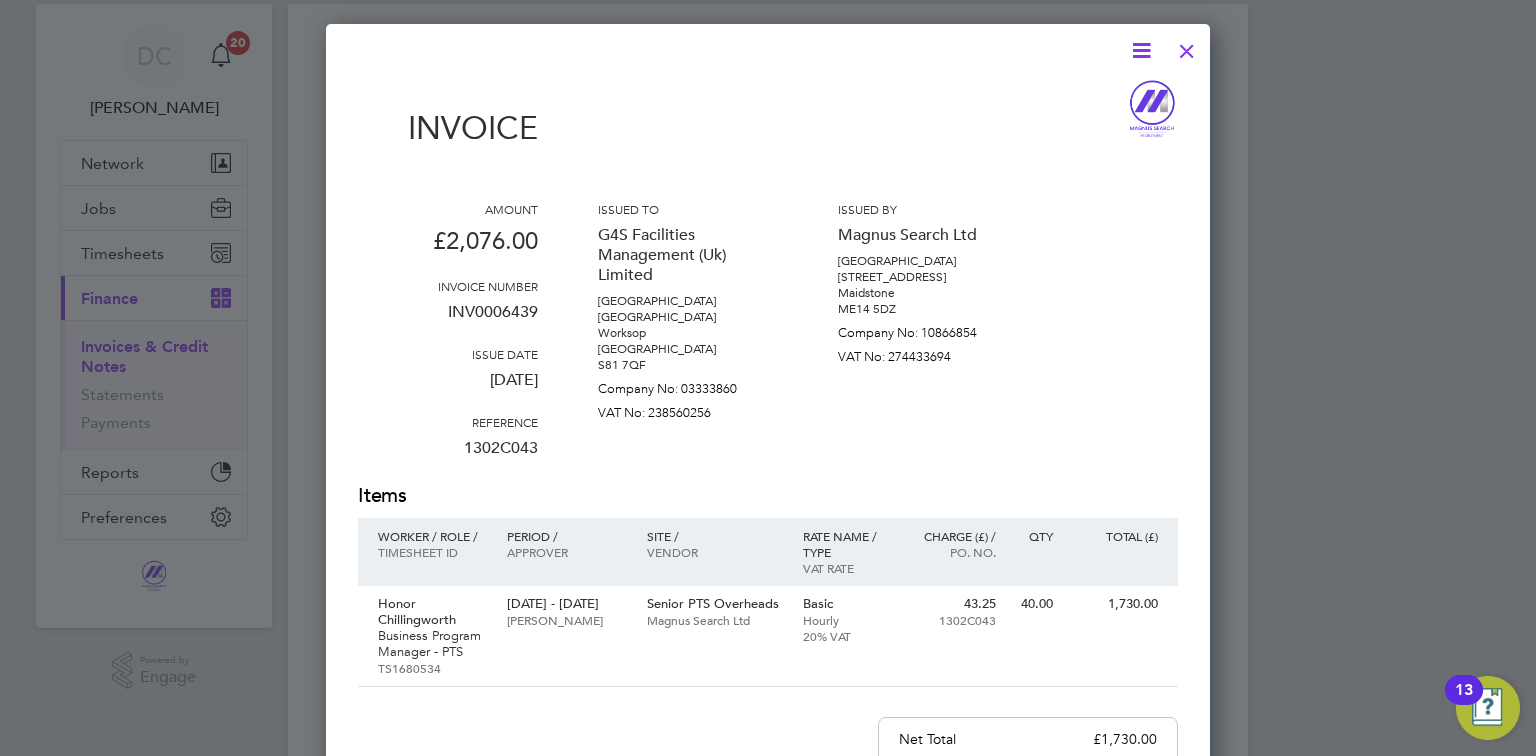 scroll, scrollTop: 80, scrollLeft: 0, axis: vertical 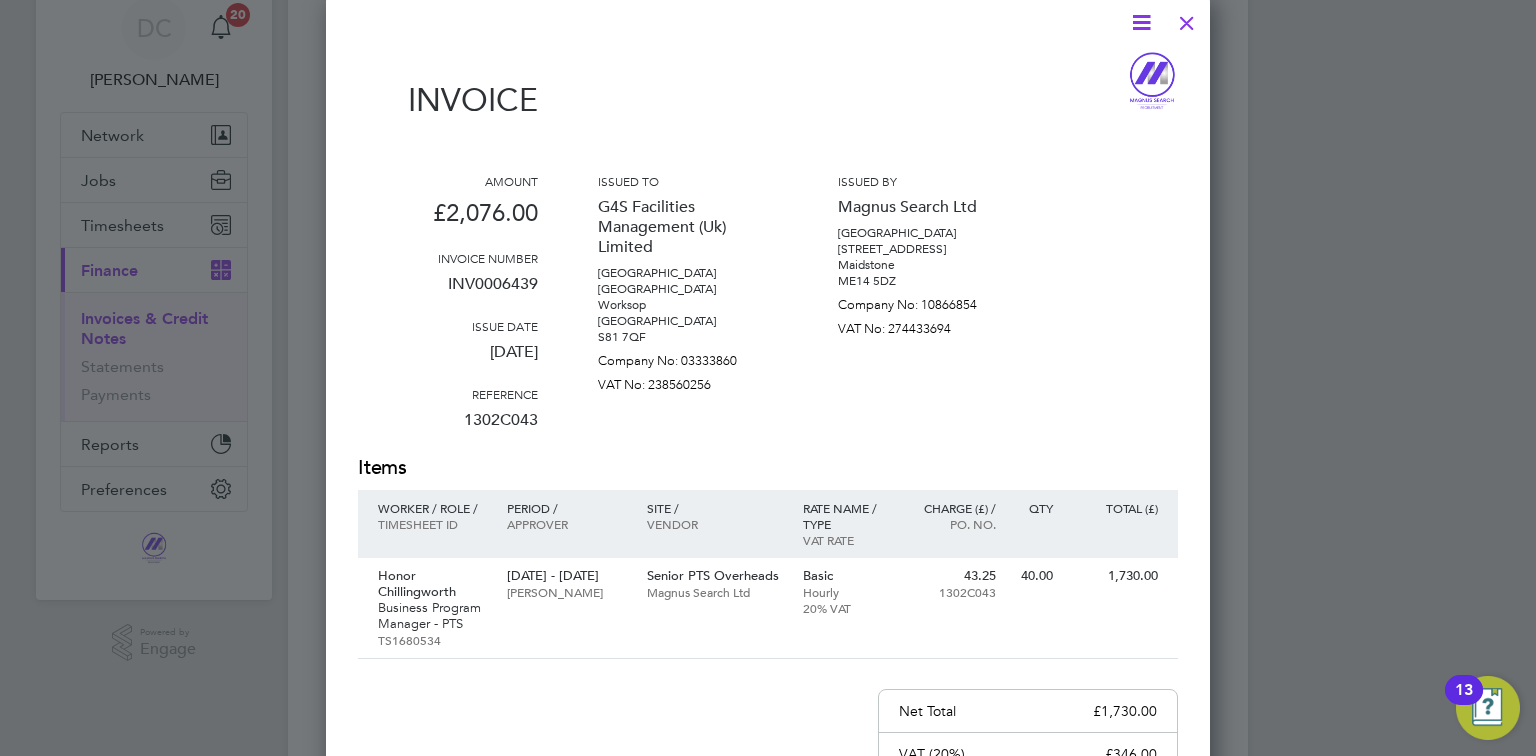 click at bounding box center [1141, 22] 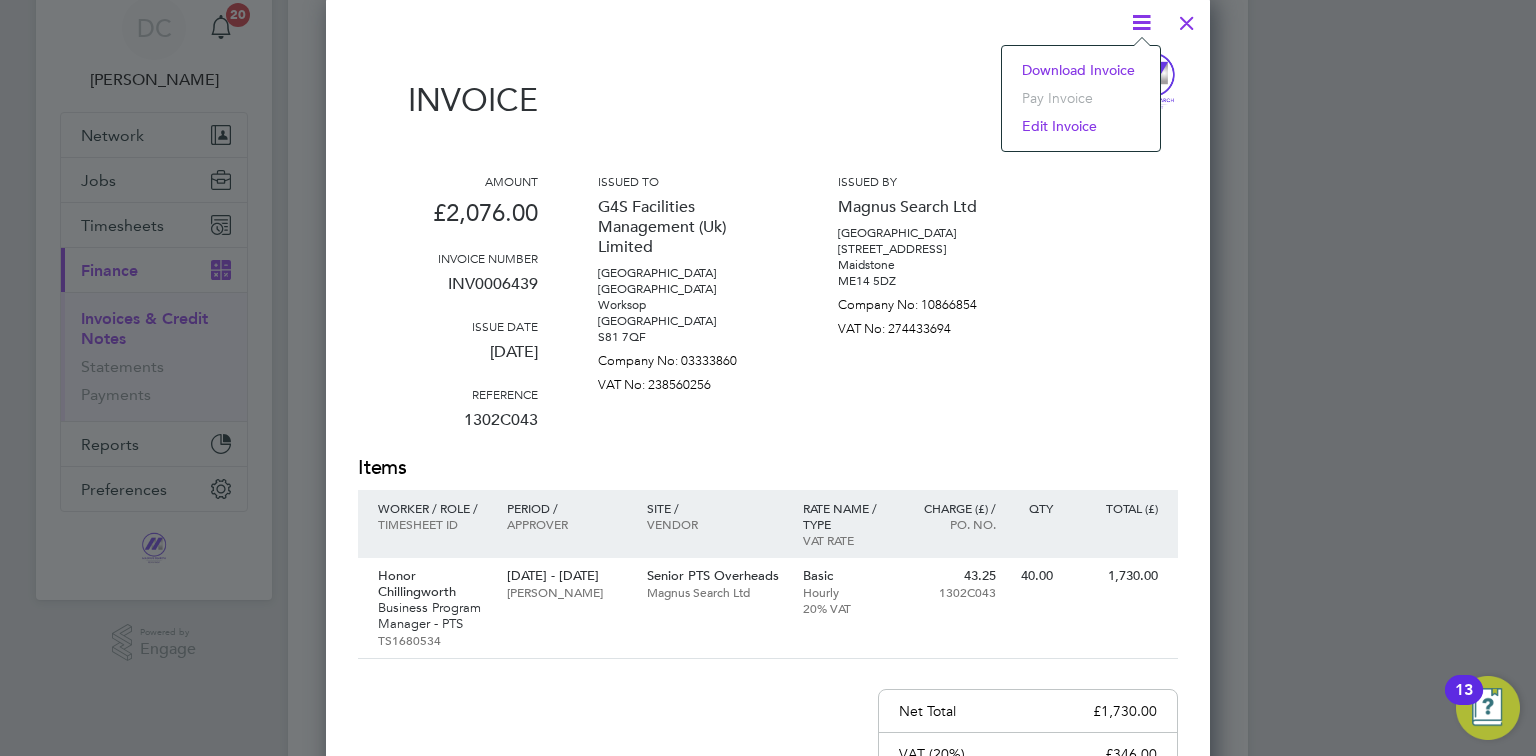 click on "Download Invoice" 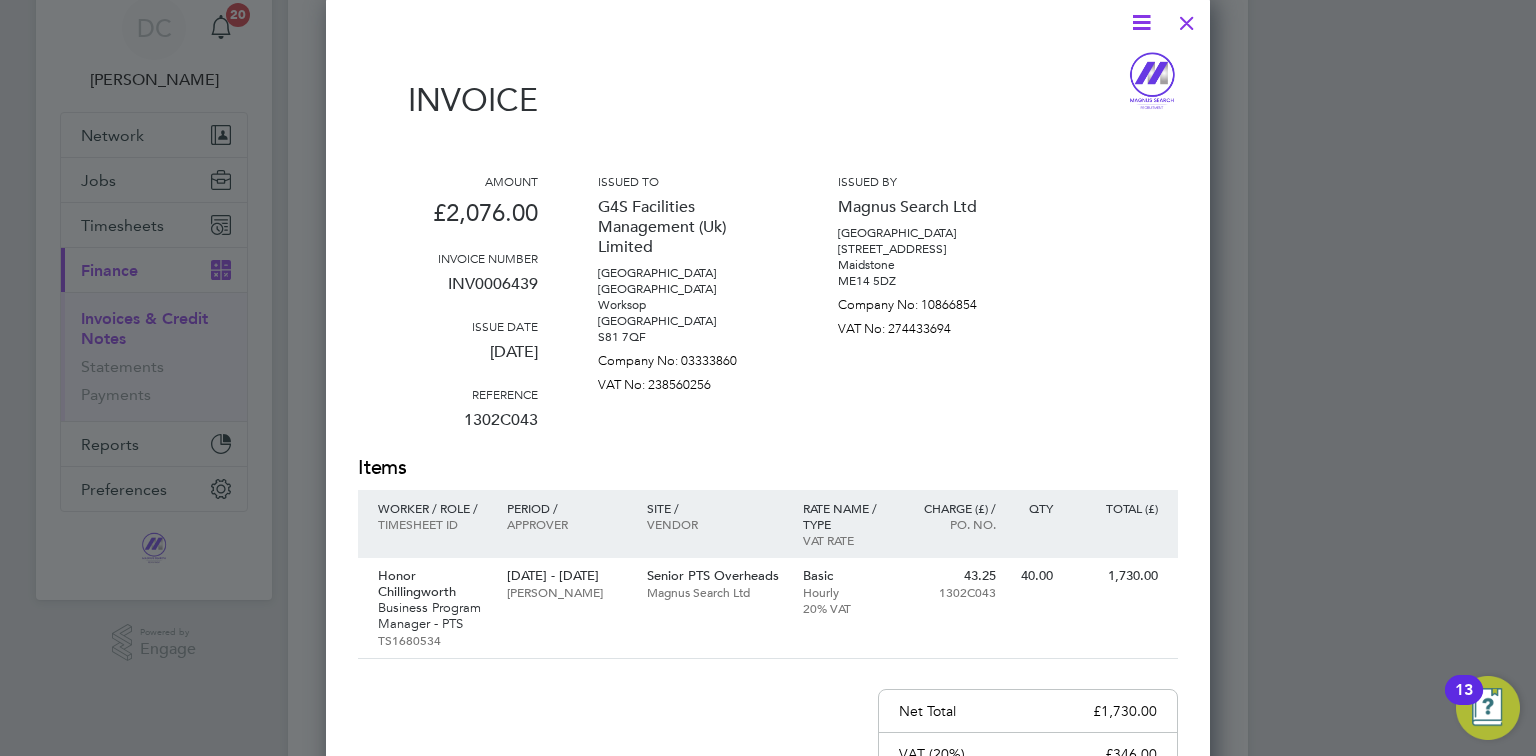 click at bounding box center [1187, 18] 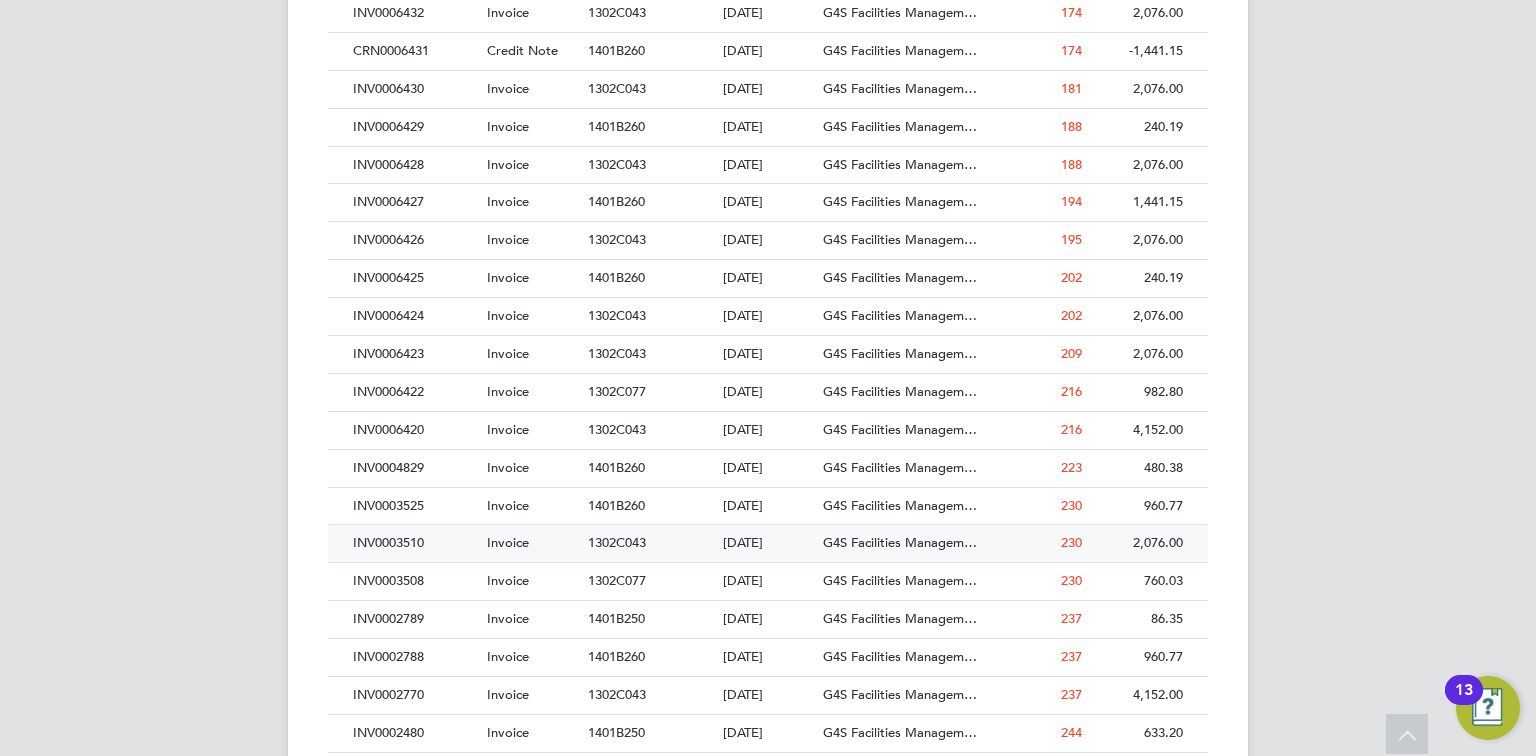 scroll, scrollTop: 1917, scrollLeft: 0, axis: vertical 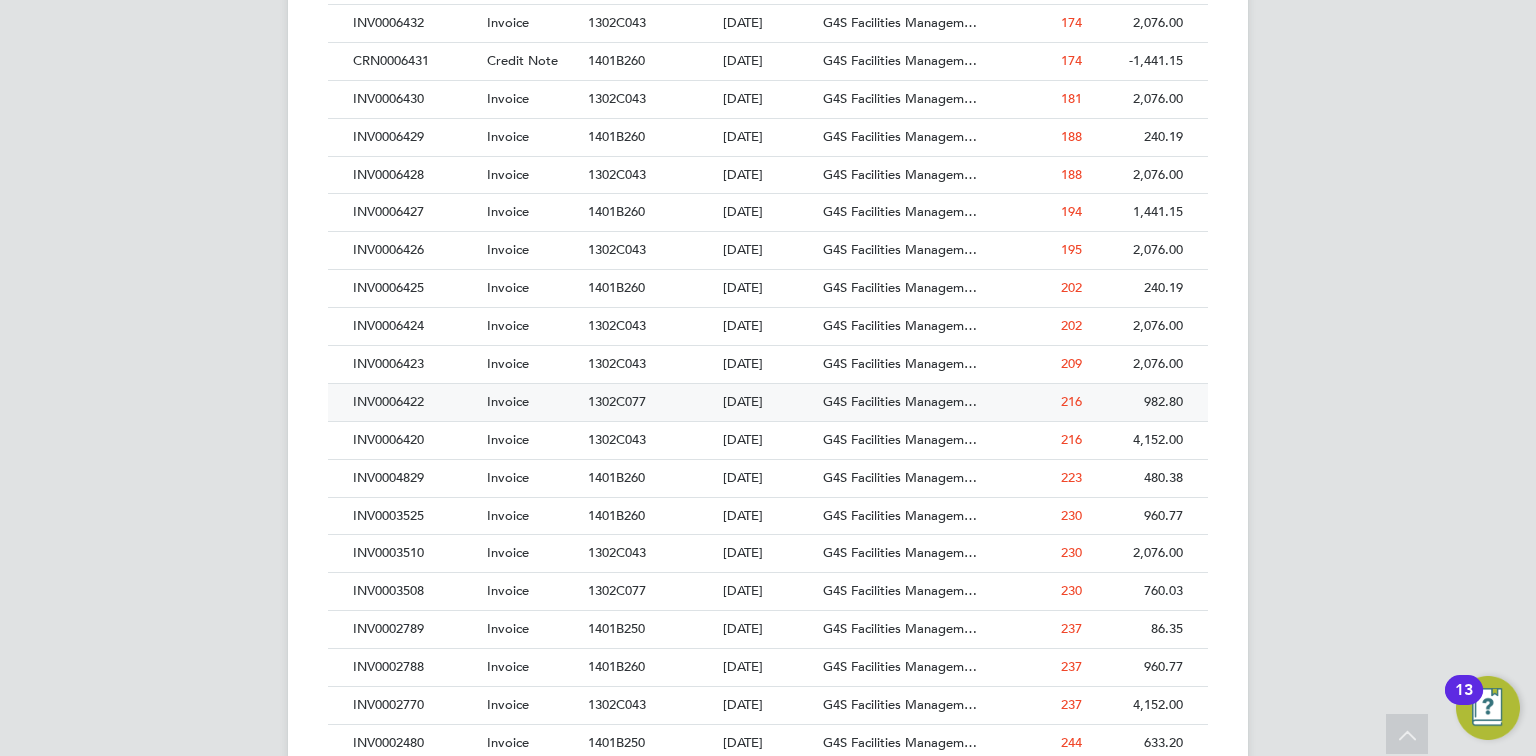 click on "10 Dec 2024" 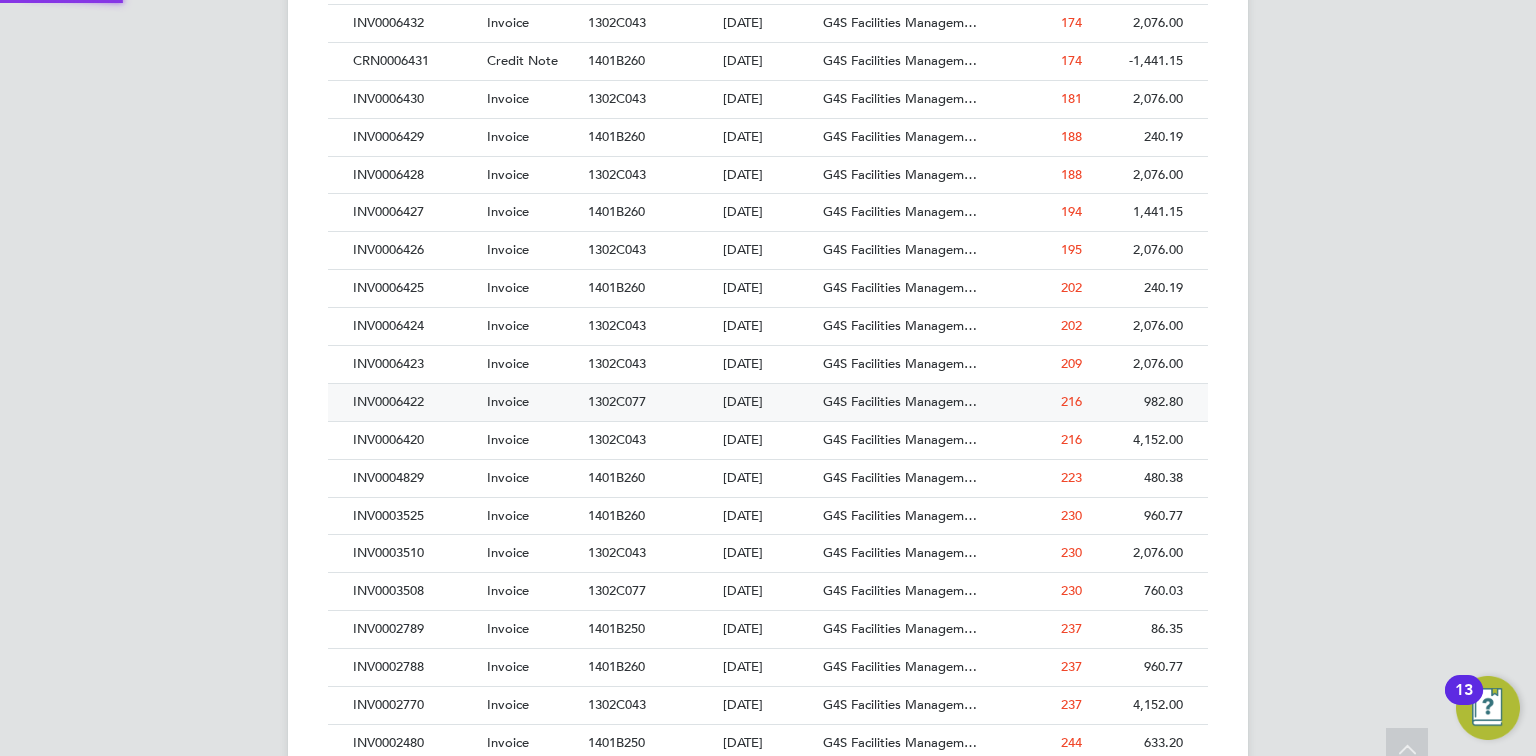 scroll, scrollTop: 0, scrollLeft: 0, axis: both 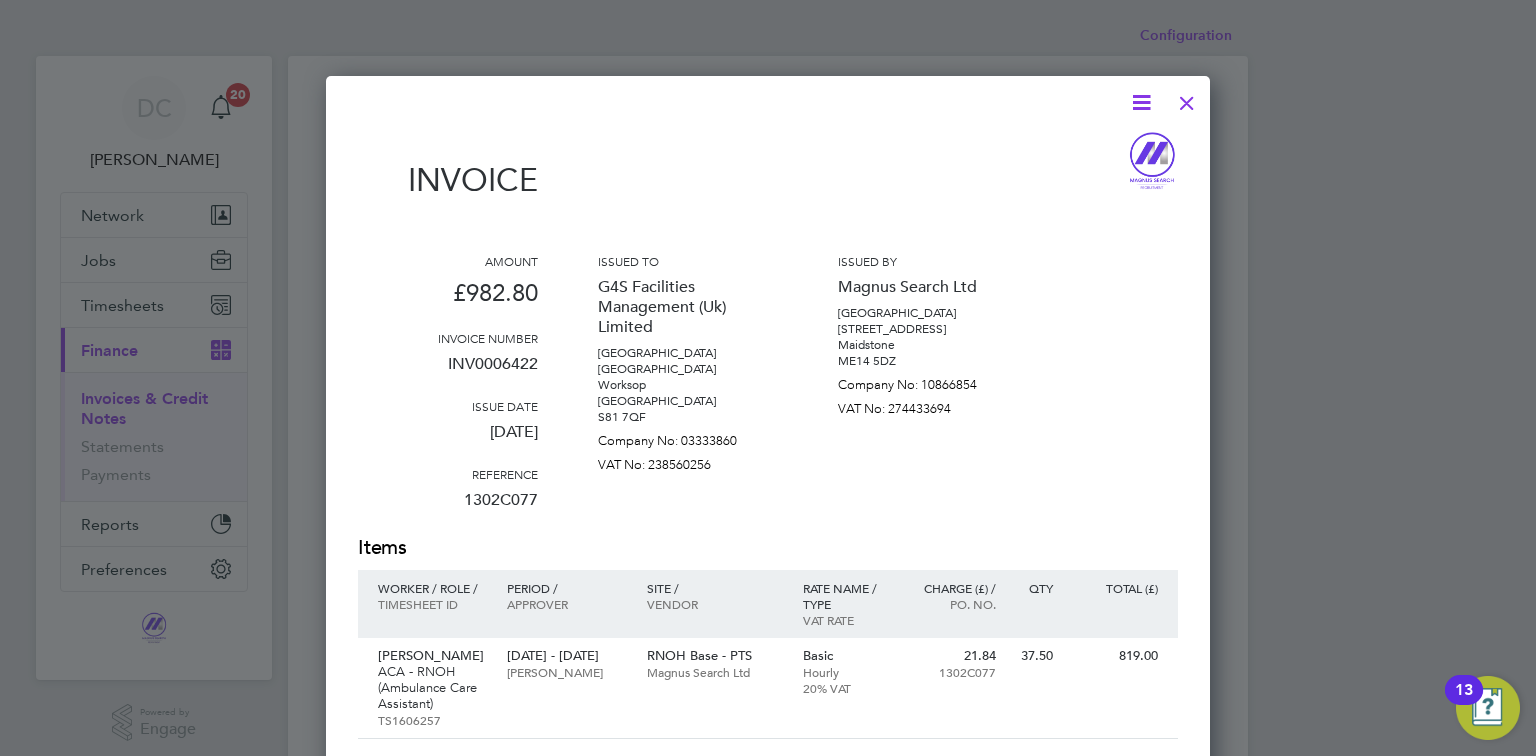 click at bounding box center [1187, 98] 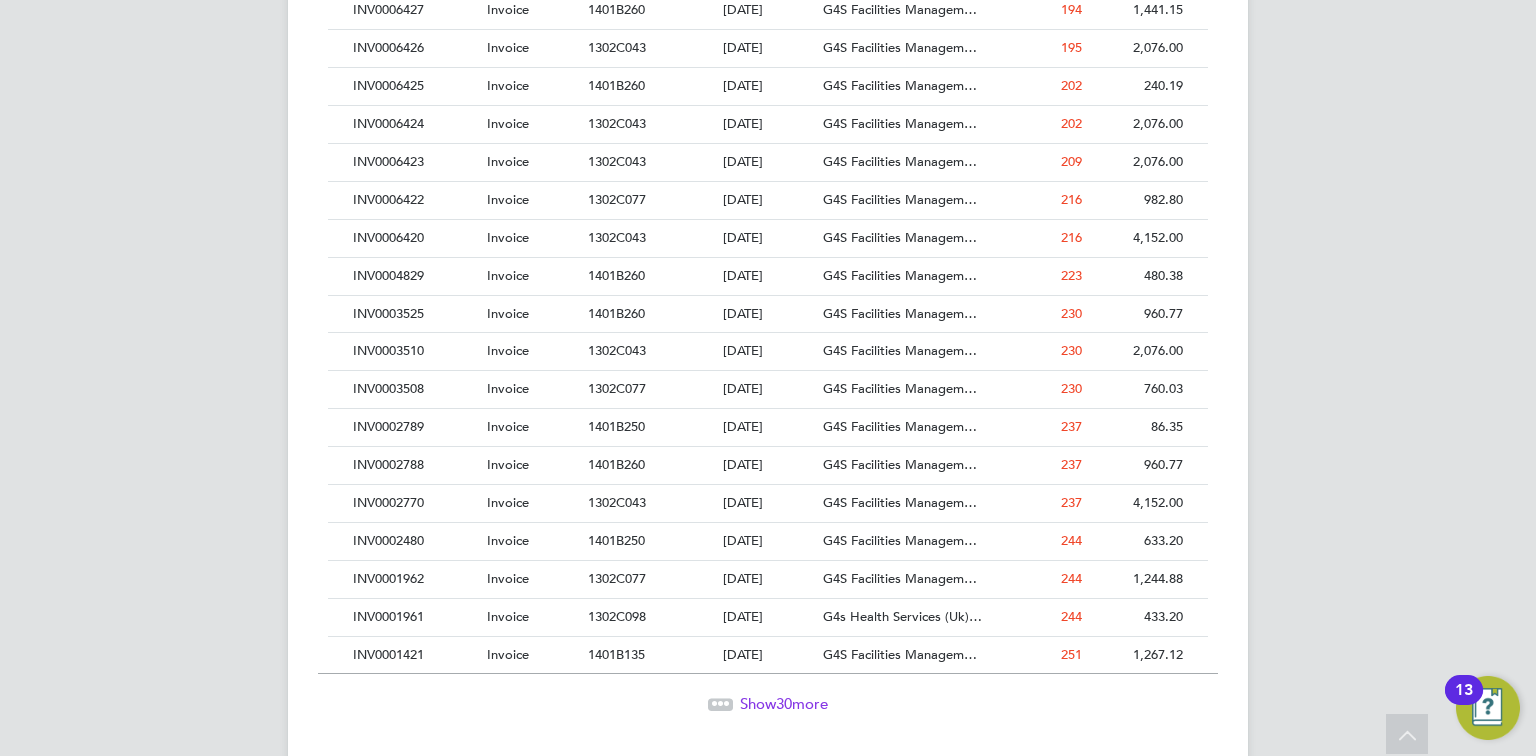 scroll, scrollTop: 2157, scrollLeft: 0, axis: vertical 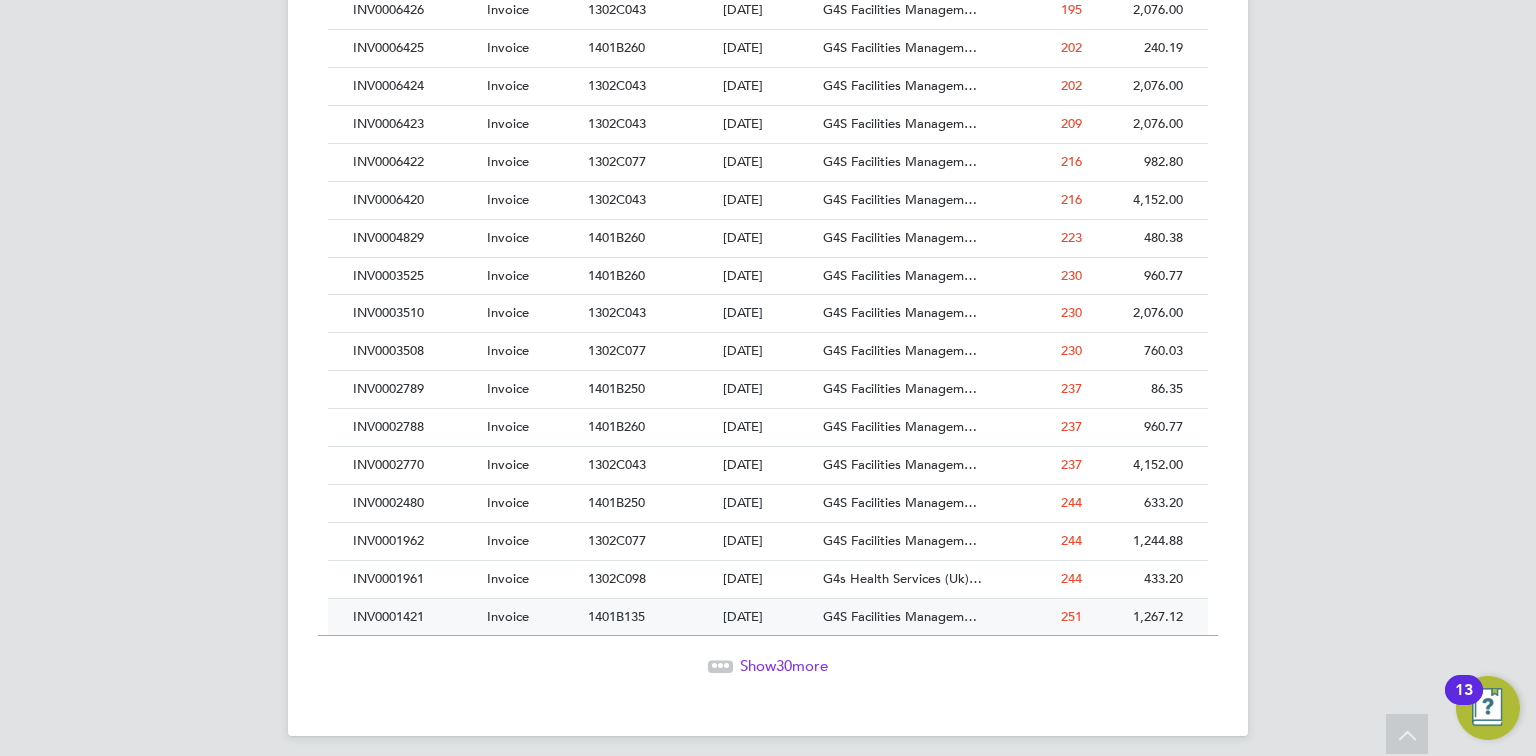 click on "05 Nov 2024" 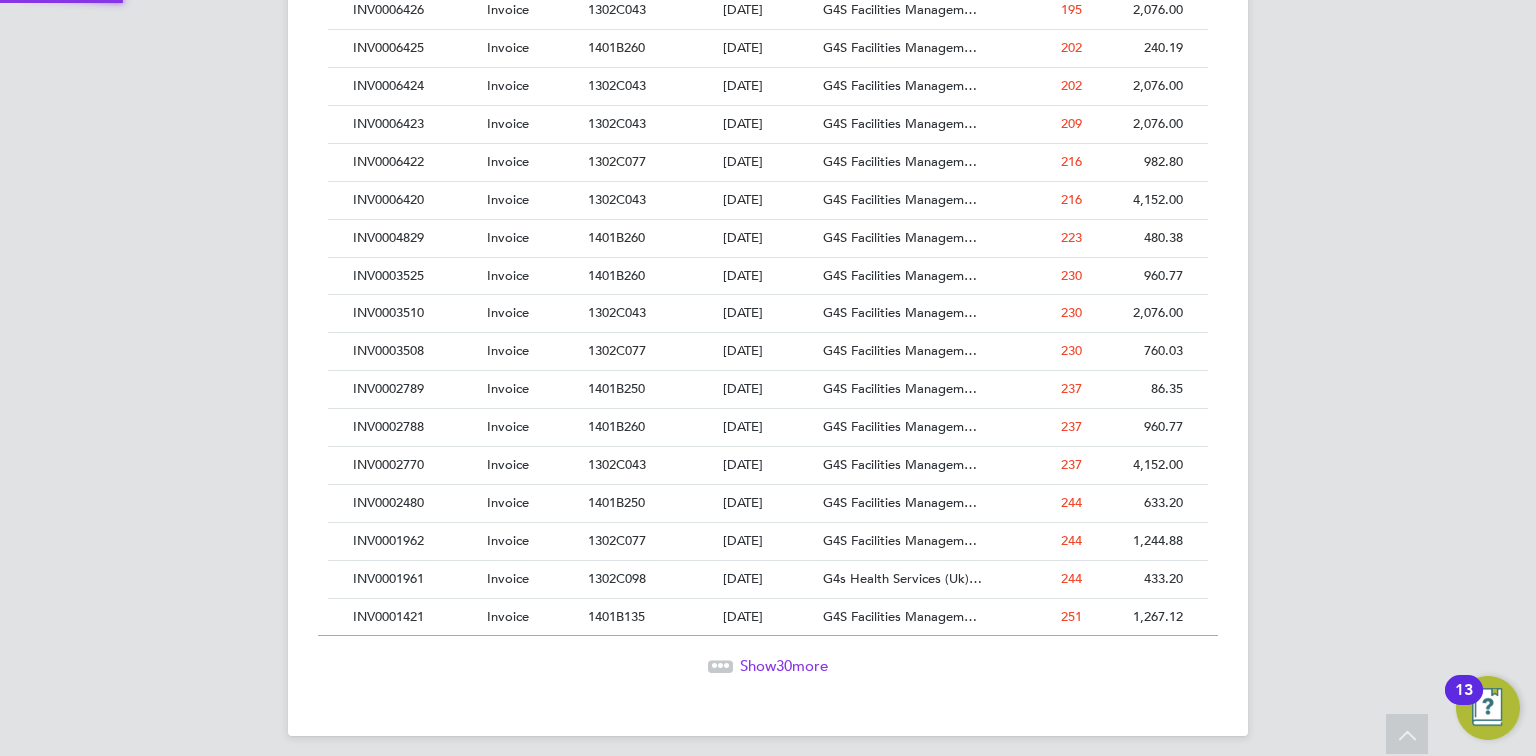 scroll, scrollTop: 0, scrollLeft: 0, axis: both 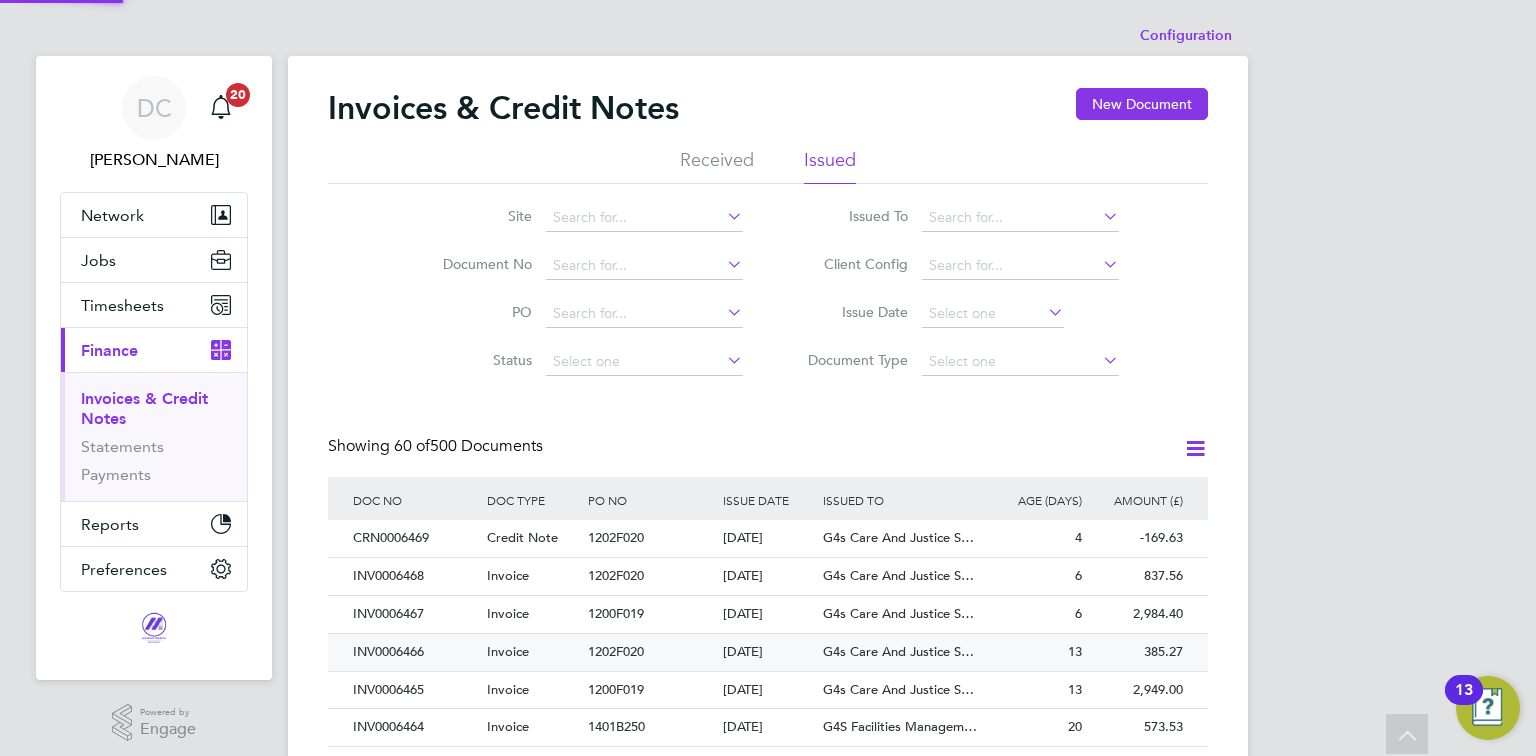 click on "[DATE]" 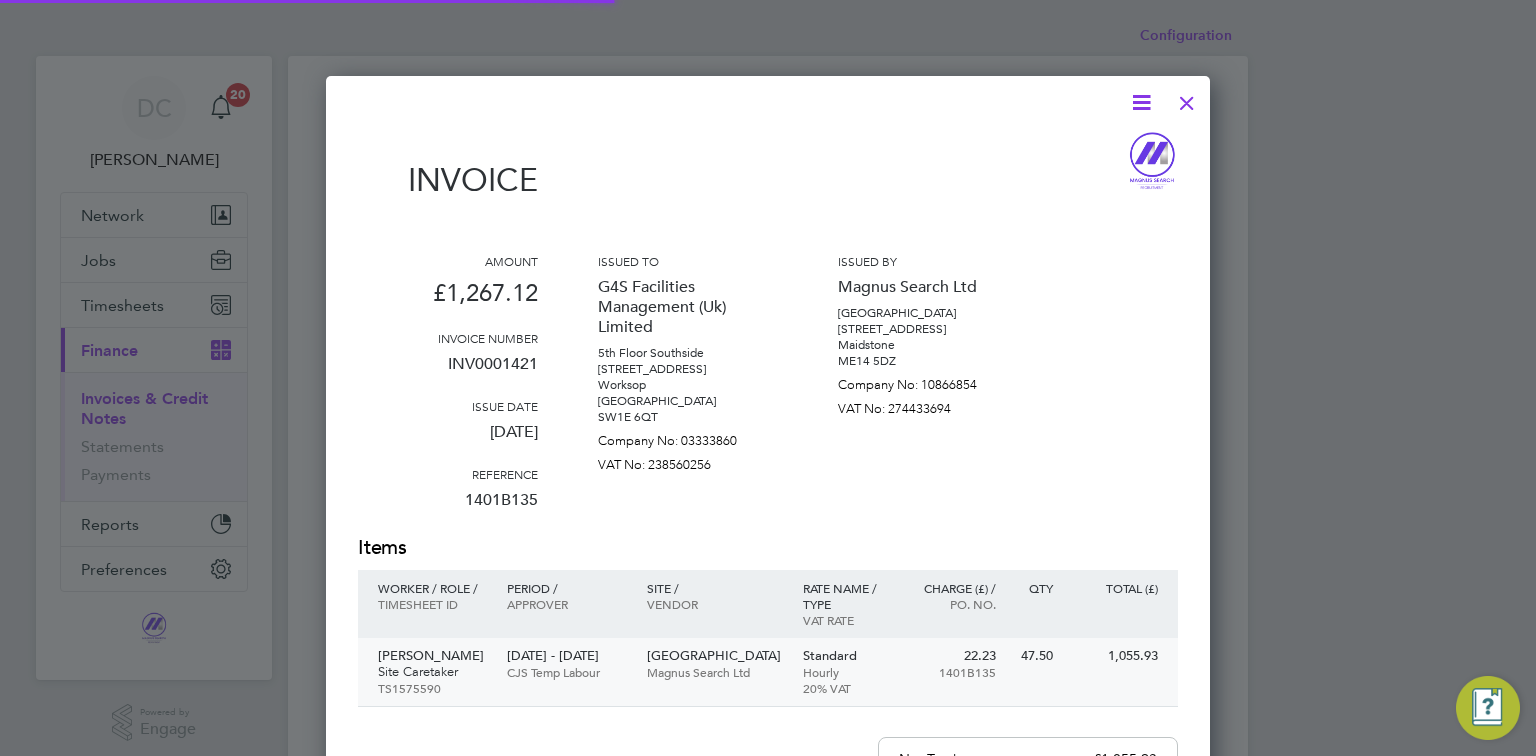 scroll, scrollTop: 9, scrollLeft: 10, axis: both 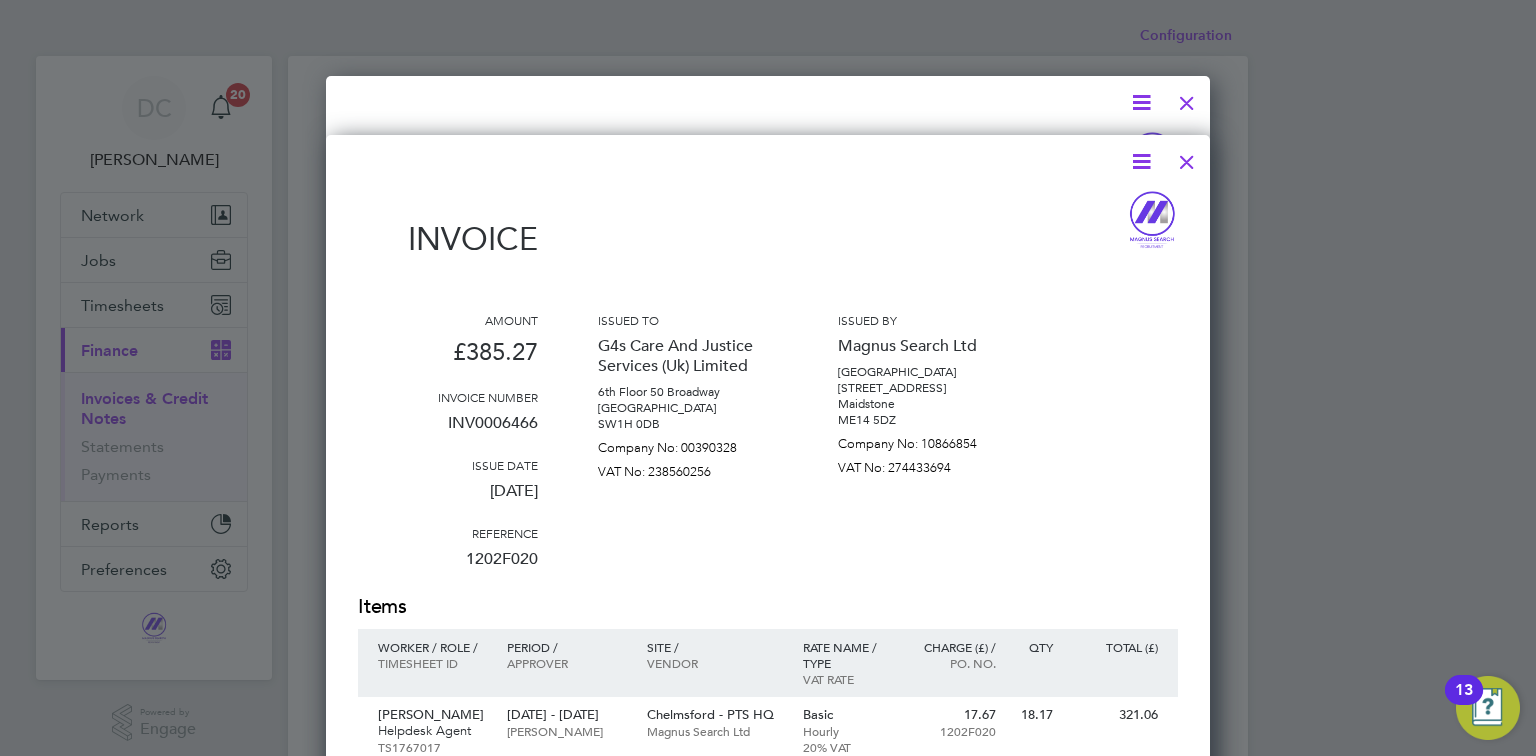 click at bounding box center (1187, 157) 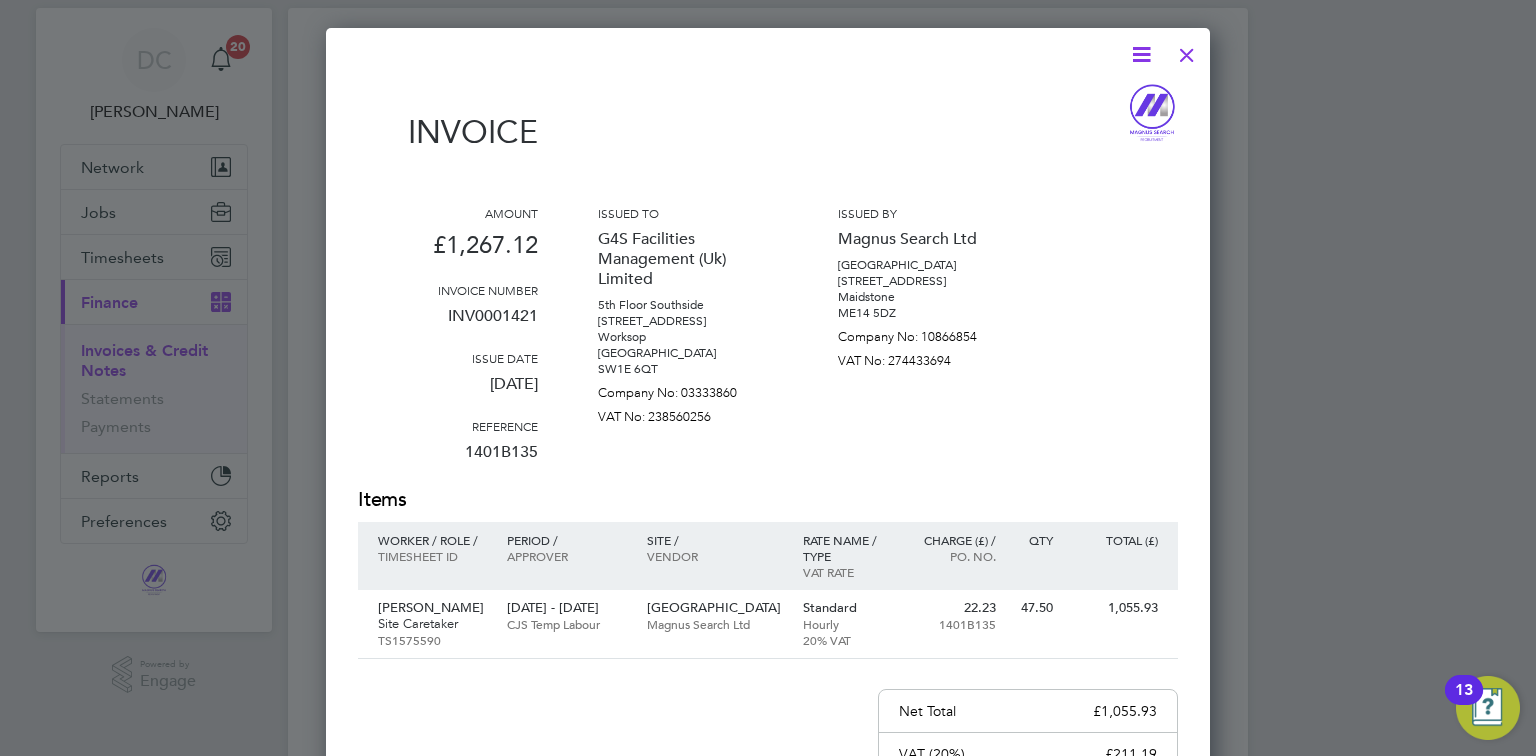 scroll, scrollTop: 0, scrollLeft: 0, axis: both 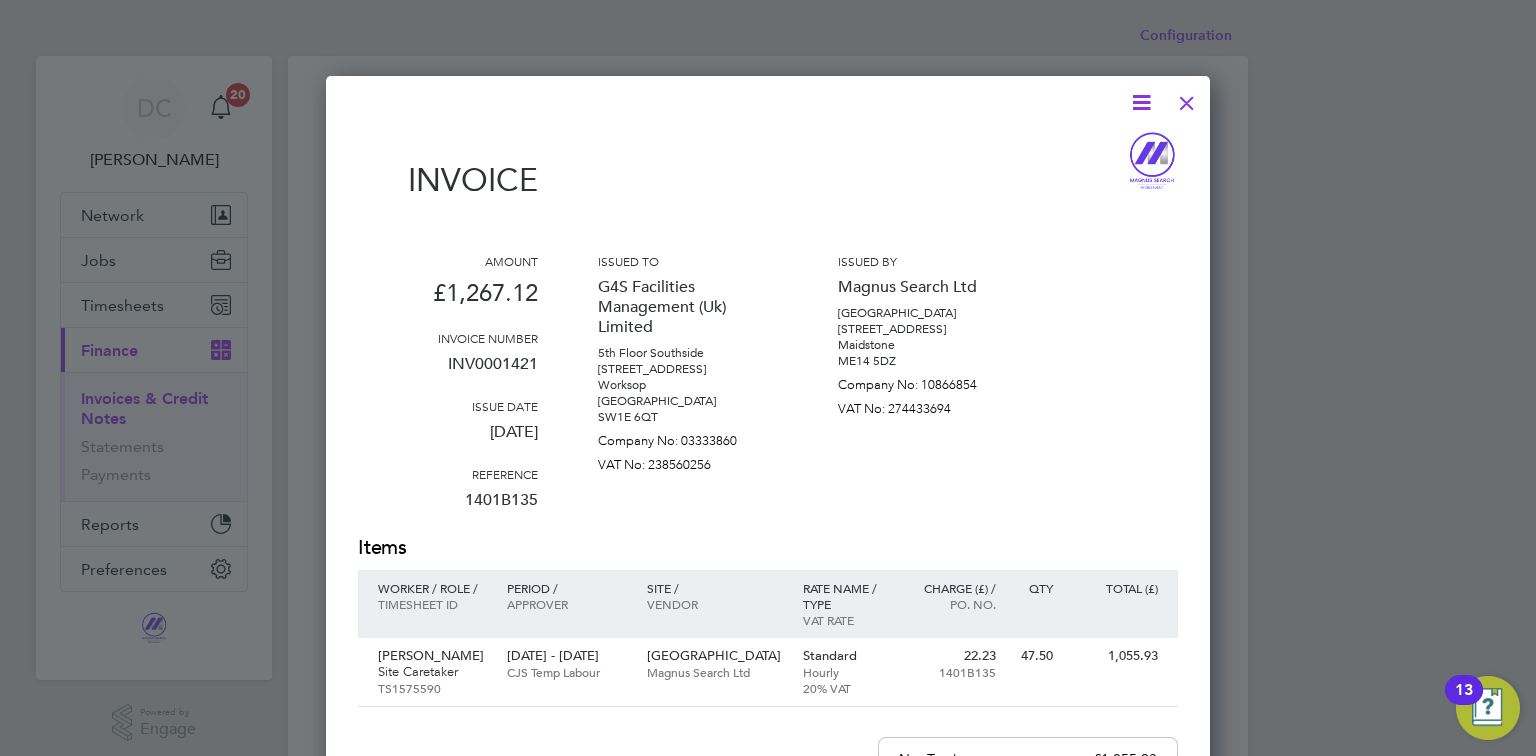 click at bounding box center (1187, 98) 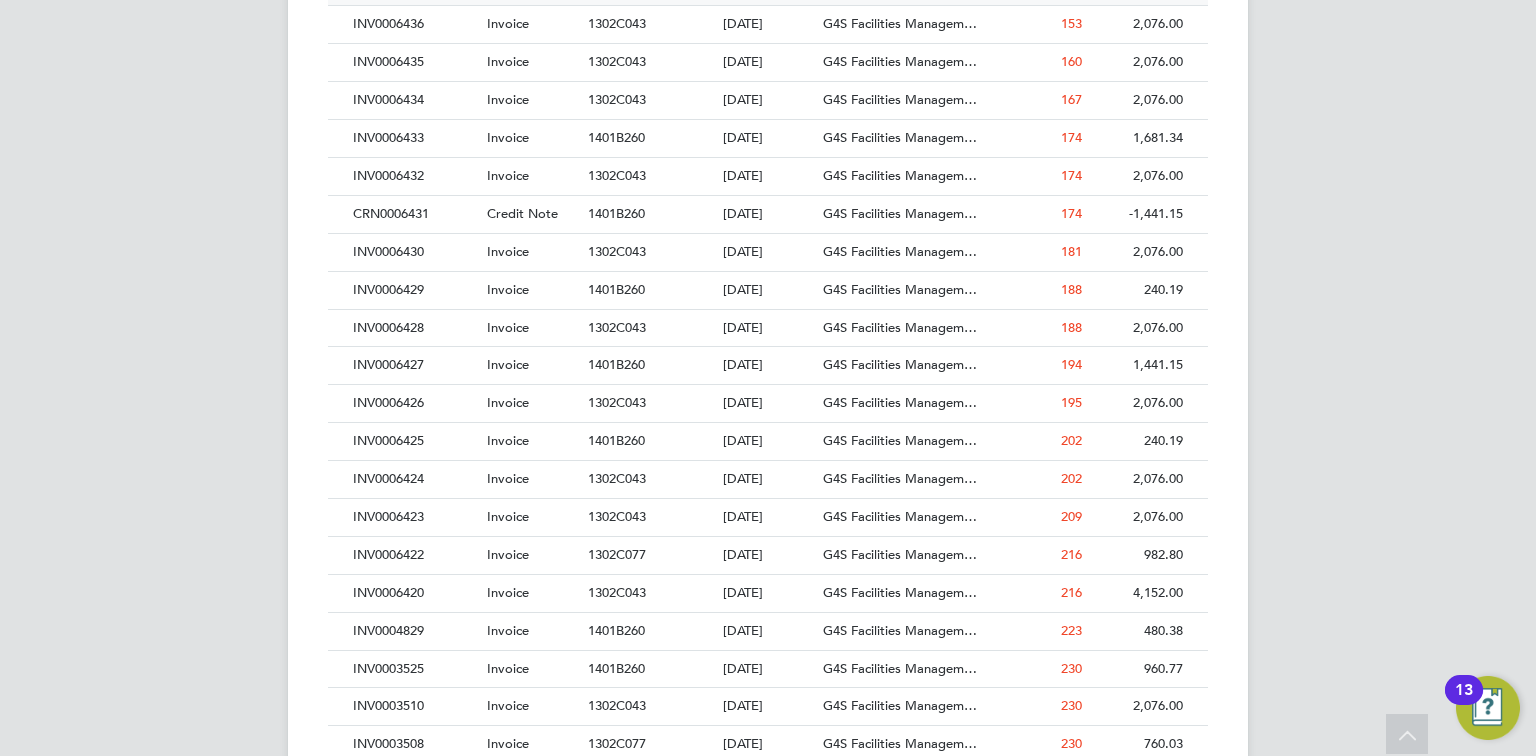 scroll, scrollTop: 2157, scrollLeft: 0, axis: vertical 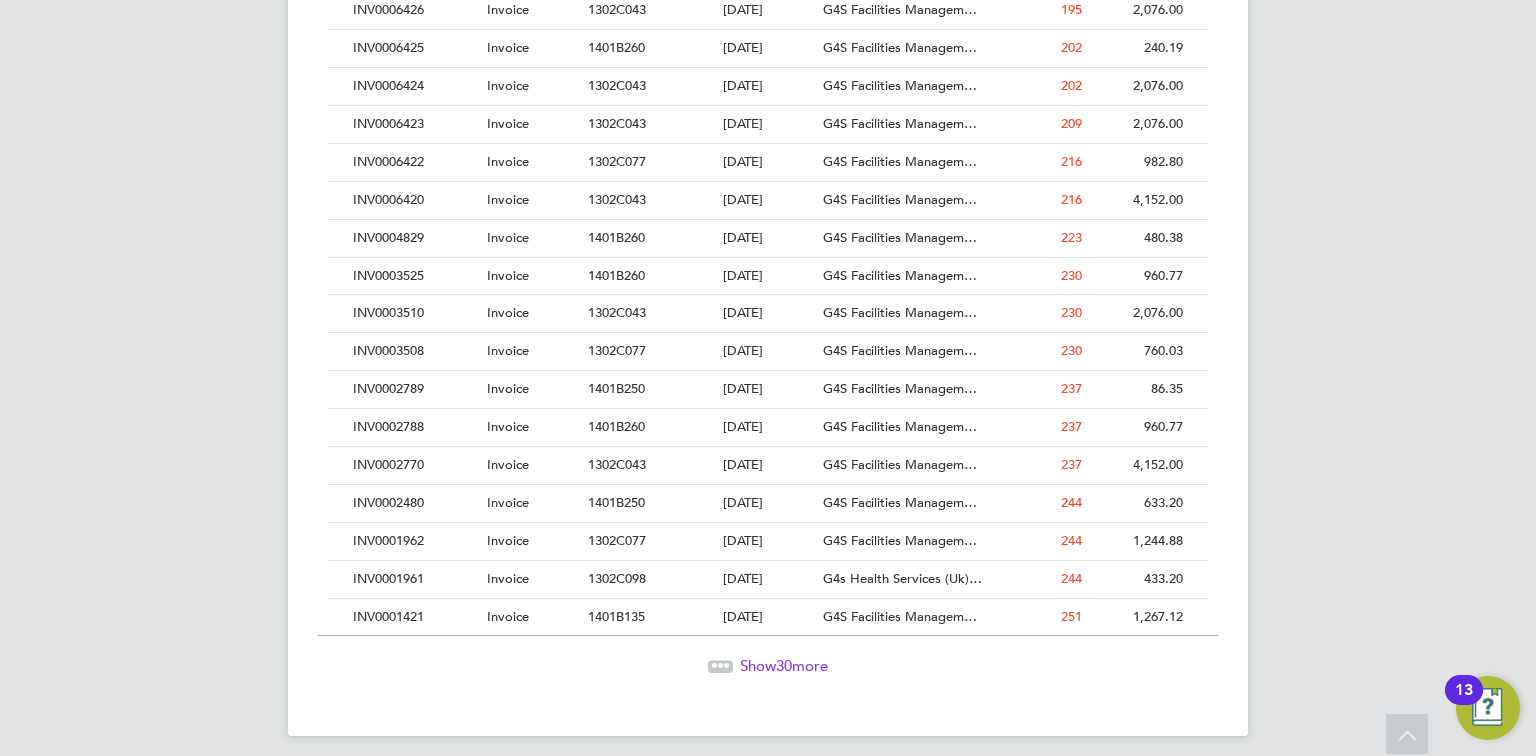 click on "Show  30  more" 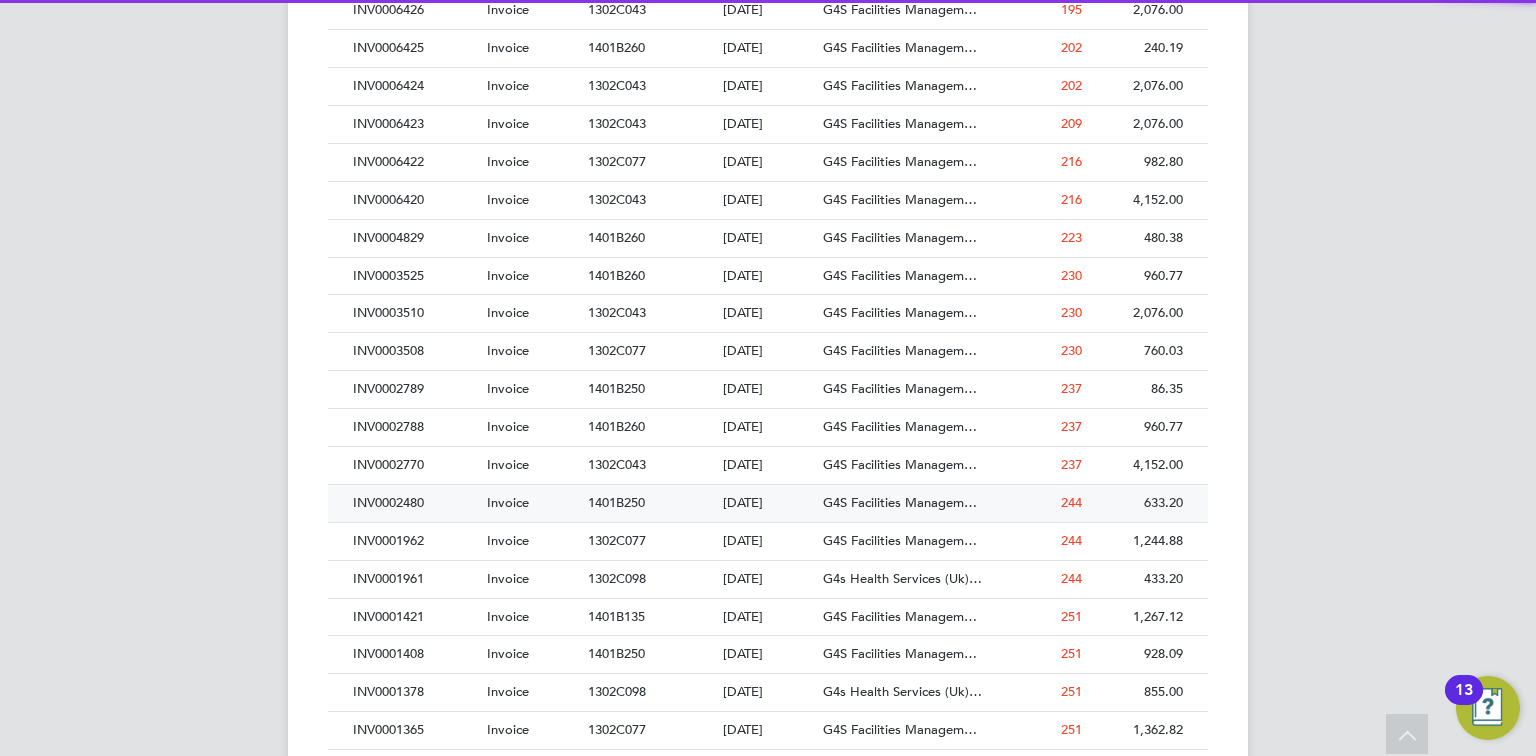 scroll, scrollTop: 10, scrollLeft: 9, axis: both 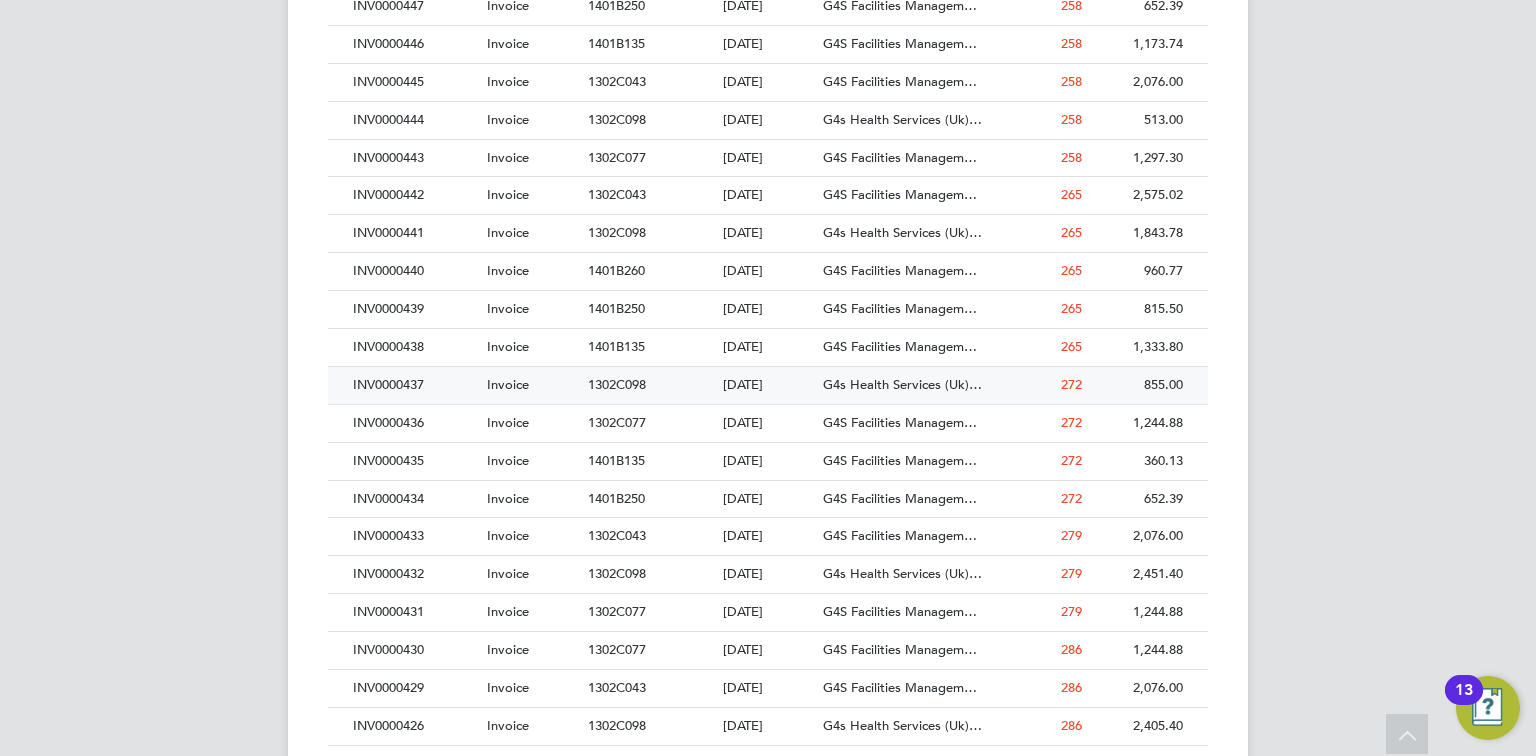 click on "15 Oct 2024" 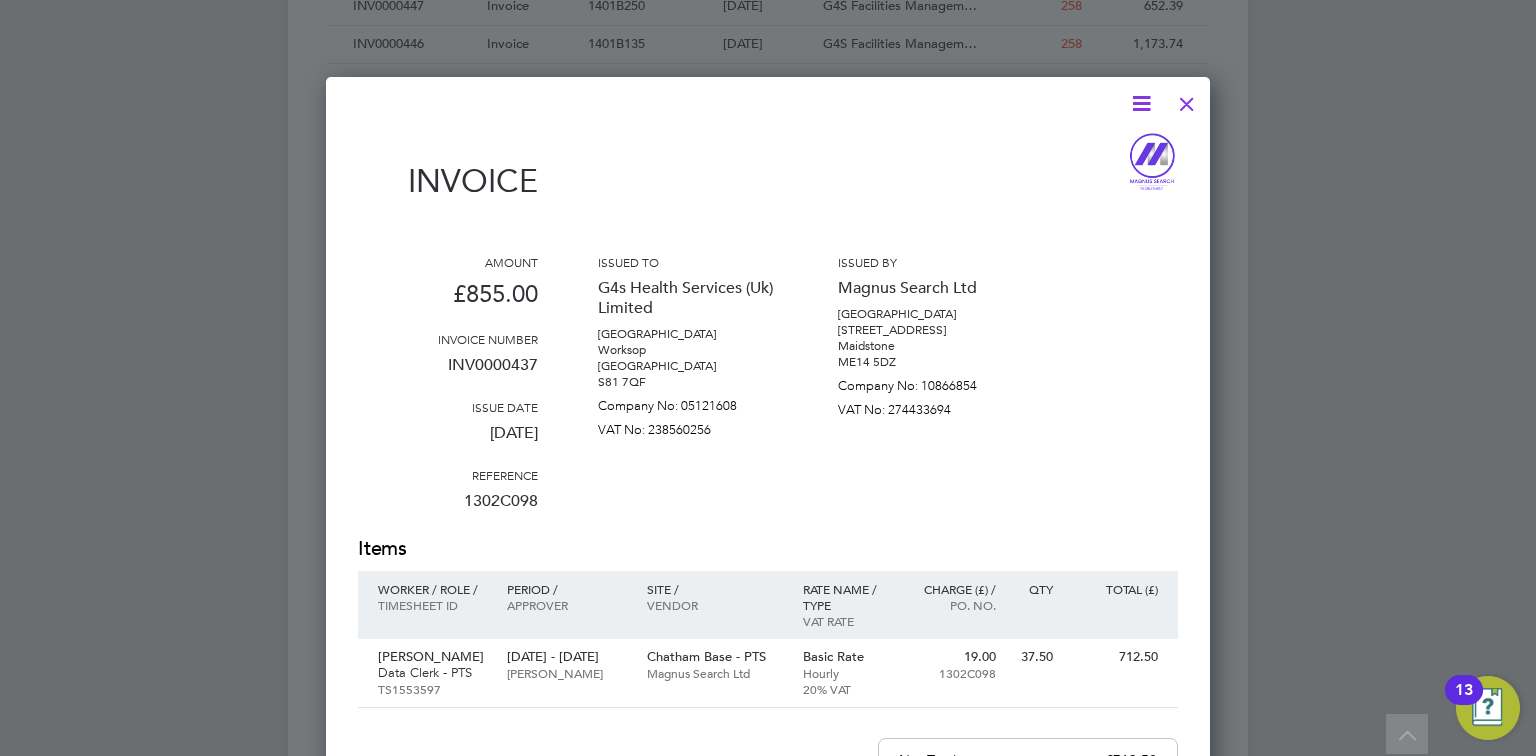click at bounding box center [1141, 103] 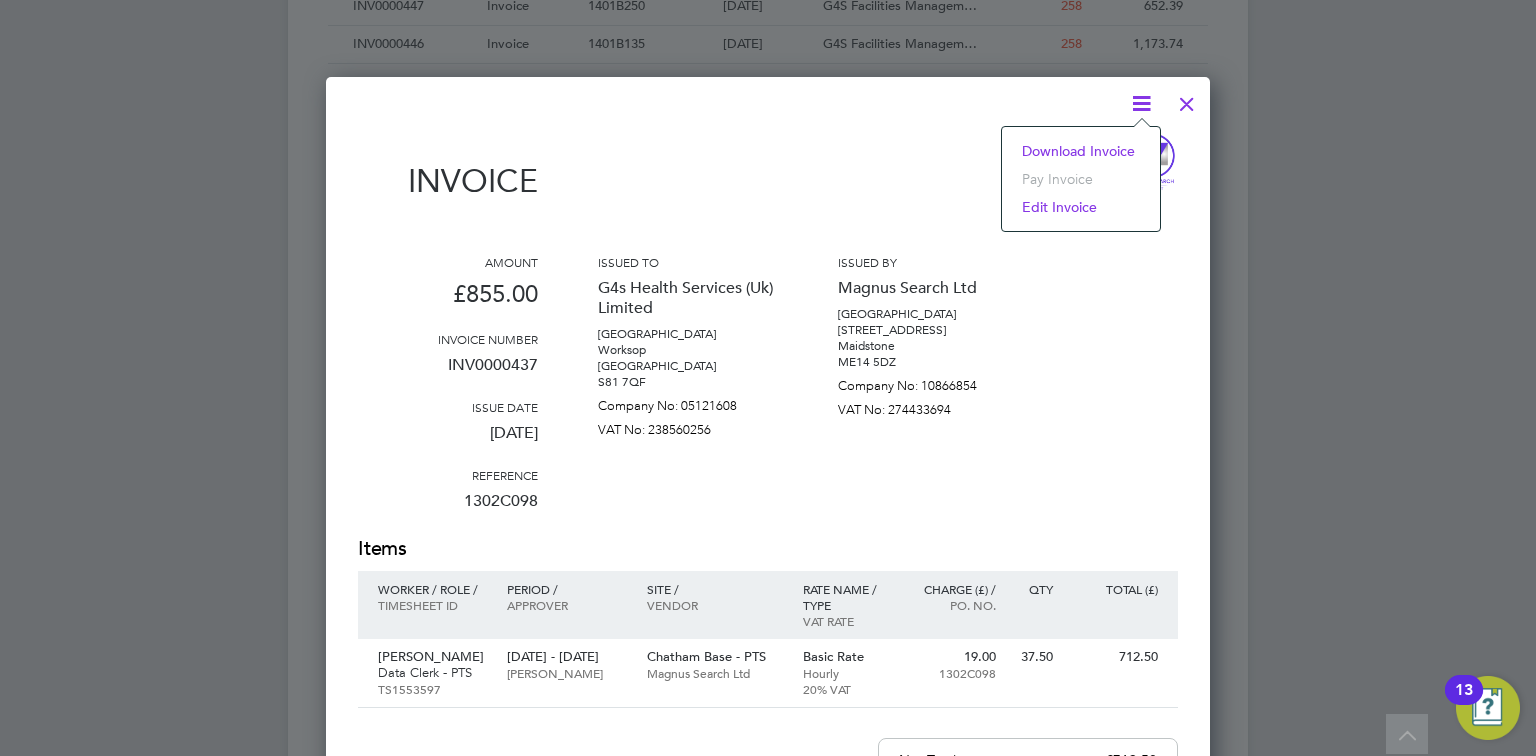 click on "Download Invoice" 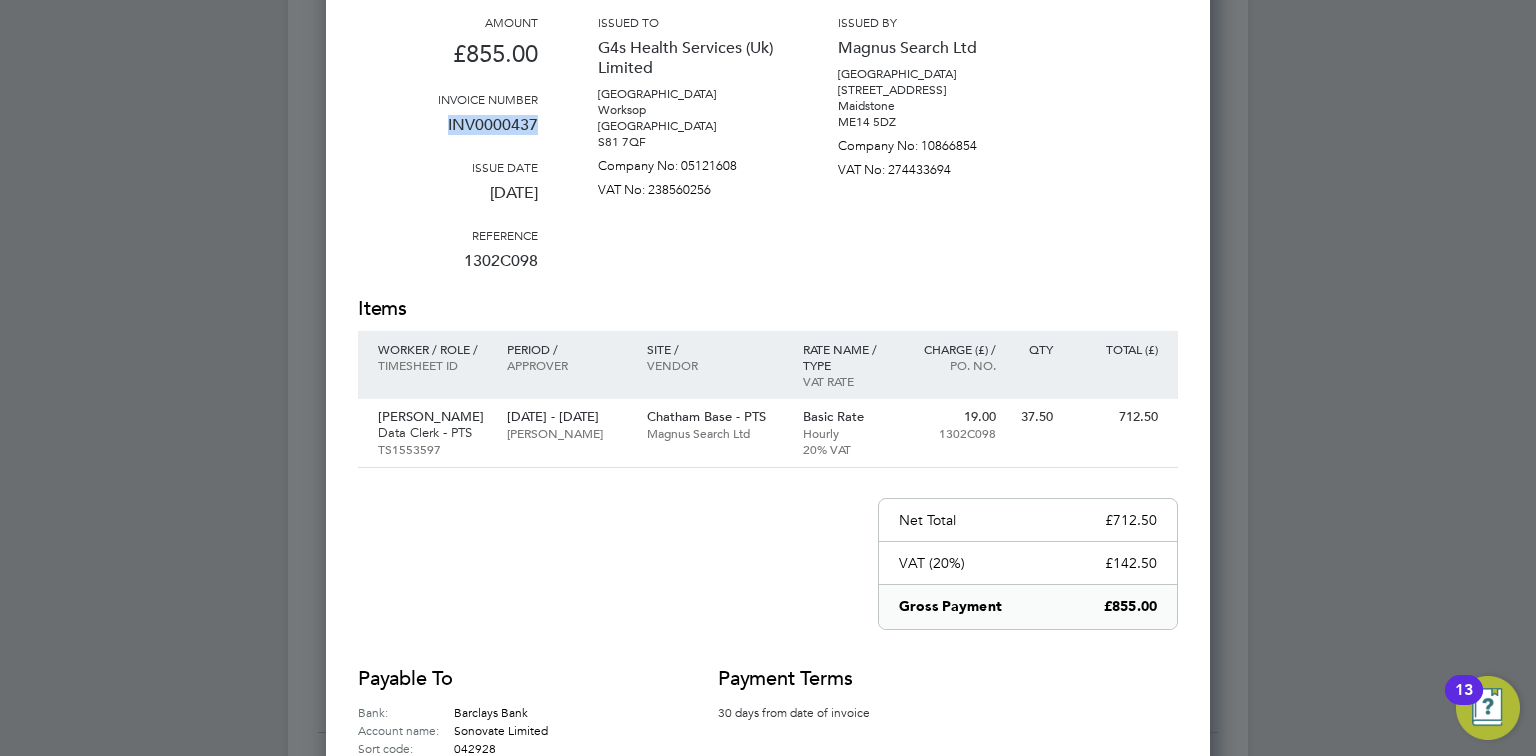 drag, startPoint x: 556, startPoint y: 120, endPoint x: 424, endPoint y: 121, distance: 132.00378 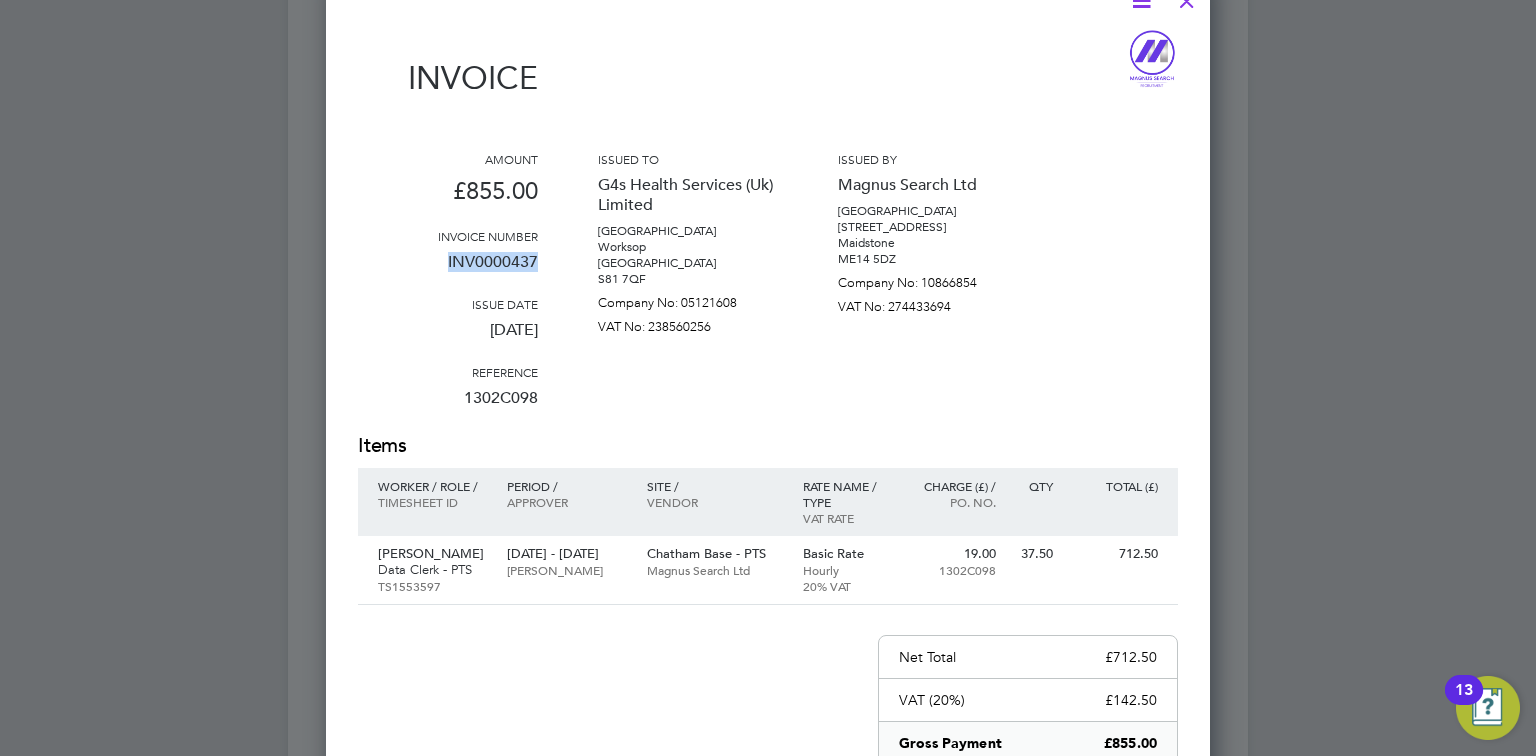 scroll, scrollTop: 2877, scrollLeft: 0, axis: vertical 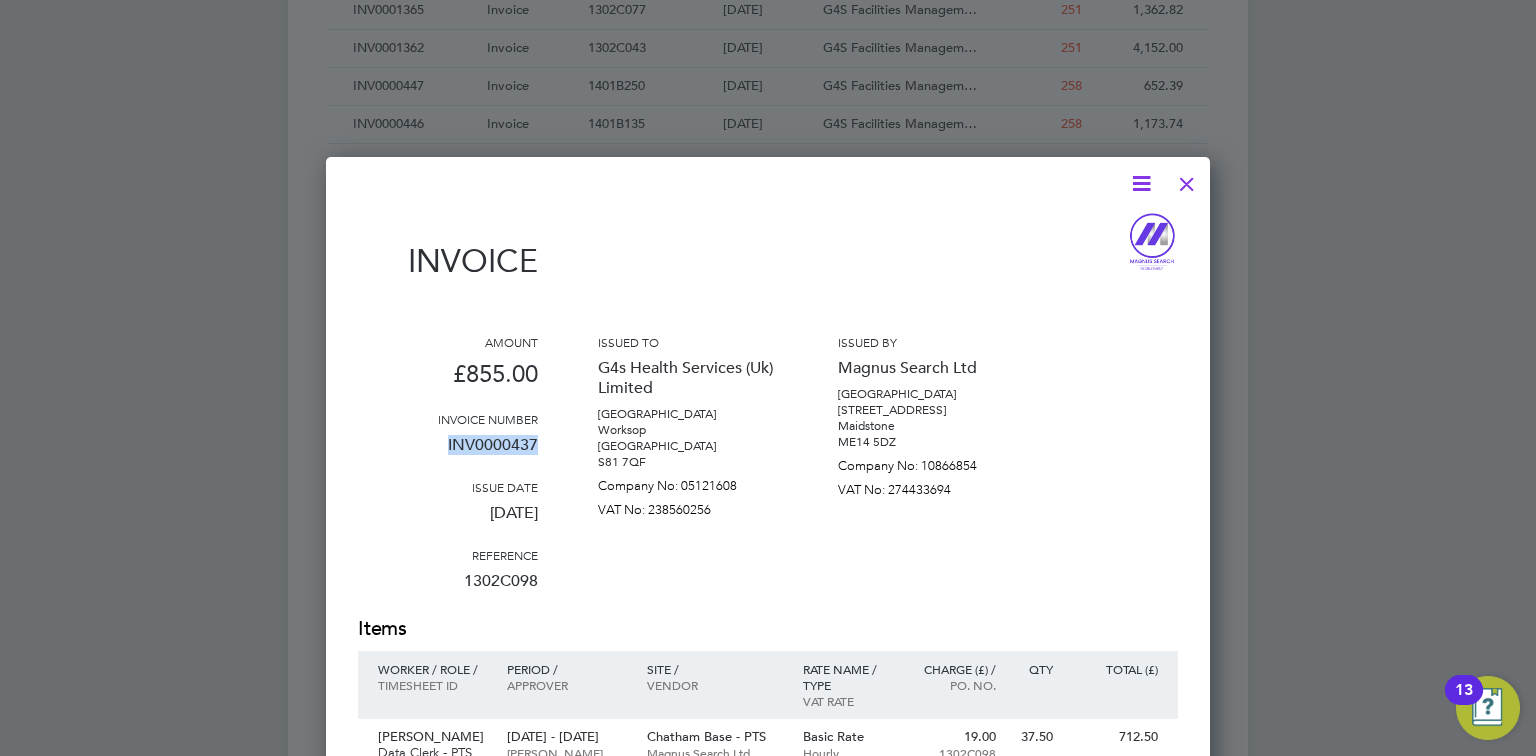 click at bounding box center (1187, 179) 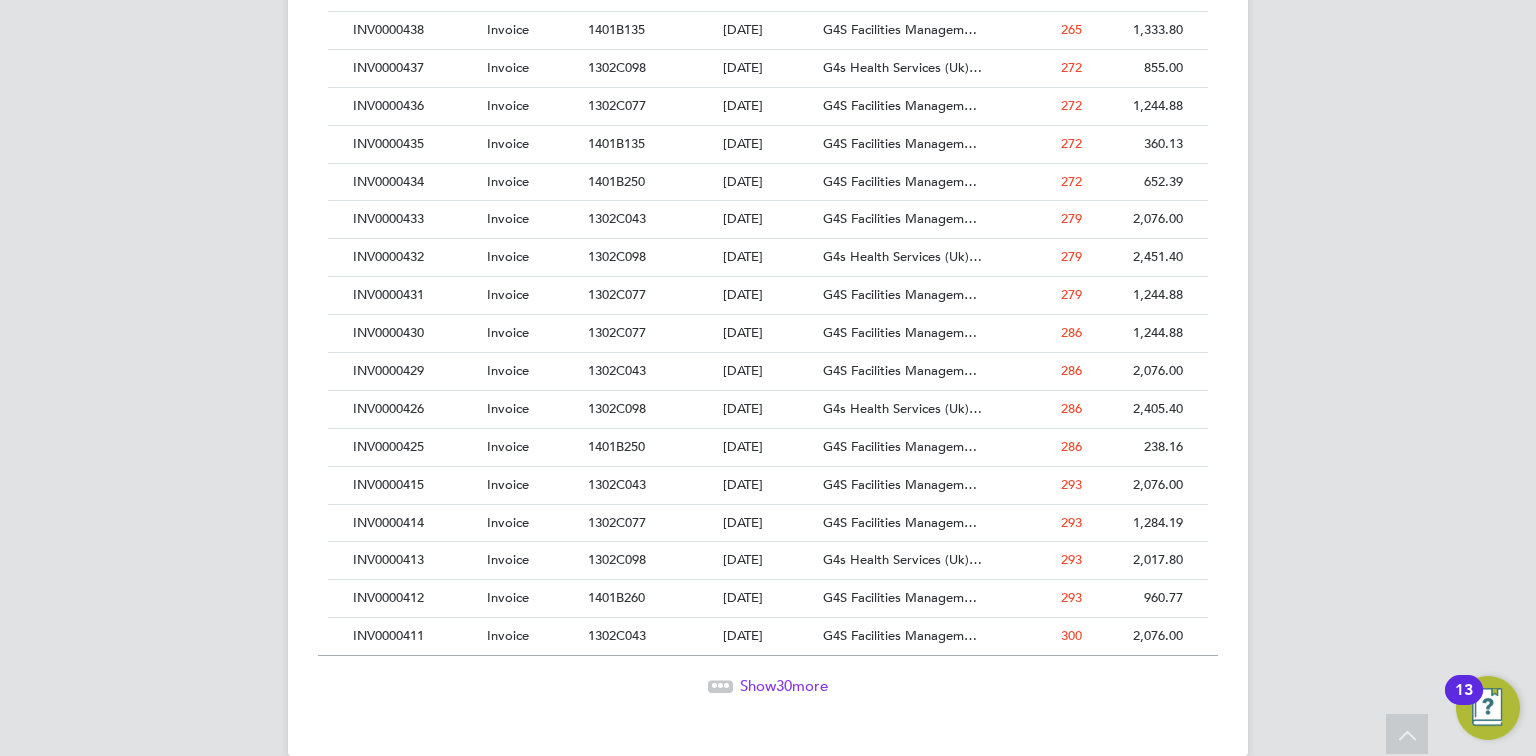 scroll, scrollTop: 3288, scrollLeft: 0, axis: vertical 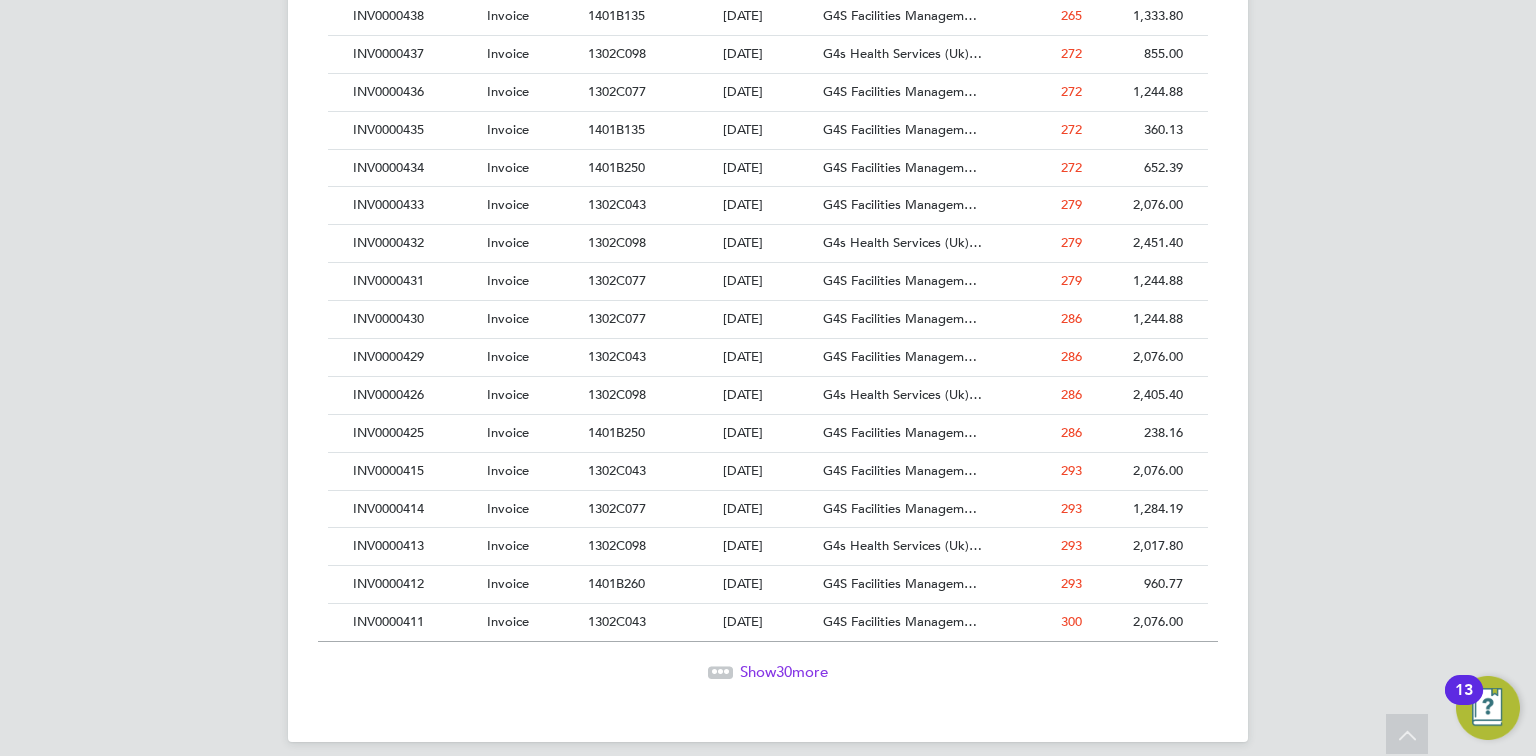 click on "Show  30  more" 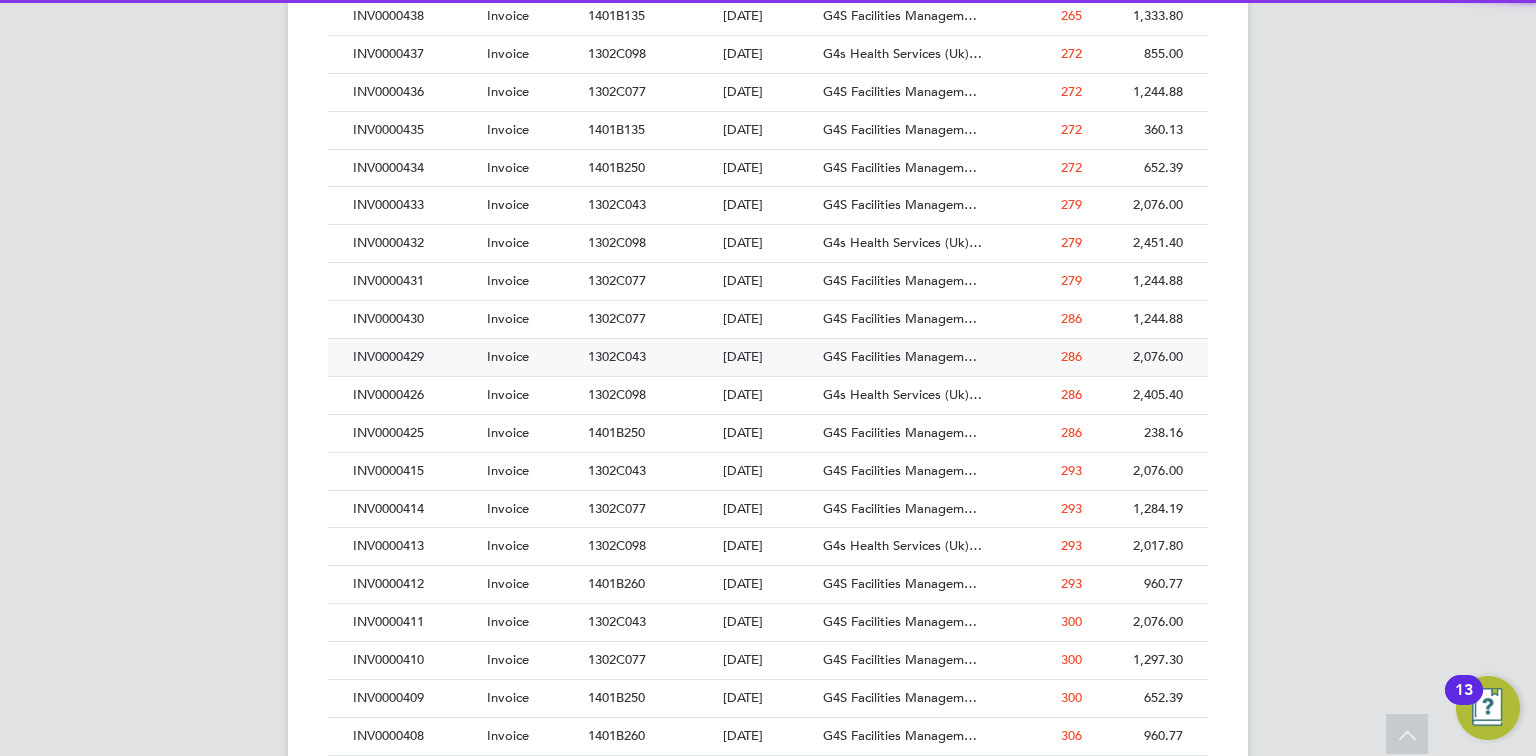 scroll, scrollTop: 10, scrollLeft: 9, axis: both 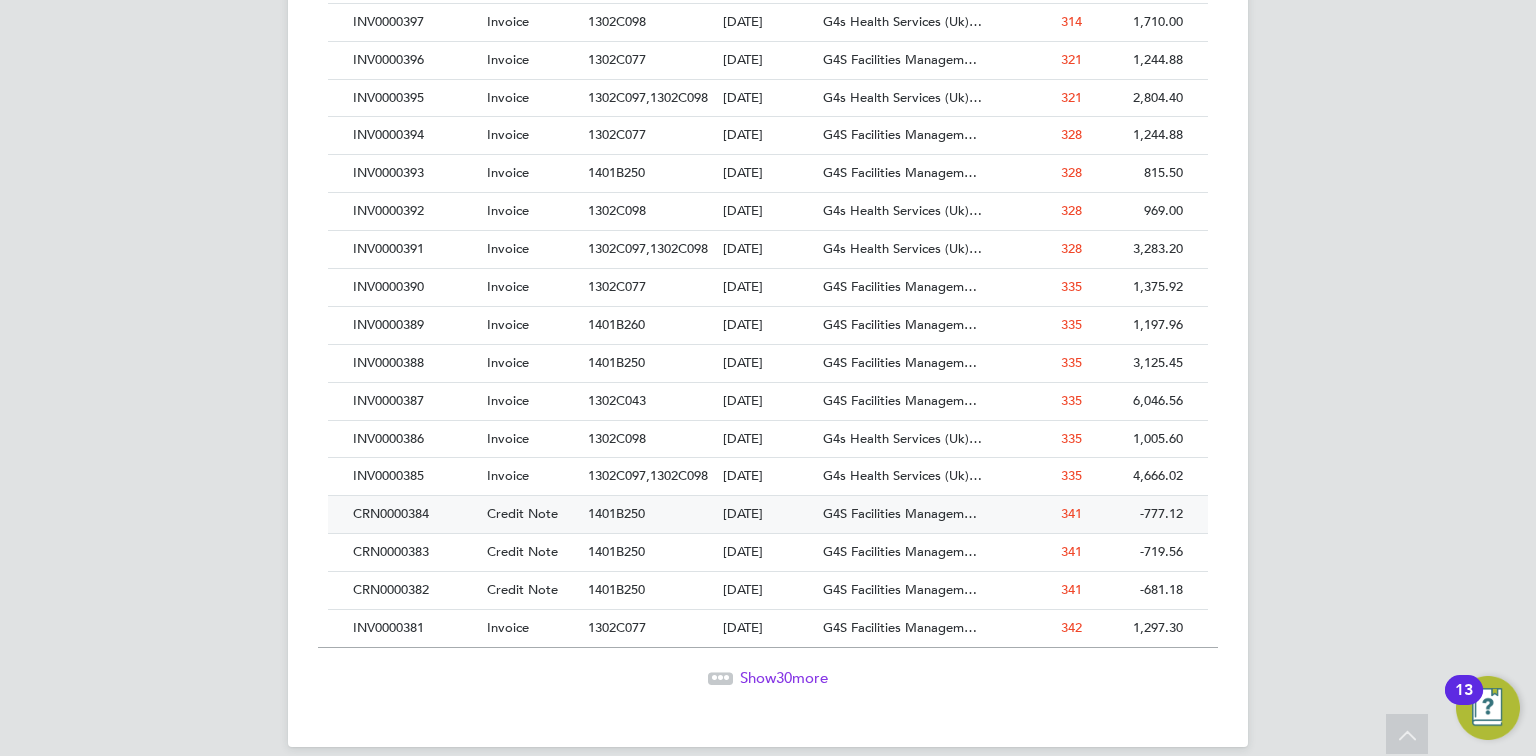 click on "07 Aug 2024" 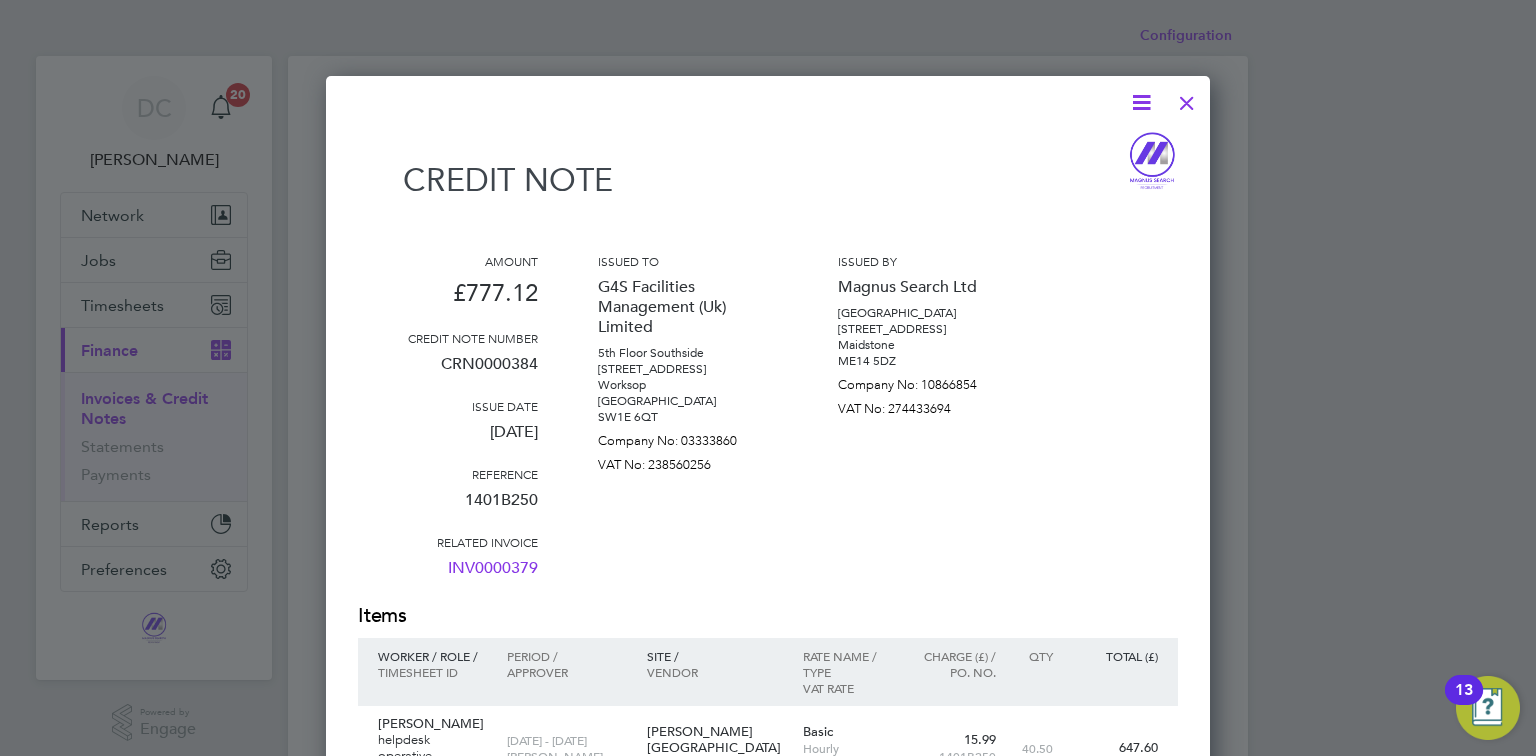 click at bounding box center (1187, 98) 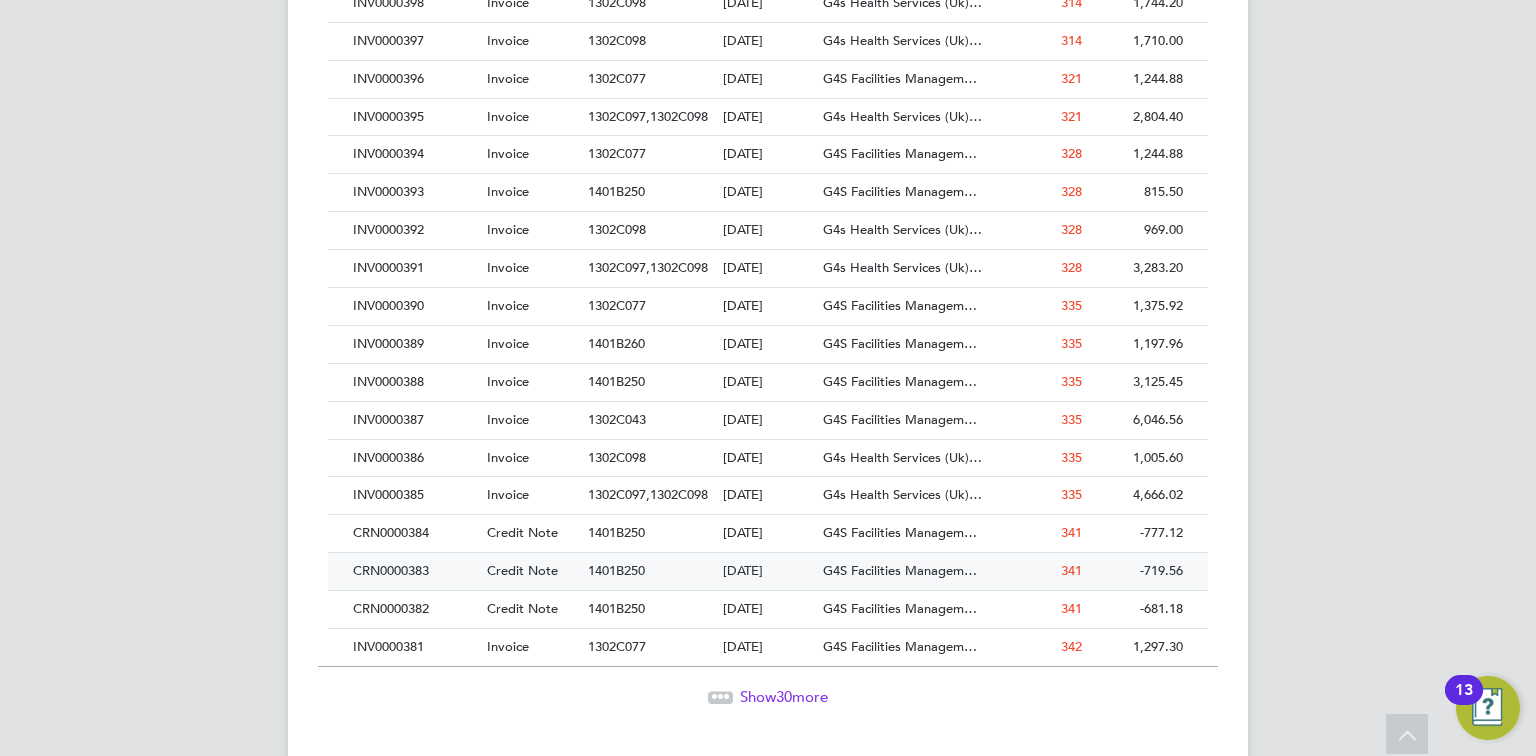 click on "07 Aug 2024" 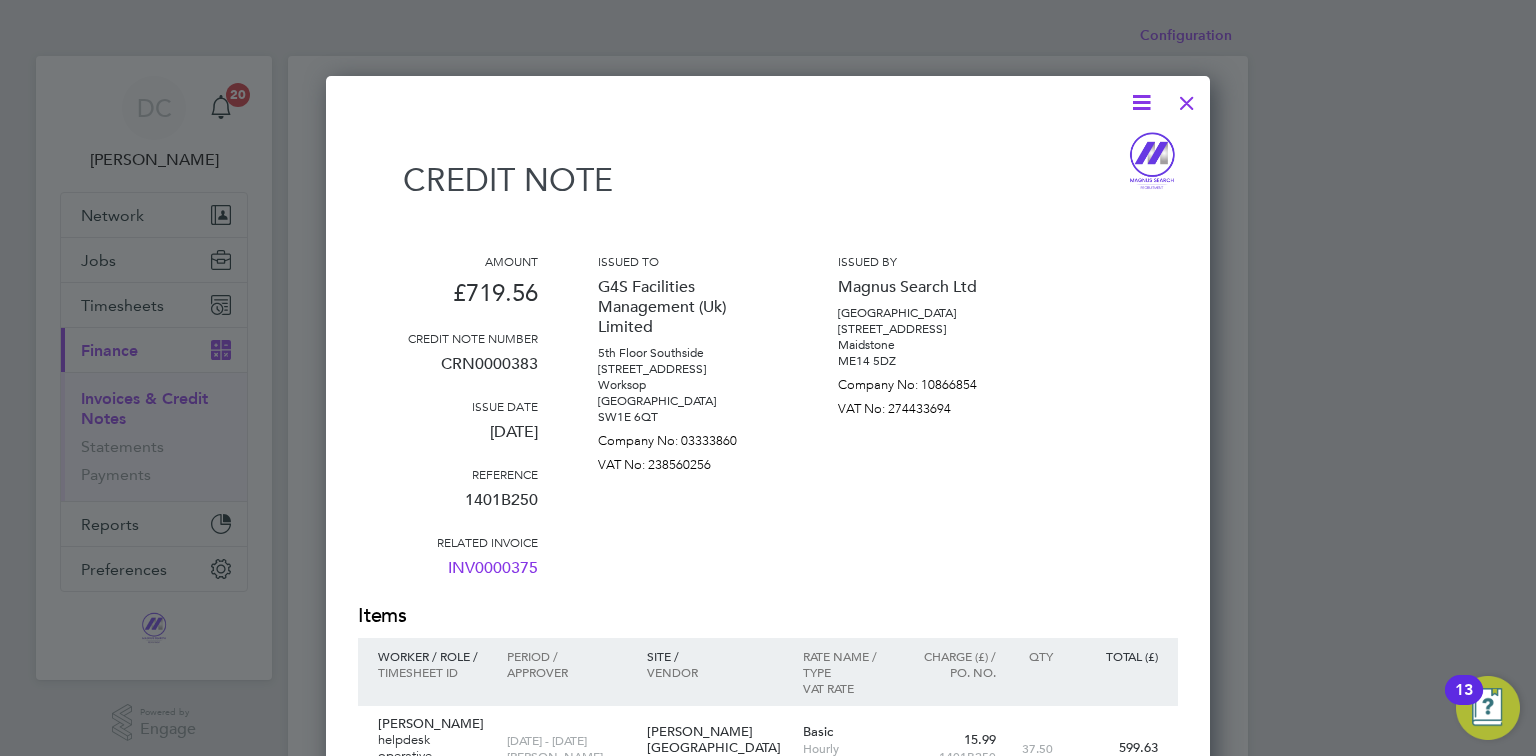 click at bounding box center [1187, 98] 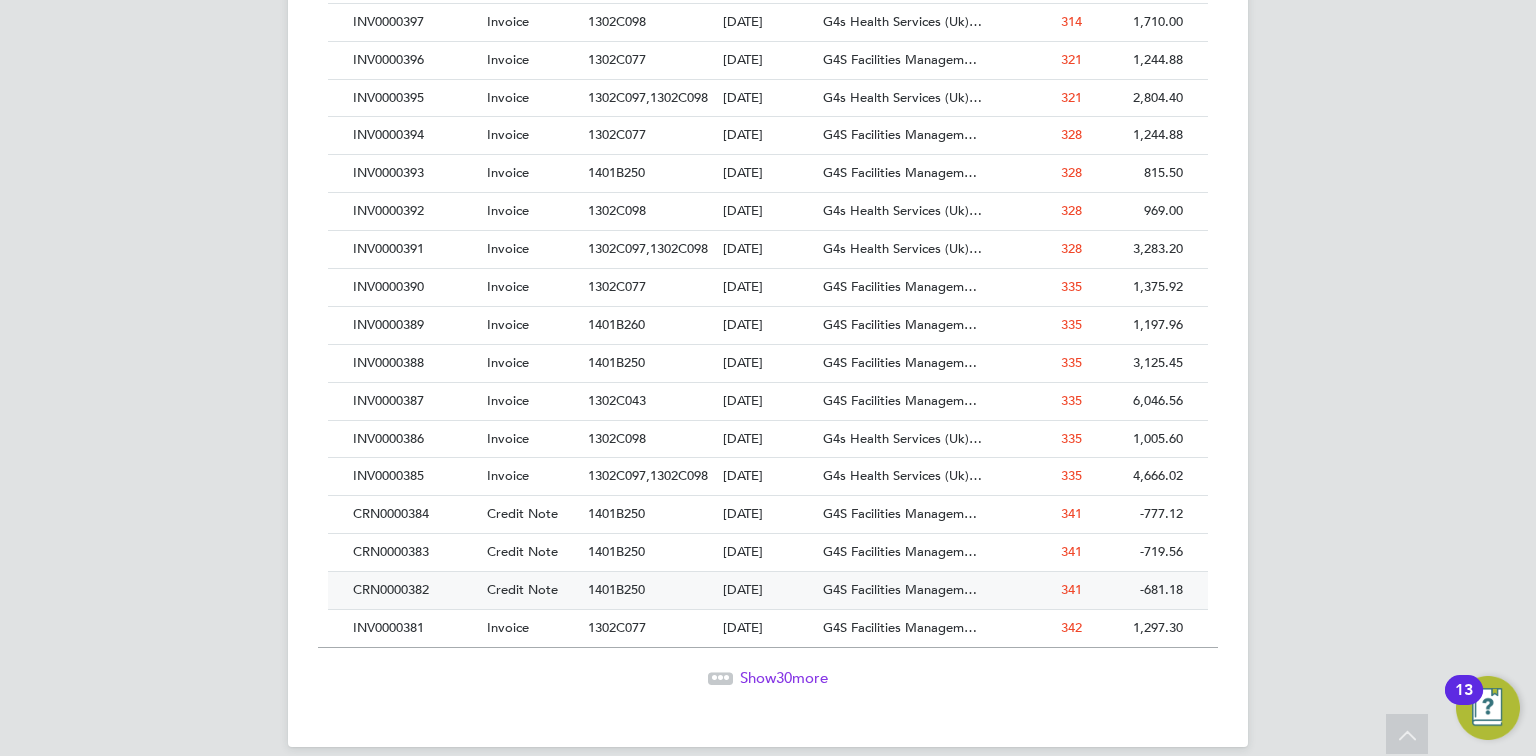 click on "07 Aug 2024" 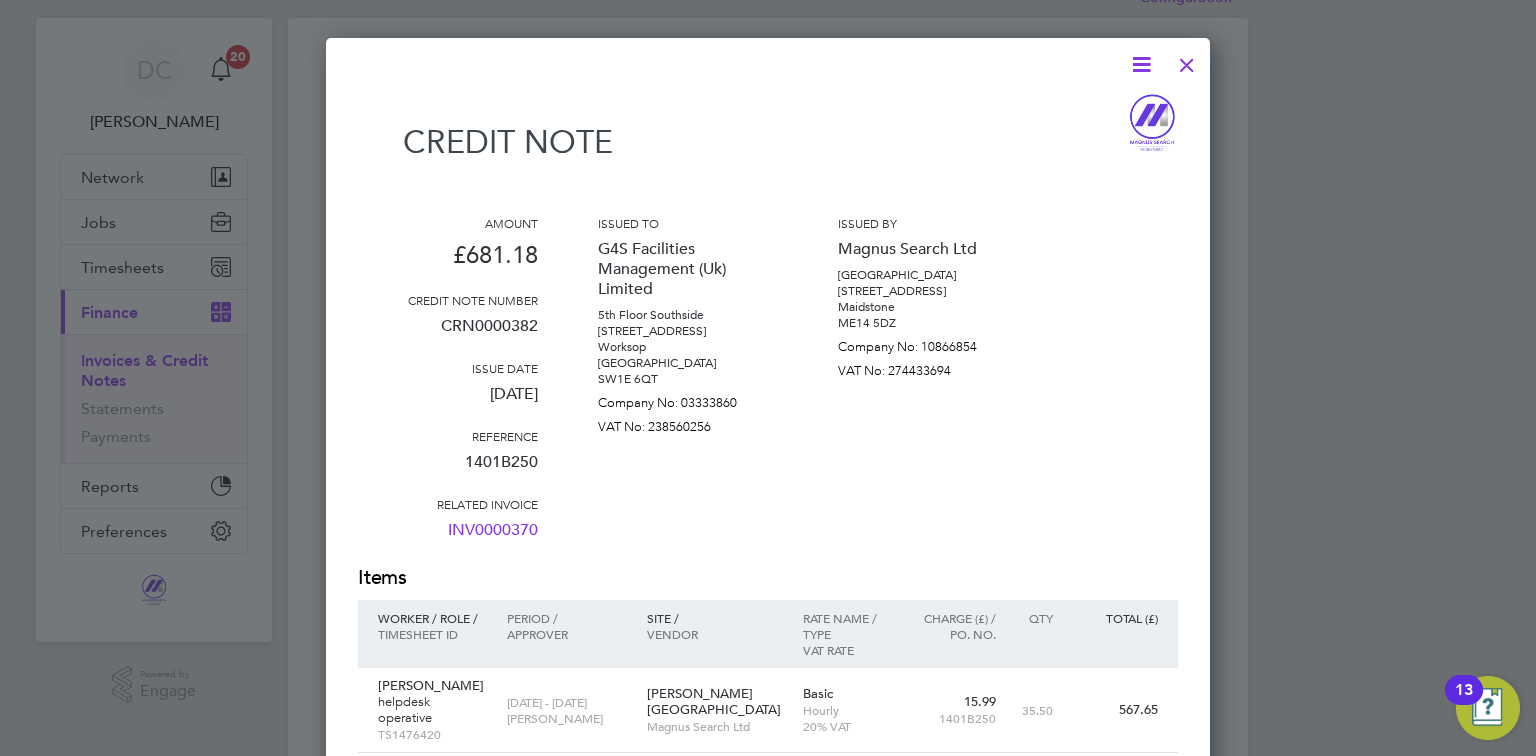 scroll, scrollTop: 0, scrollLeft: 0, axis: both 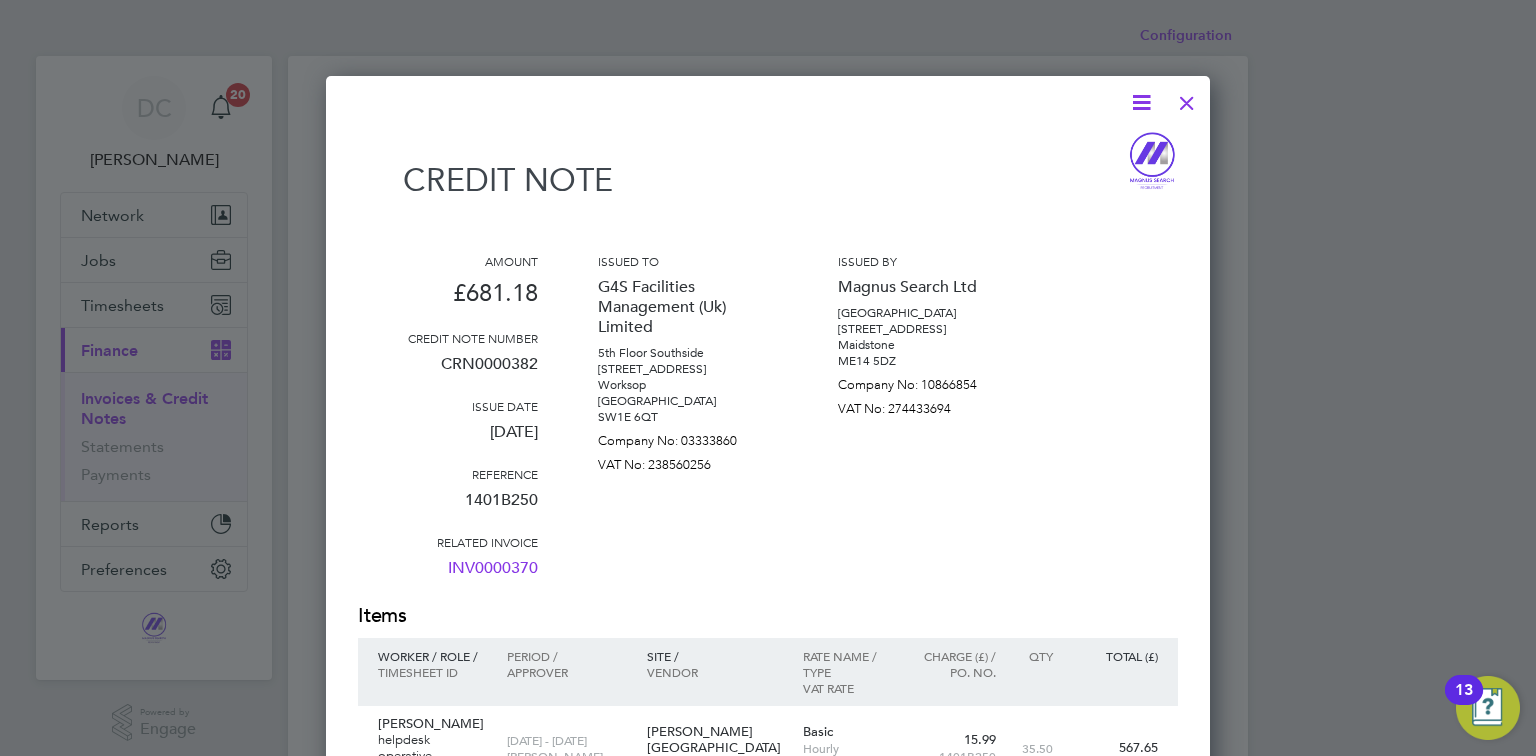click at bounding box center (1141, 102) 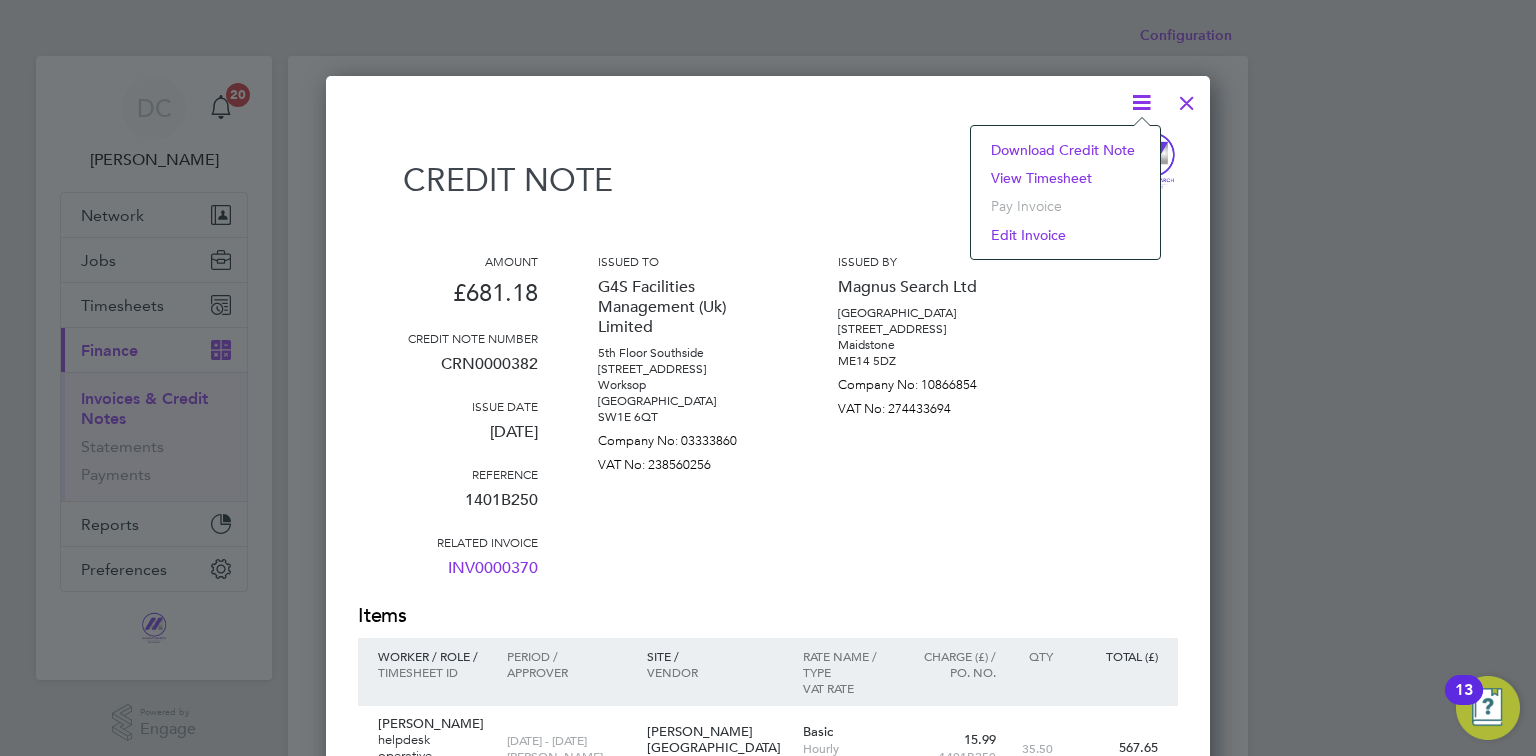 click on "Download Credit Note" 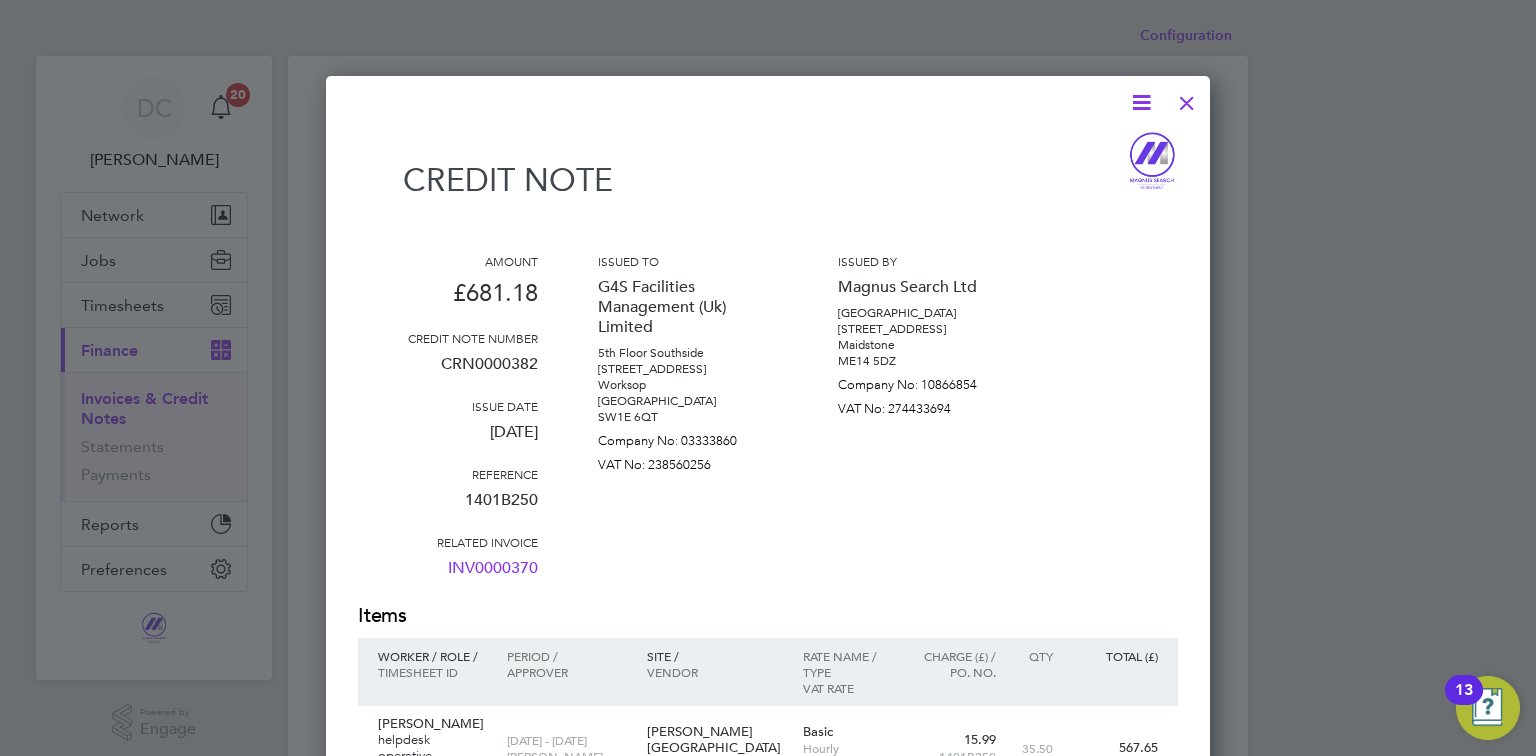drag, startPoint x: 1198, startPoint y: 102, endPoint x: 1160, endPoint y: 121, distance: 42.48529 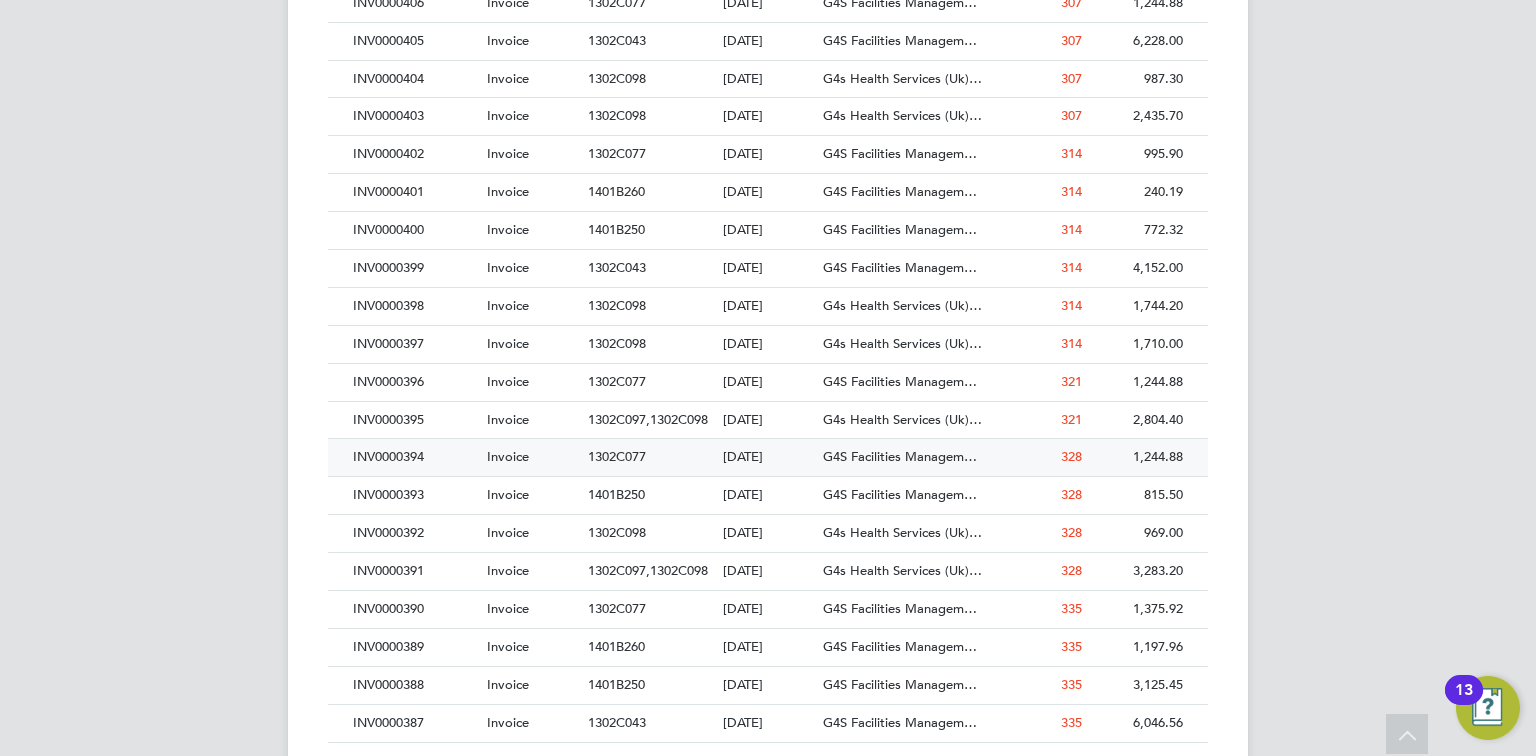 scroll, scrollTop: 4419, scrollLeft: 0, axis: vertical 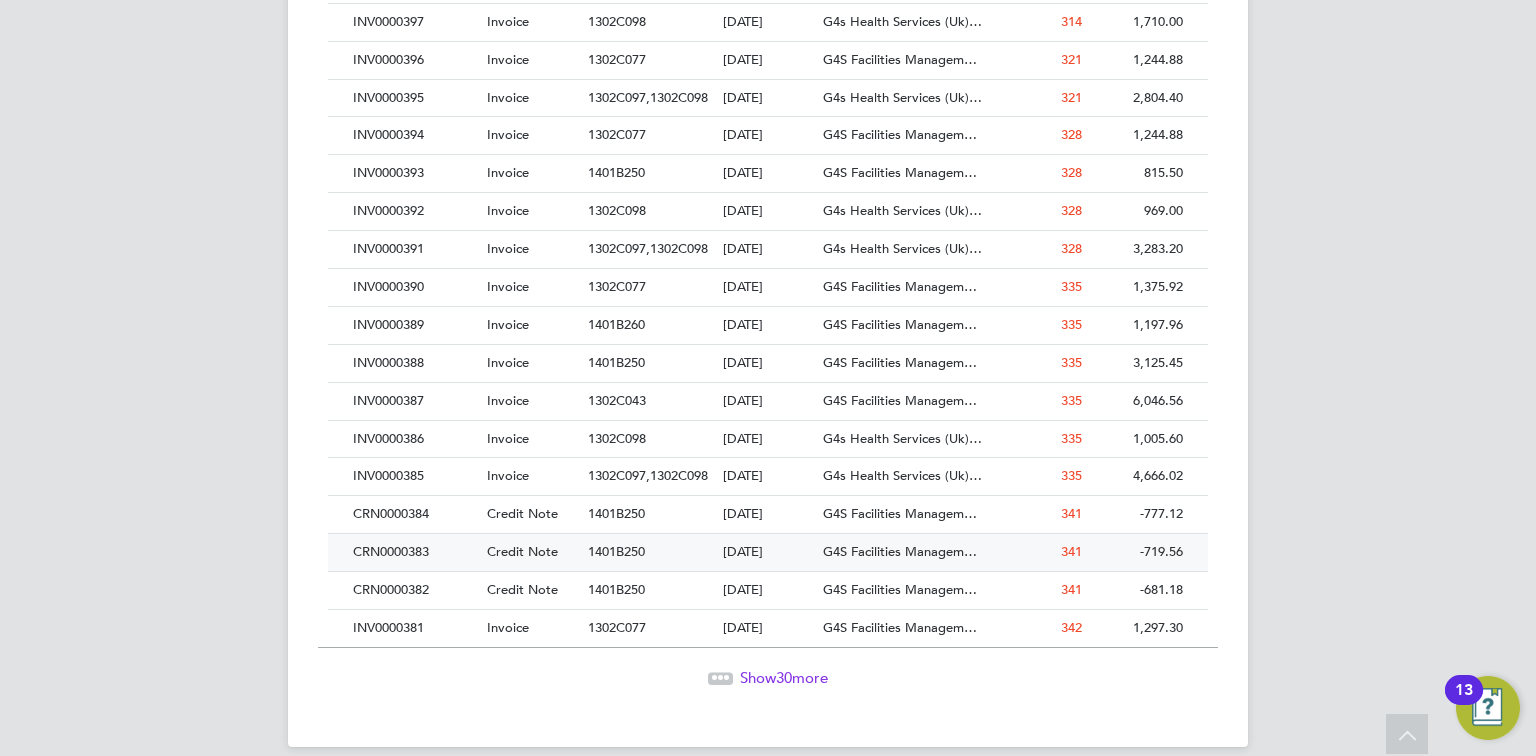 click on "Credit Note" 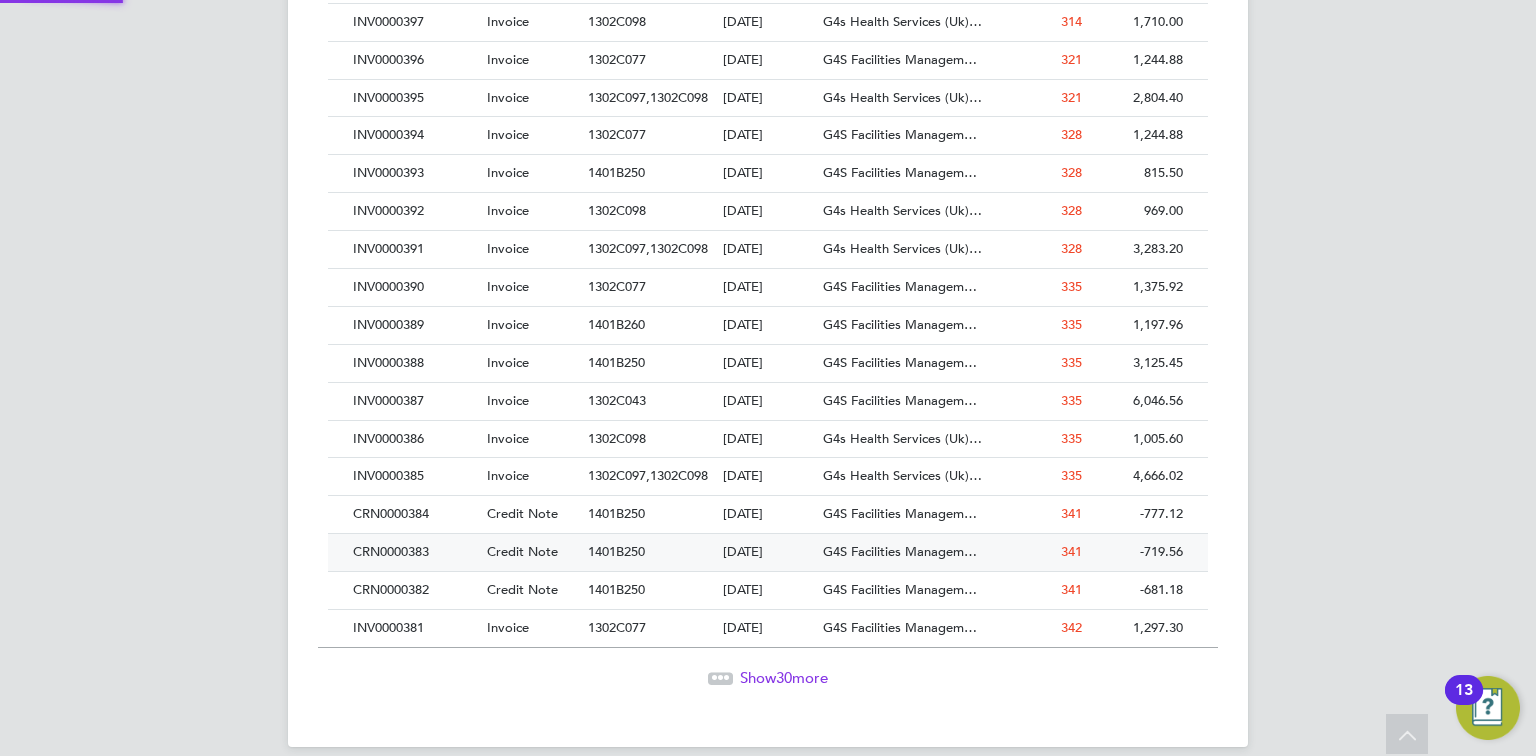 scroll, scrollTop: 0, scrollLeft: 0, axis: both 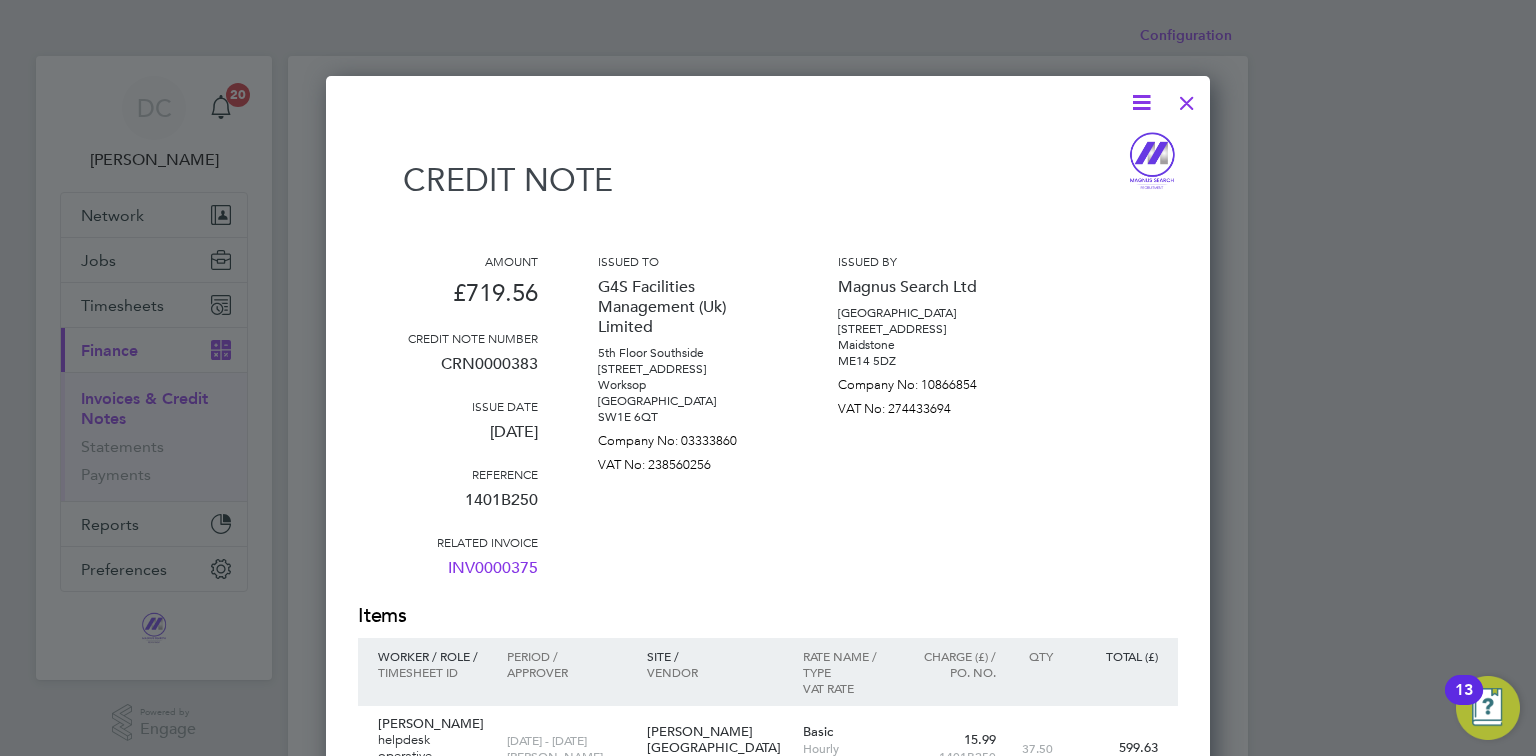 click at bounding box center (1141, 102) 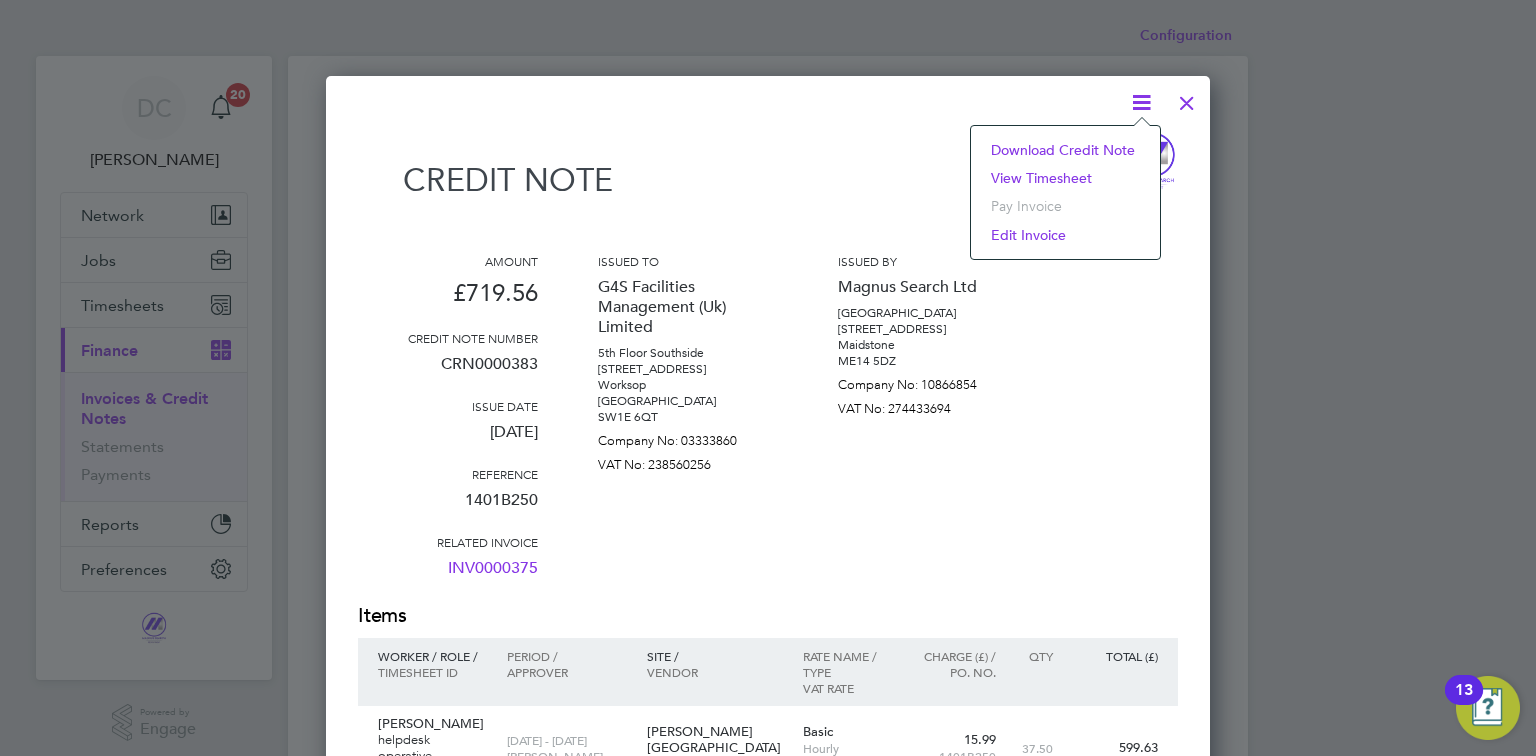 click on "Download Credit Note" 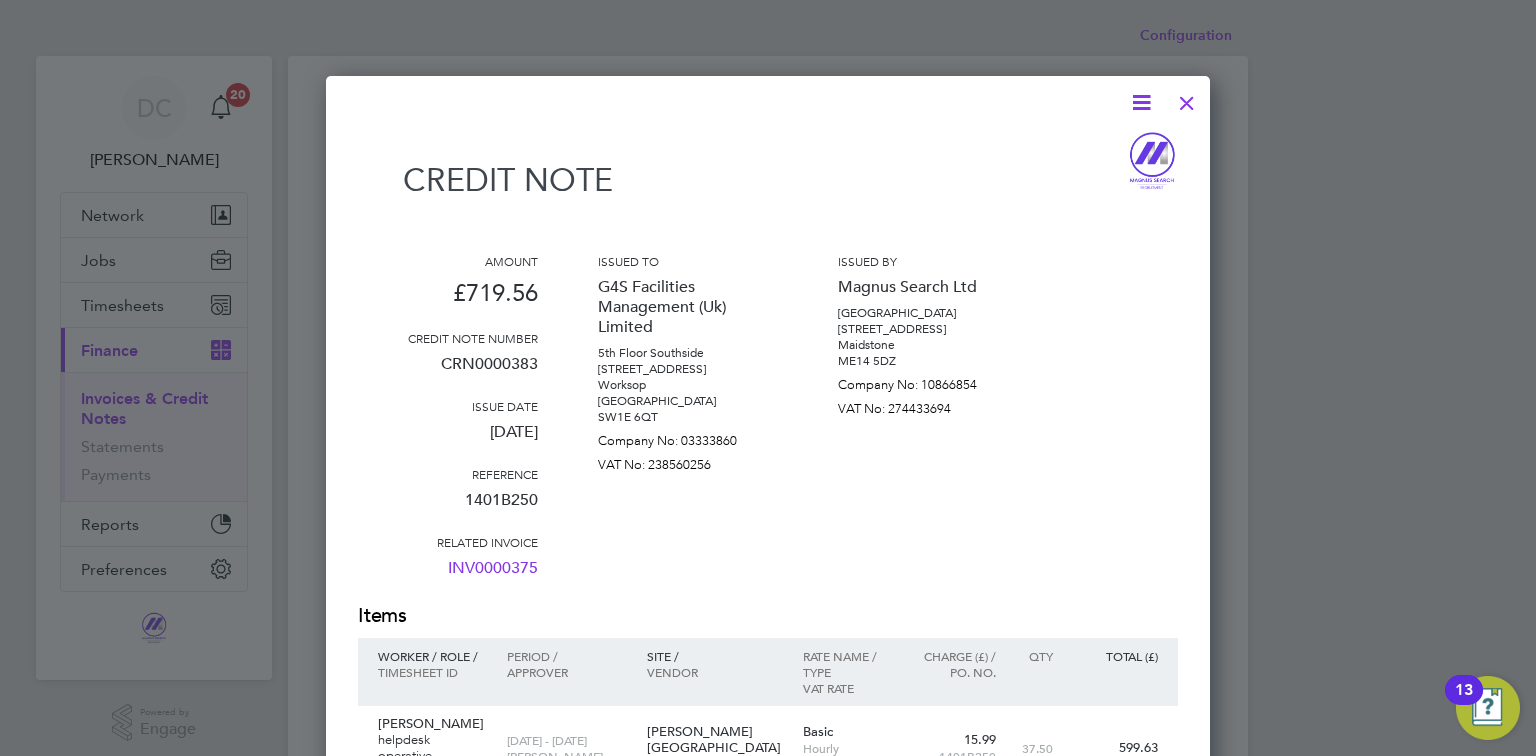 click at bounding box center (1187, 98) 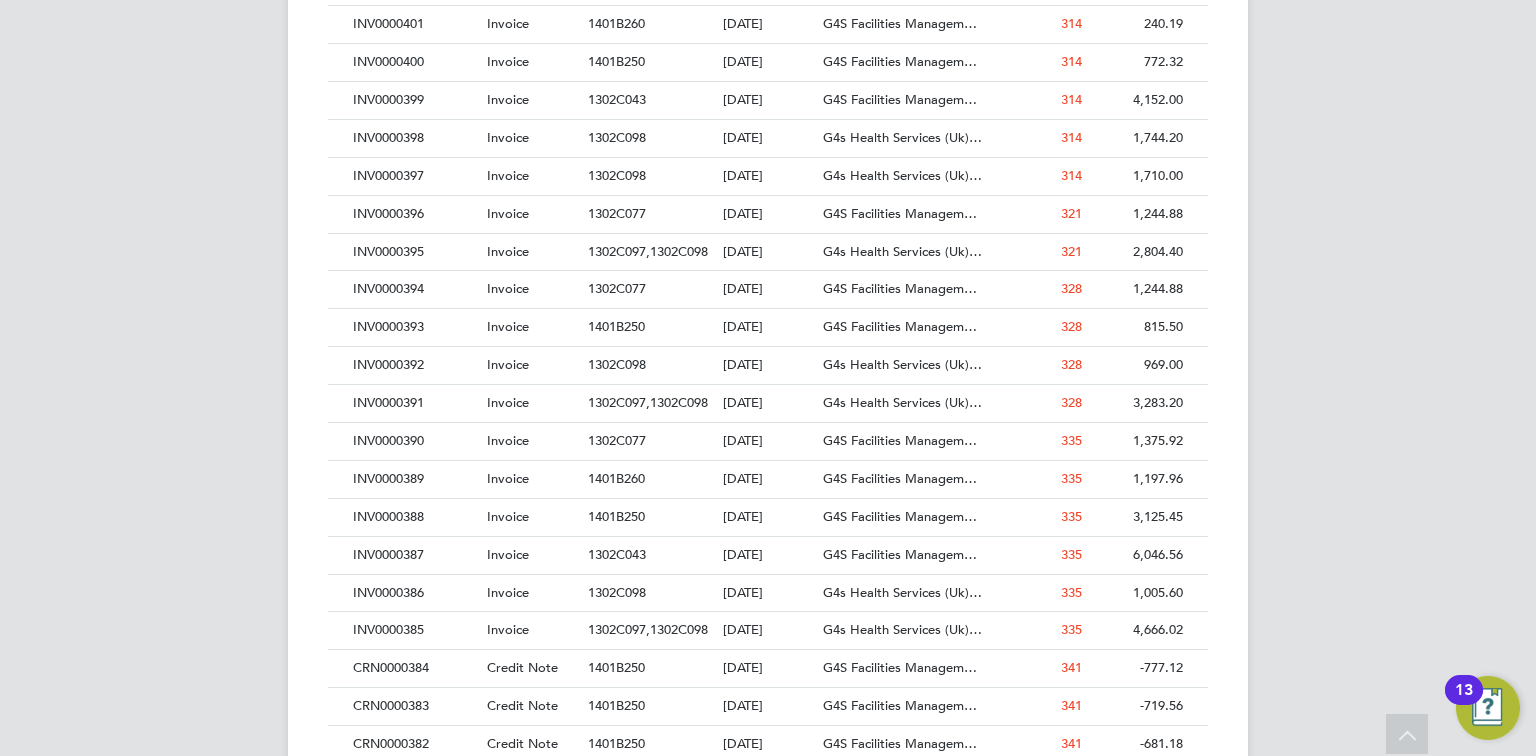 scroll, scrollTop: 4419, scrollLeft: 0, axis: vertical 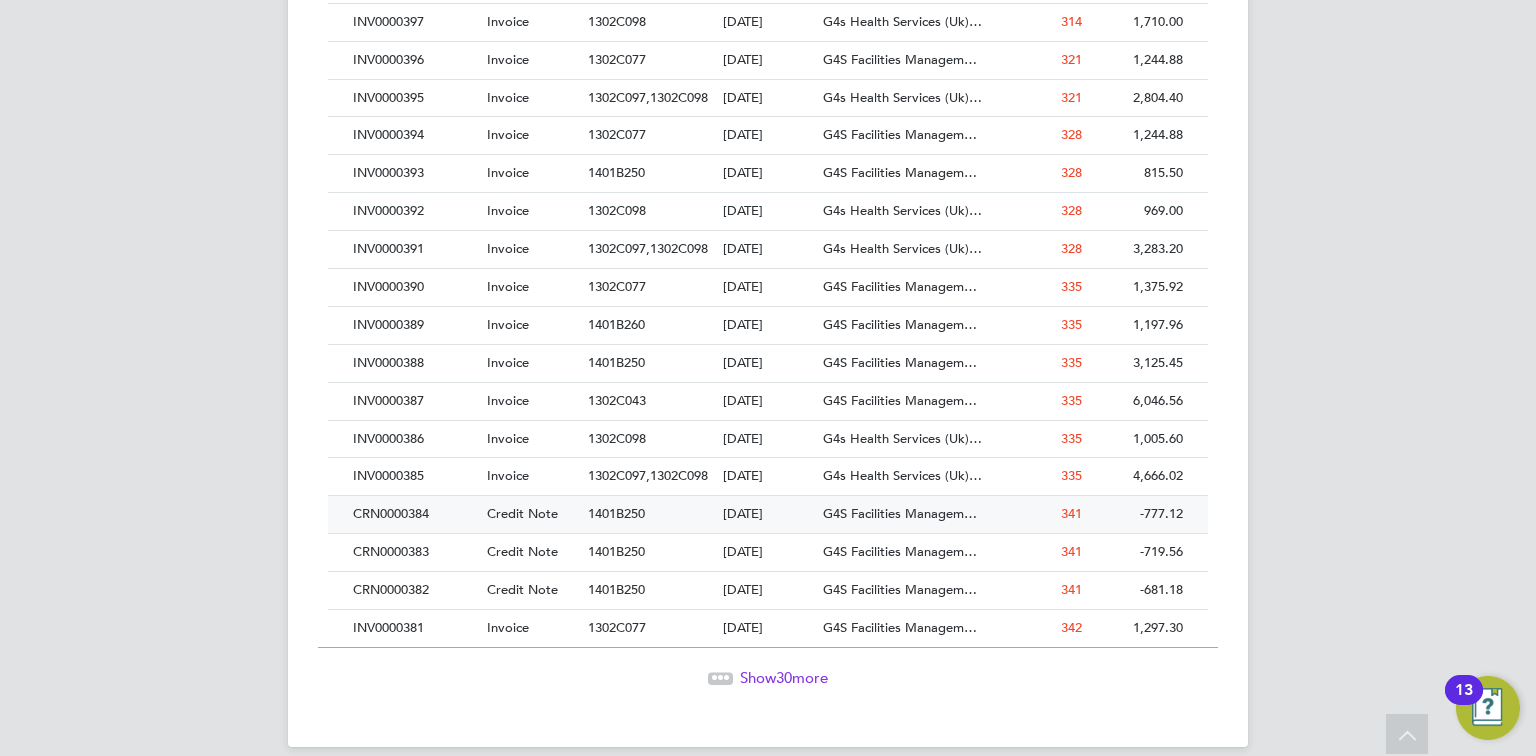 click on "Credit Note" 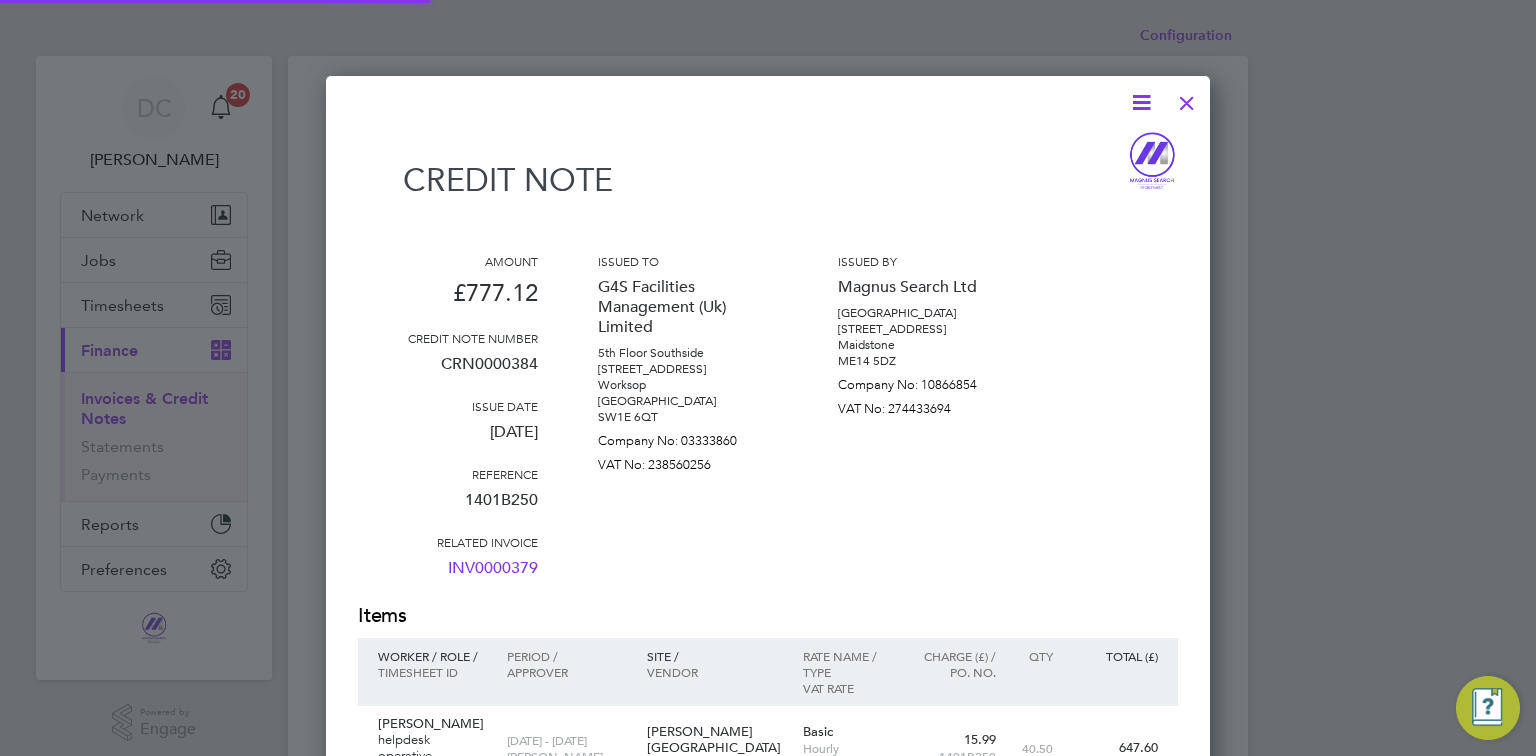 scroll, scrollTop: 9, scrollLeft: 10, axis: both 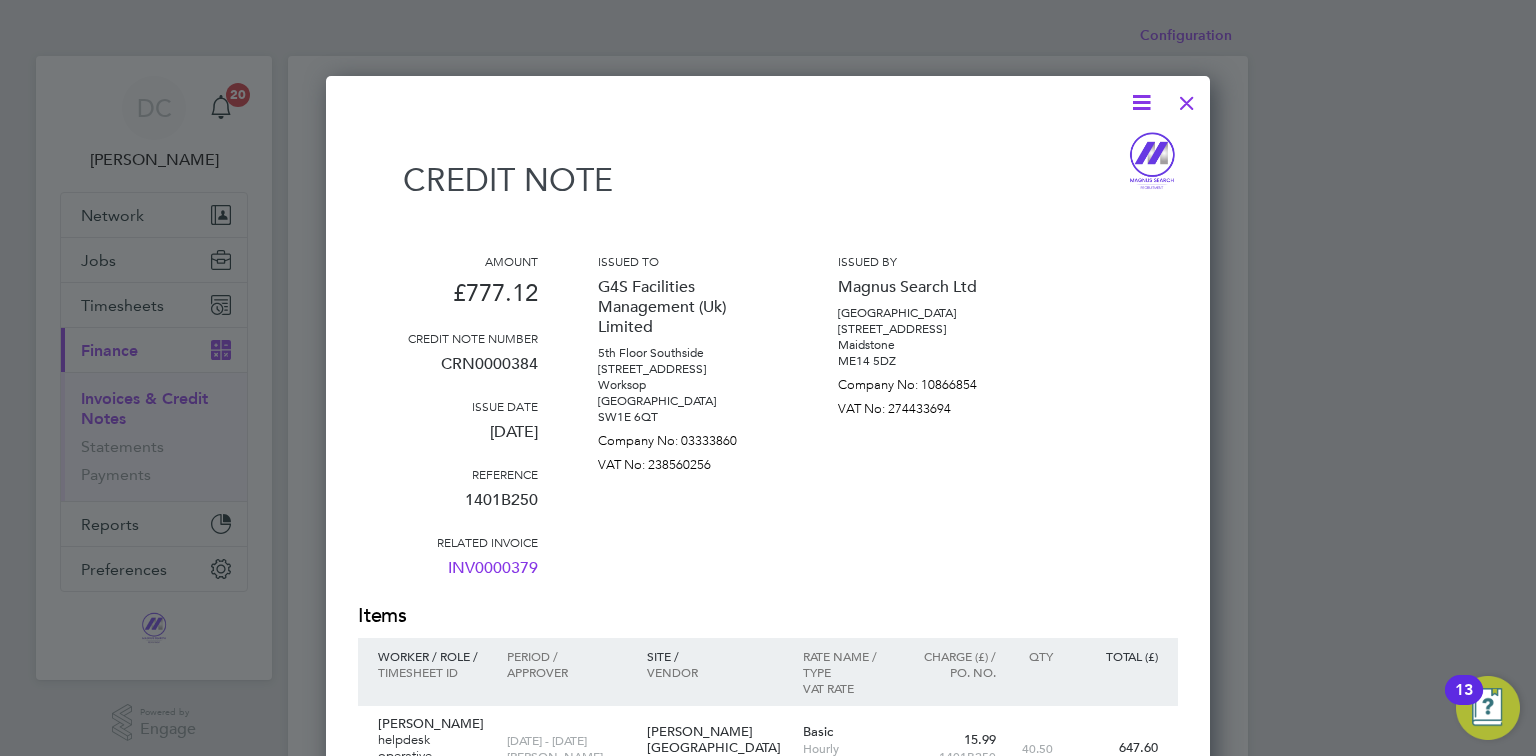 click at bounding box center [1141, 102] 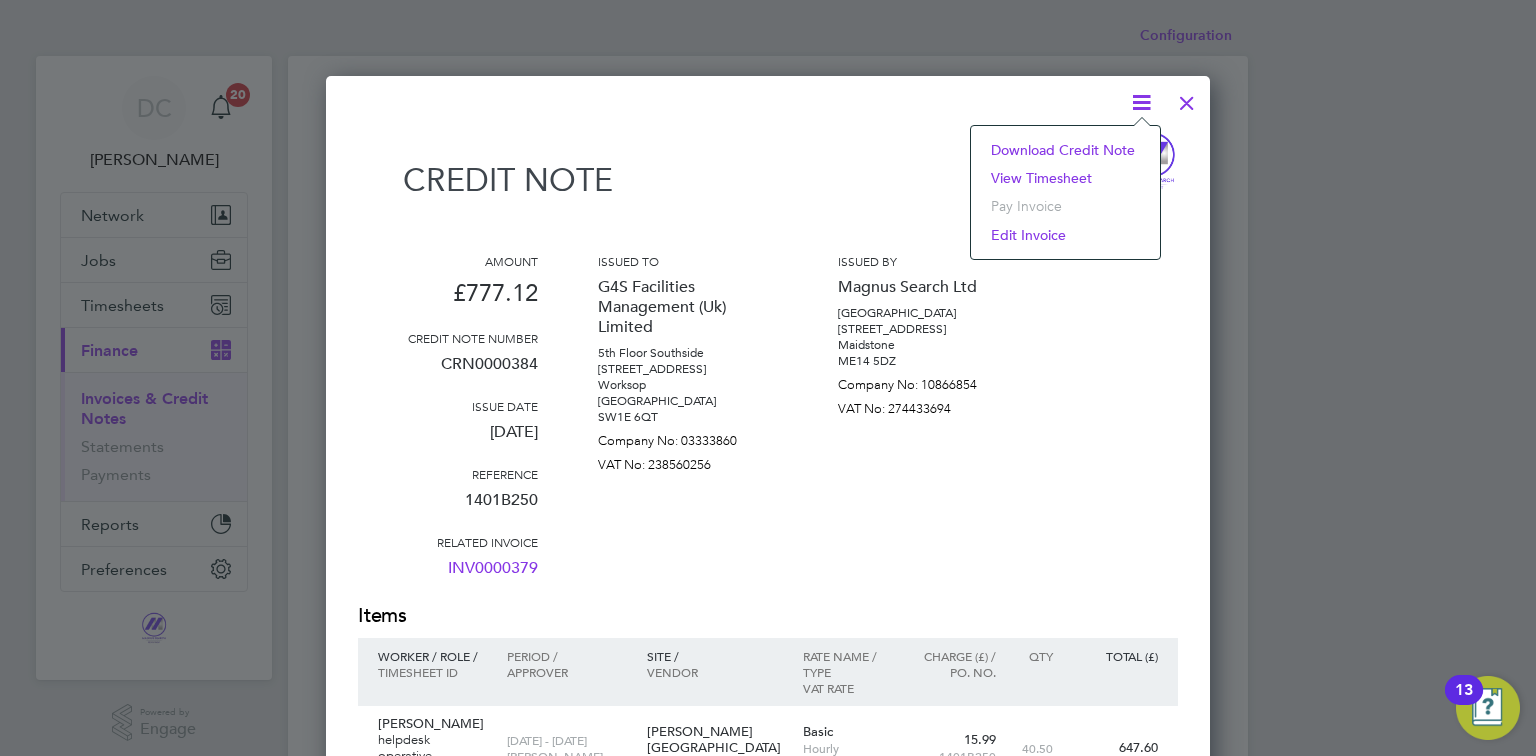 click on "Download Credit Note" 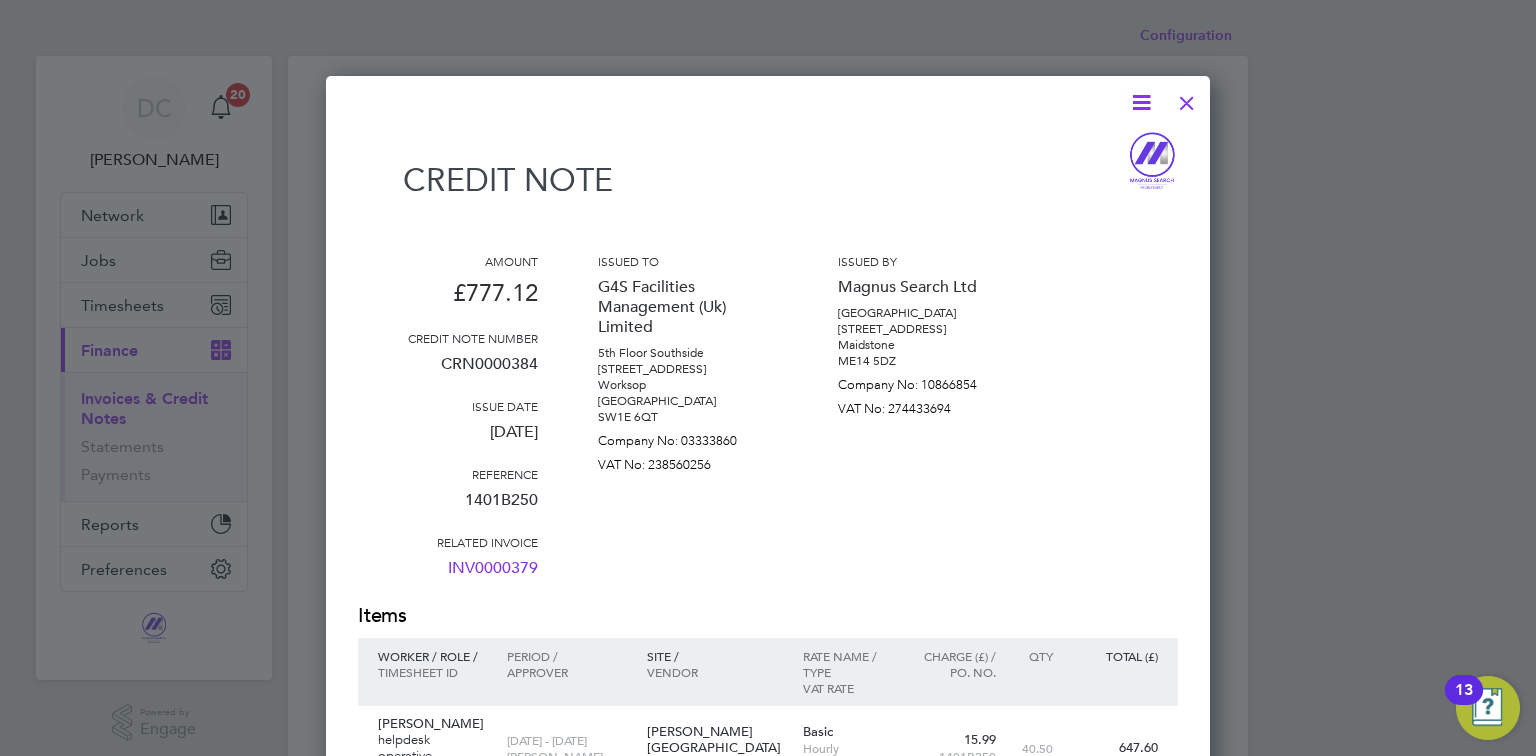 click at bounding box center (1187, 98) 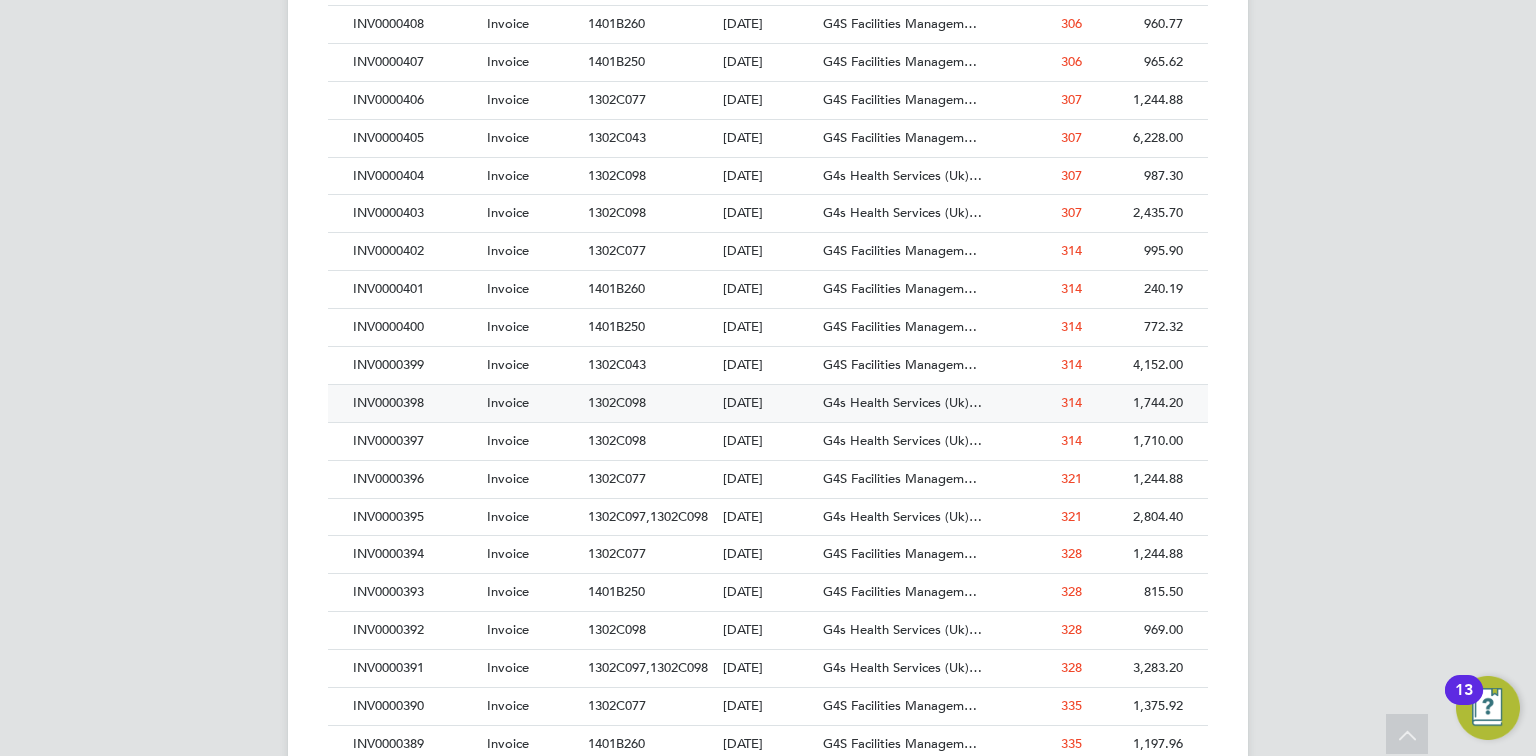 scroll, scrollTop: 4419, scrollLeft: 0, axis: vertical 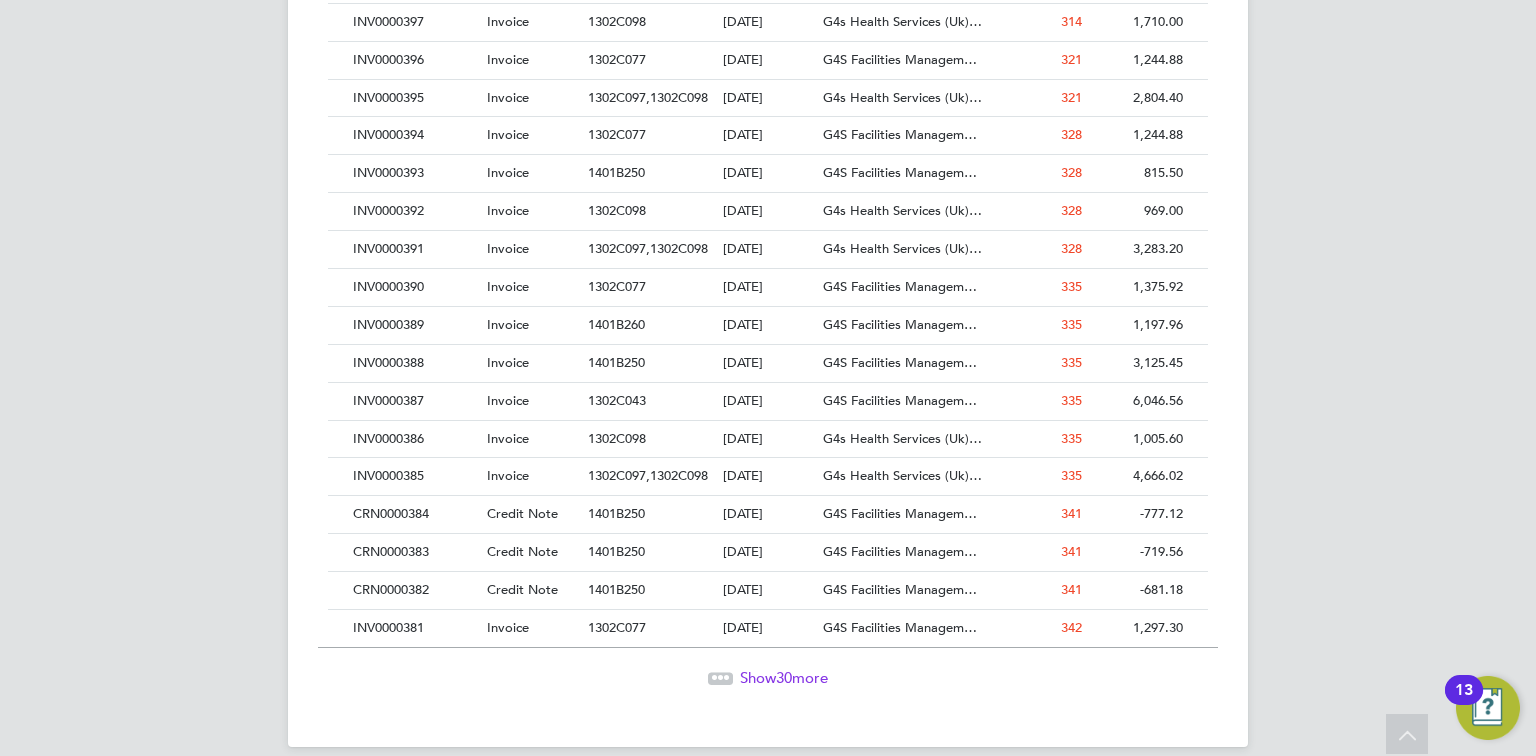 click on "Invoices & Credit Notes New Document Received Issued Site   Document No   PO   Status   Paid Date   Issued To   Received From   Client Config   Issue Date   Document Type   Showing   120 of  500 Documents DOC NO DOC TYPE PO NO ISSUE DATE ISSUED TO RECEIVED FROM AGE (DAYS) AMOUNT (£) CRN0006469 Credit Note   1202F020   10 Jul 2025 G4s Care And Justice S… Magnus Search Ltd 4 -169.63  INV0006468   Invoice 1202F020   08 Jul 2025 G4s Care And Justice S… Magnus Search Ltd 6 837.56  INV0006467   Invoice 1200F019   08 Jul 2025 G4s Care And Justice S… Magnus Search Ltd 6 2,984.40  INV0006466   Invoice 1202F020   01 Jul 2025 G4s Care And Justice S… Magnus Search Ltd 13 385.27  INV0006465   Invoice 1200F019   01 Jul 2025 G4s Care And Justice S… Magnus Search Ltd 13 2,949.00  INV0006464   Invoice 1401B250   24 Jun 2025 G4S Facilities Managem… Magnus Search Ltd 20 573.53  INV0006463   Invoice 1202F020   24 Jun 2025 G4s Care And Justice S… Magnus Search Ltd 20 879.97  INV0006462   Invoice 1200F019   20" 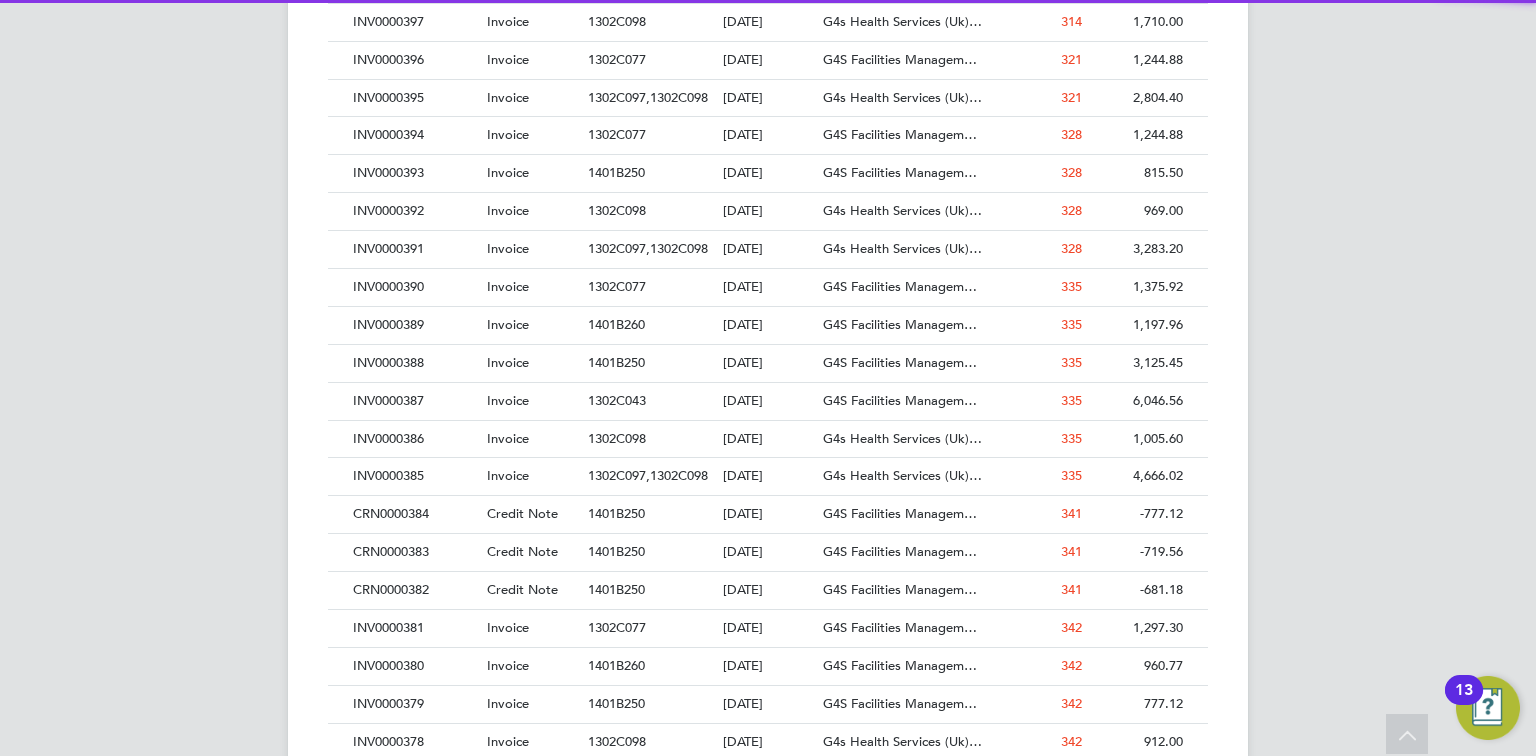 scroll, scrollTop: 10, scrollLeft: 9, axis: both 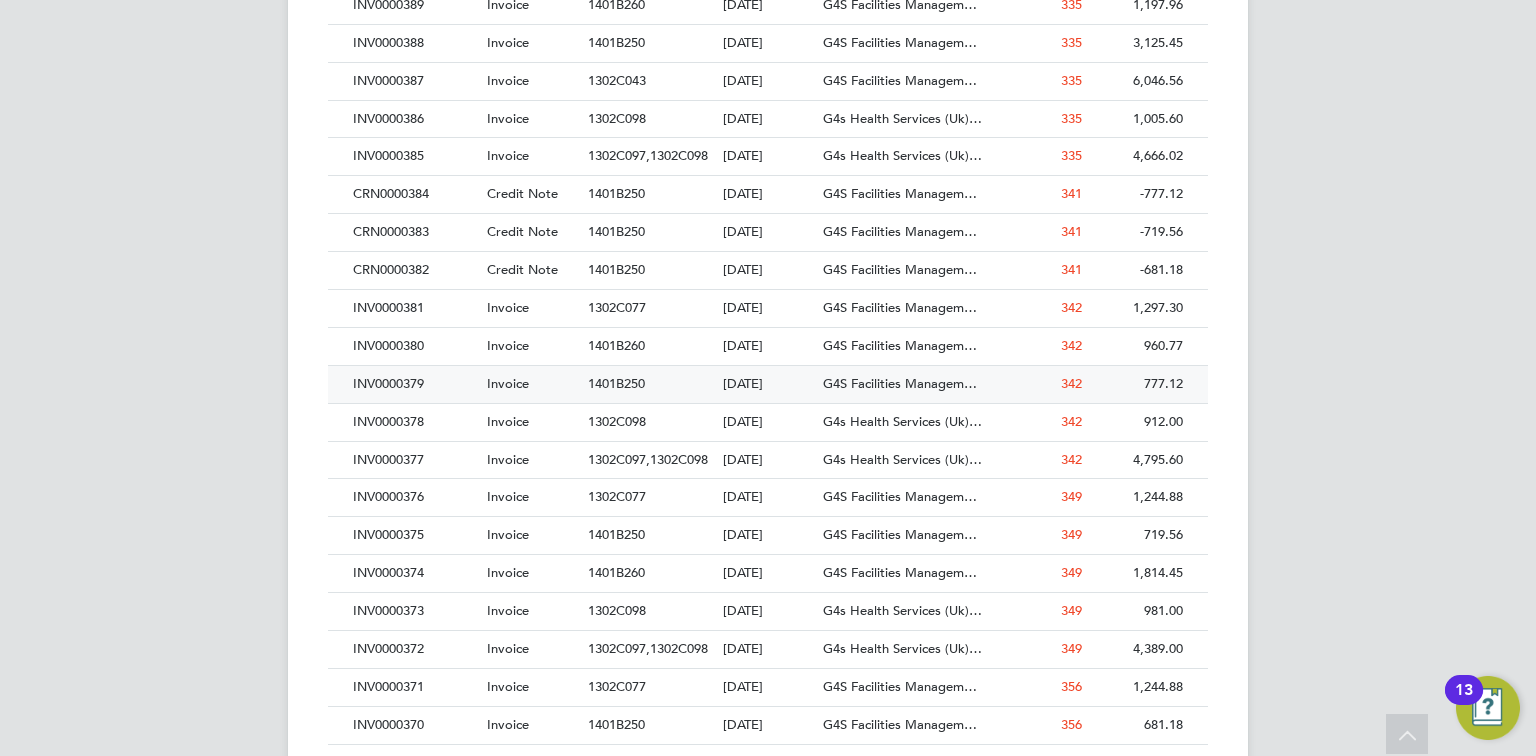 click on "06 Aug 2024" 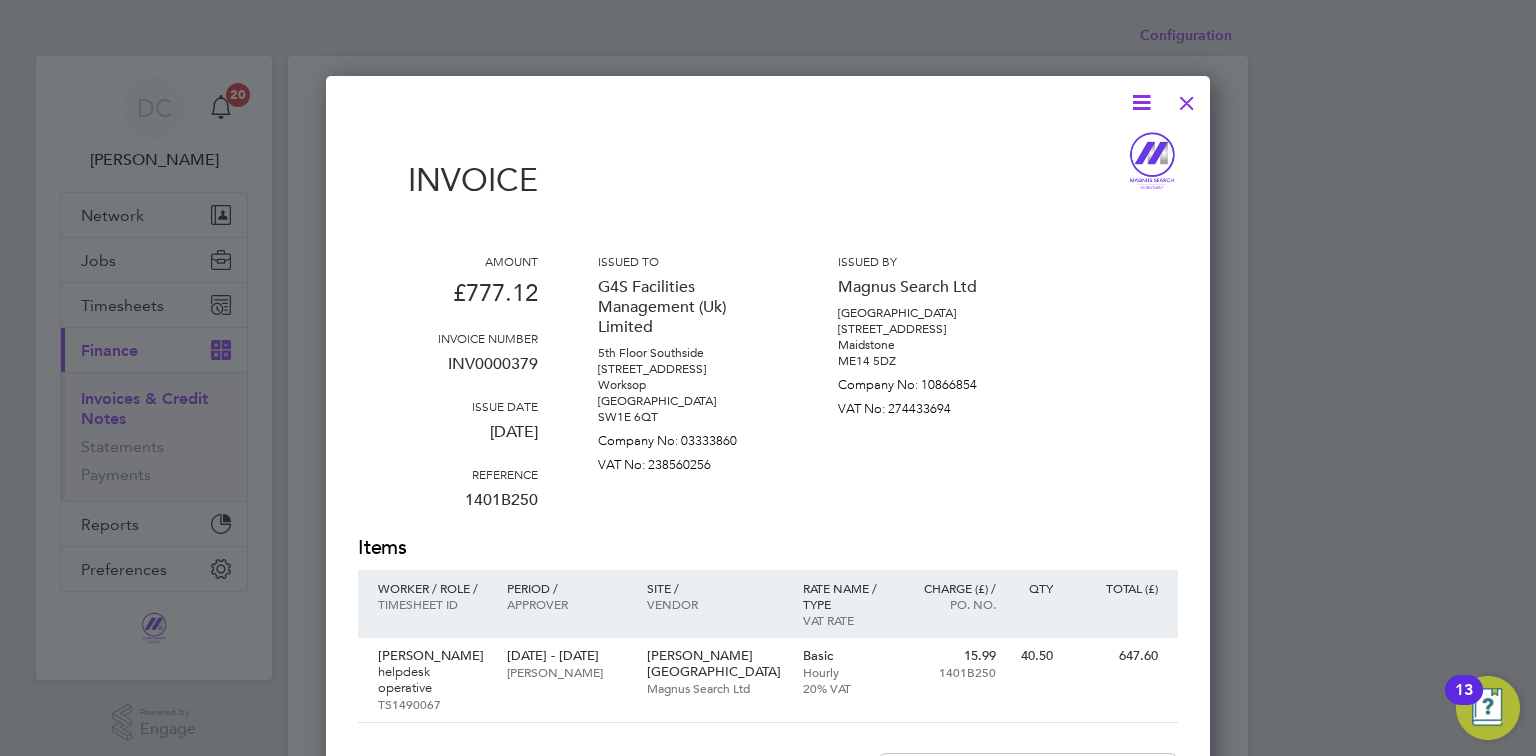 click at bounding box center (1187, 98) 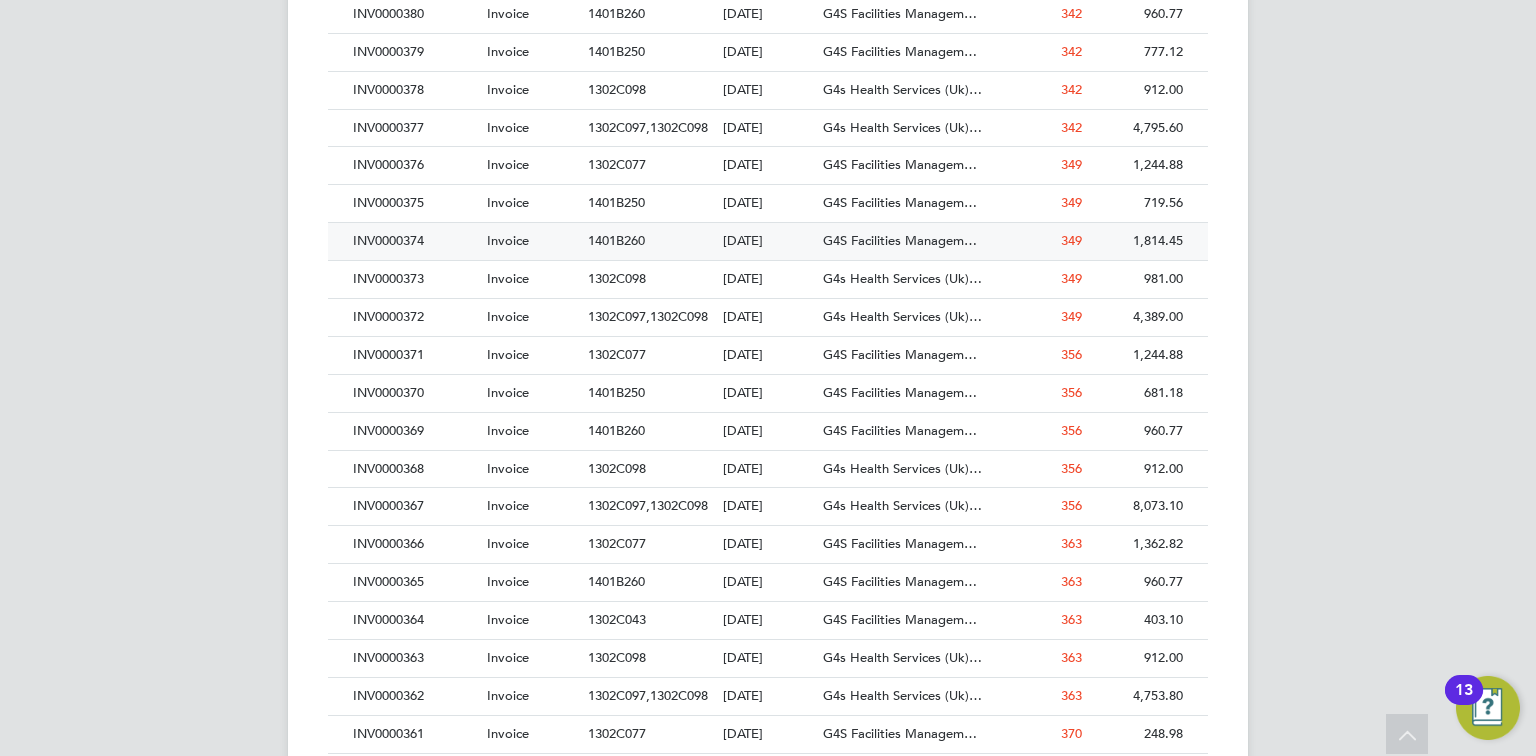 scroll, scrollTop: 5070, scrollLeft: 0, axis: vertical 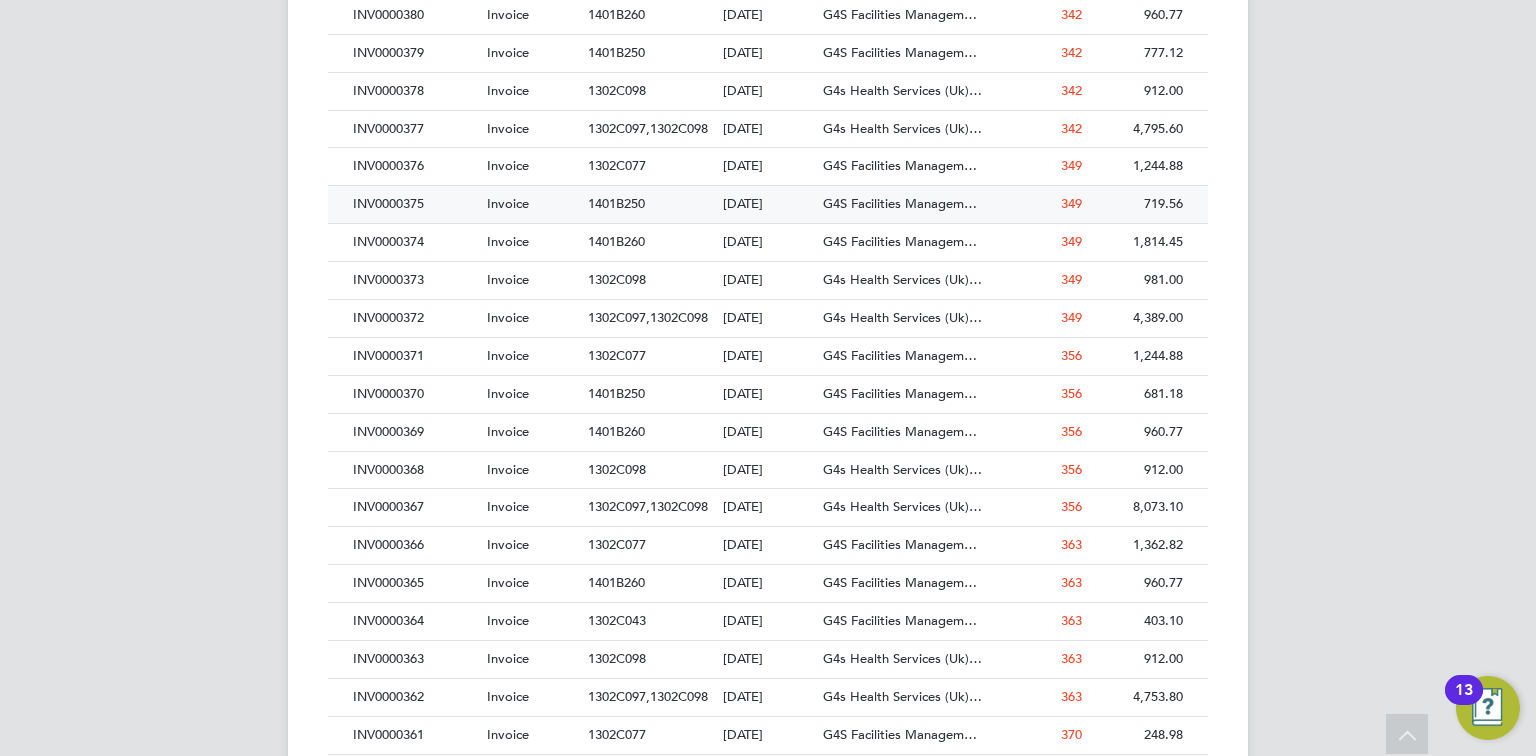 click on "30 Jul 2024" 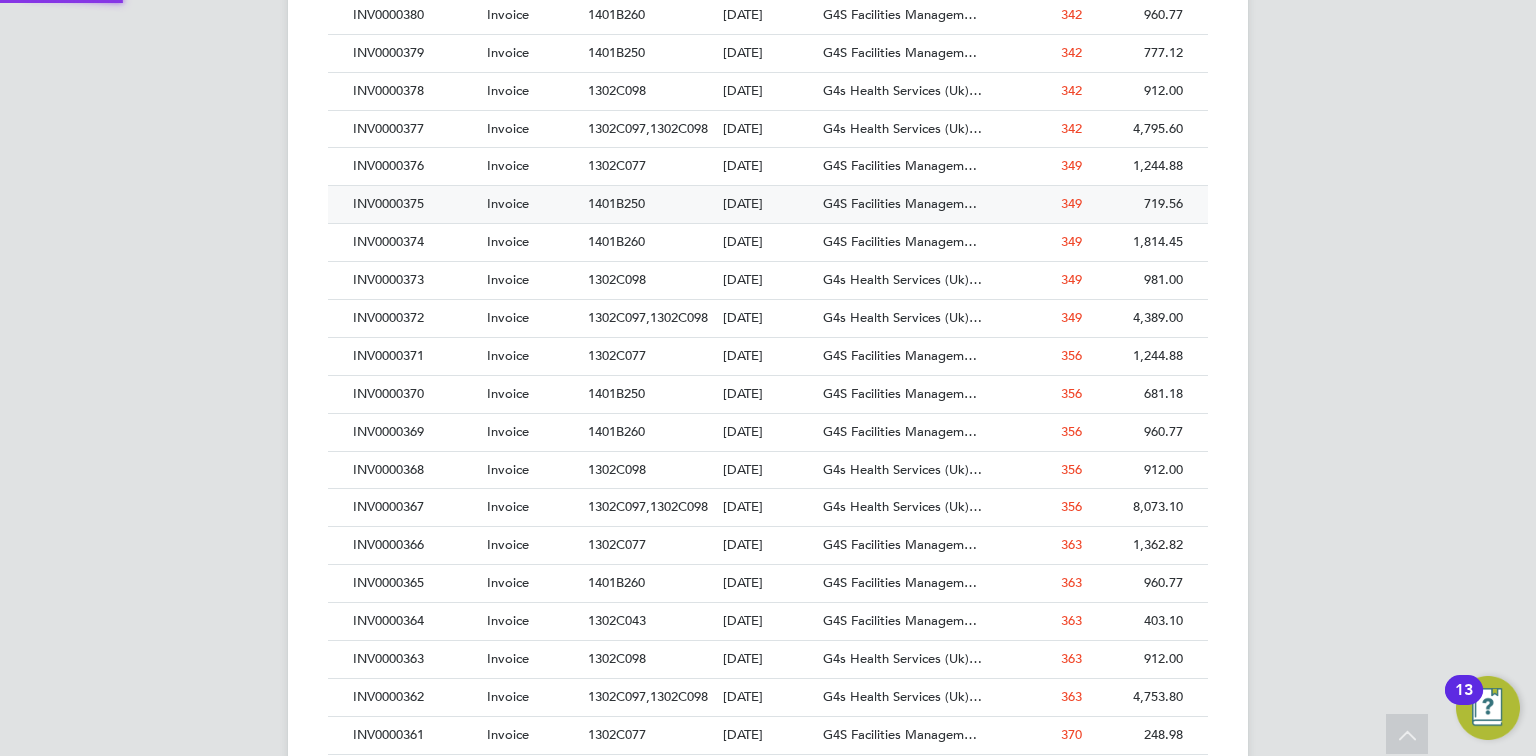 scroll, scrollTop: 0, scrollLeft: 0, axis: both 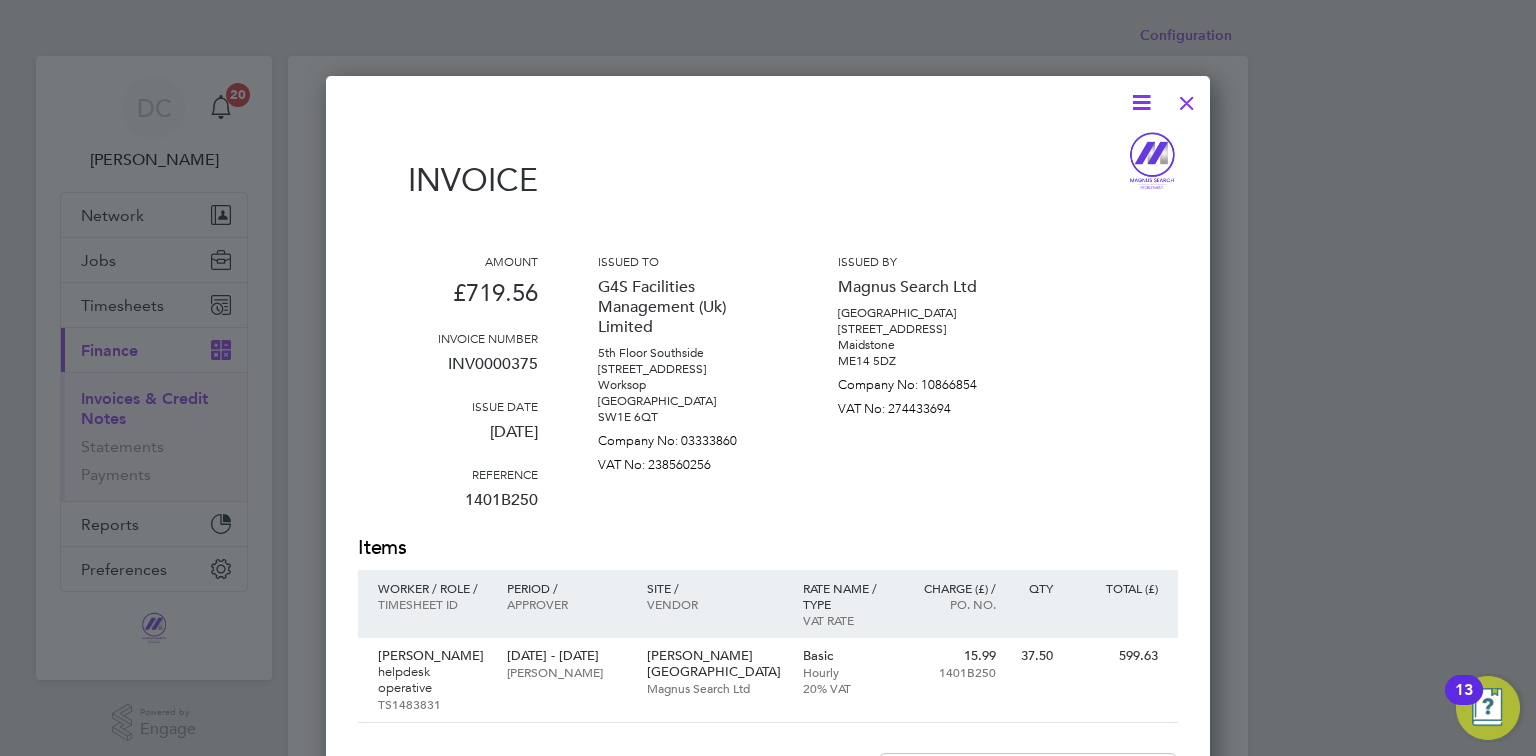 drag, startPoint x: 1190, startPoint y: 104, endPoint x: 1107, endPoint y: 139, distance: 90.07774 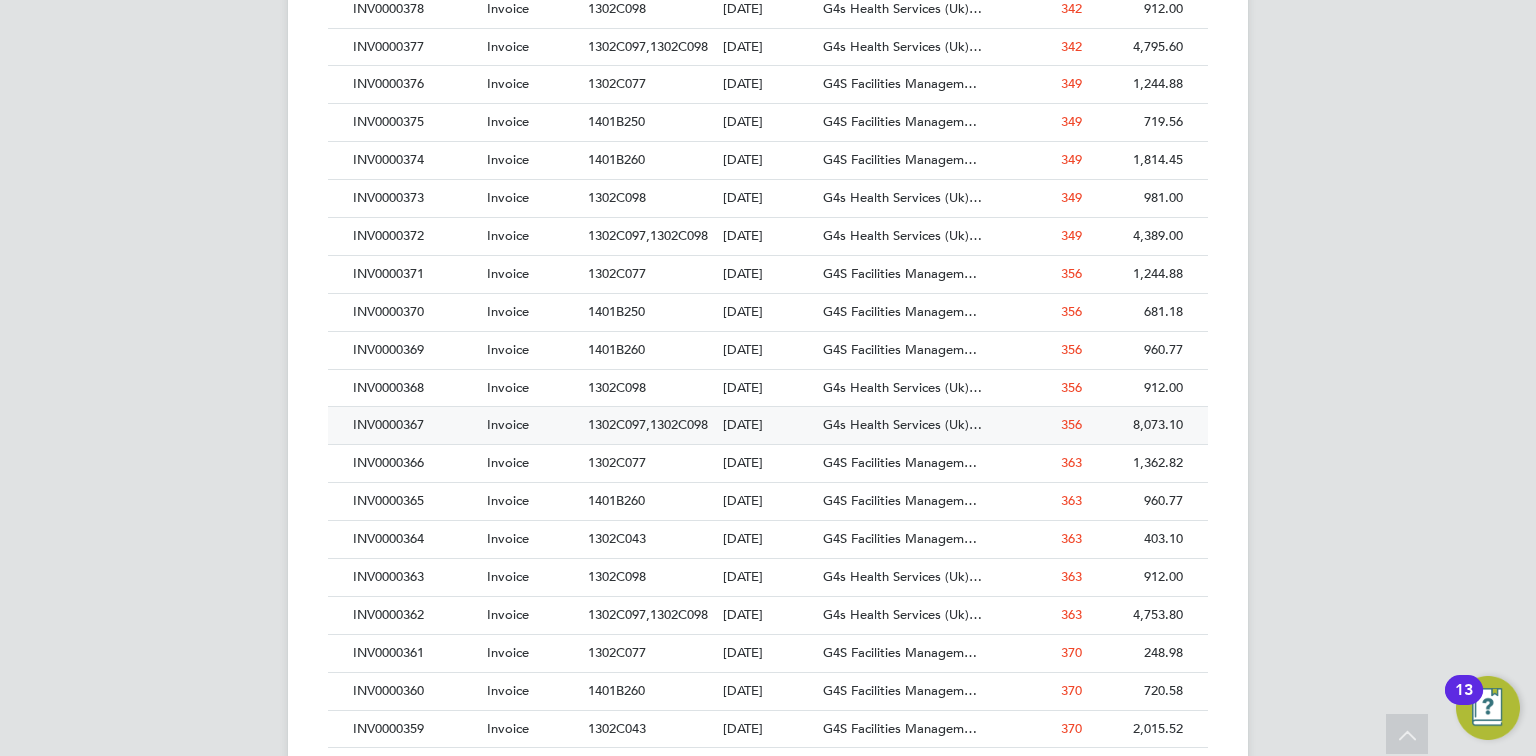scroll, scrollTop: 5150, scrollLeft: 0, axis: vertical 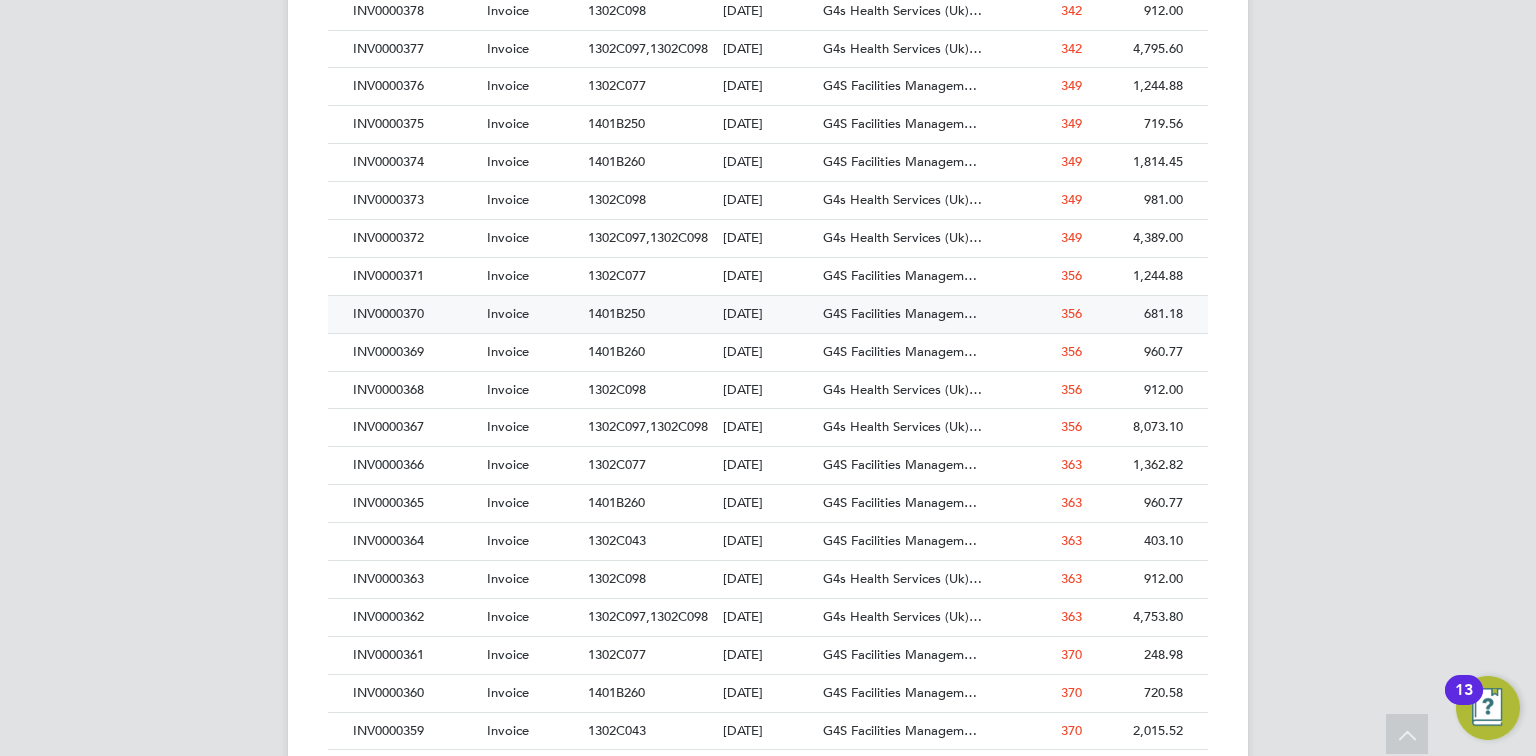 click on "23 Jul 2024" 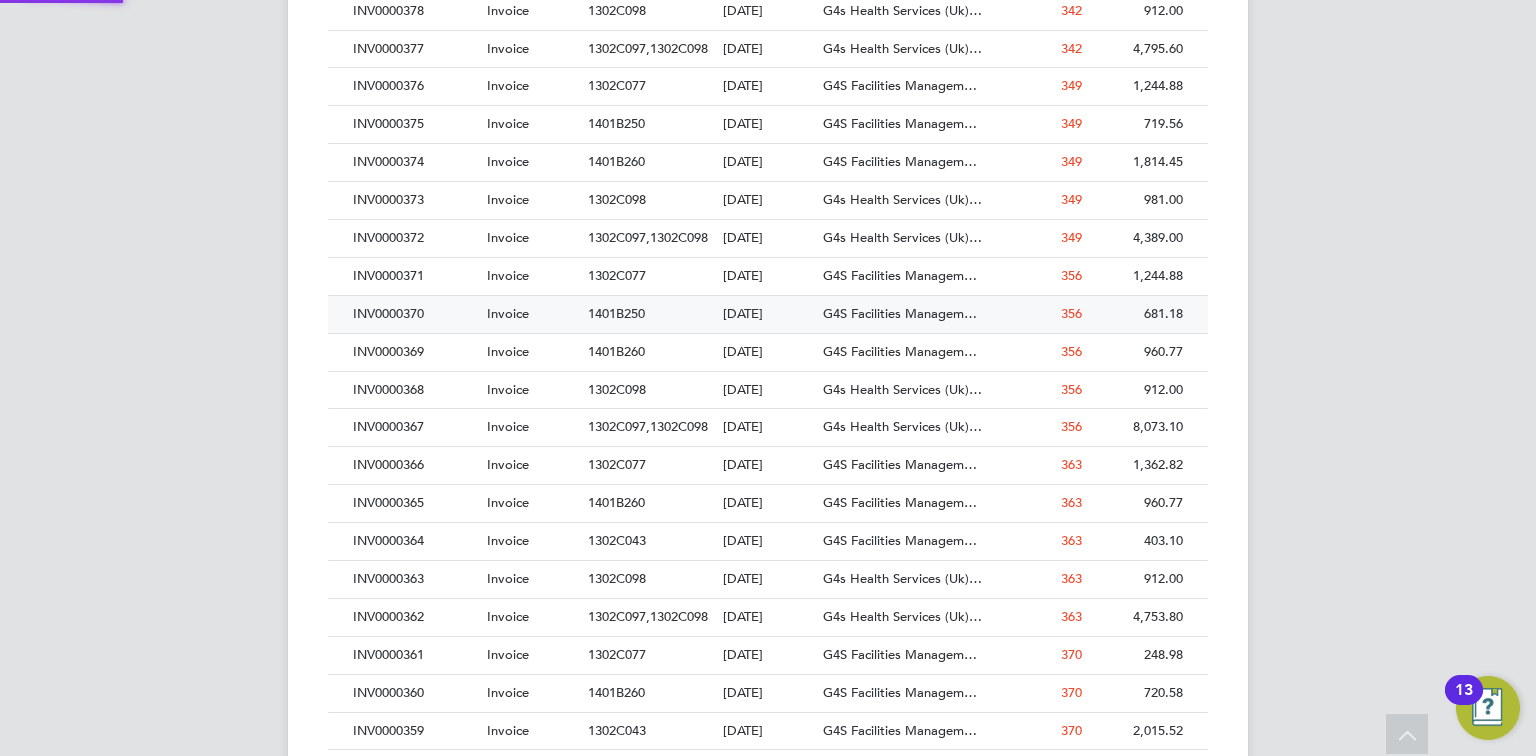 scroll, scrollTop: 0, scrollLeft: 0, axis: both 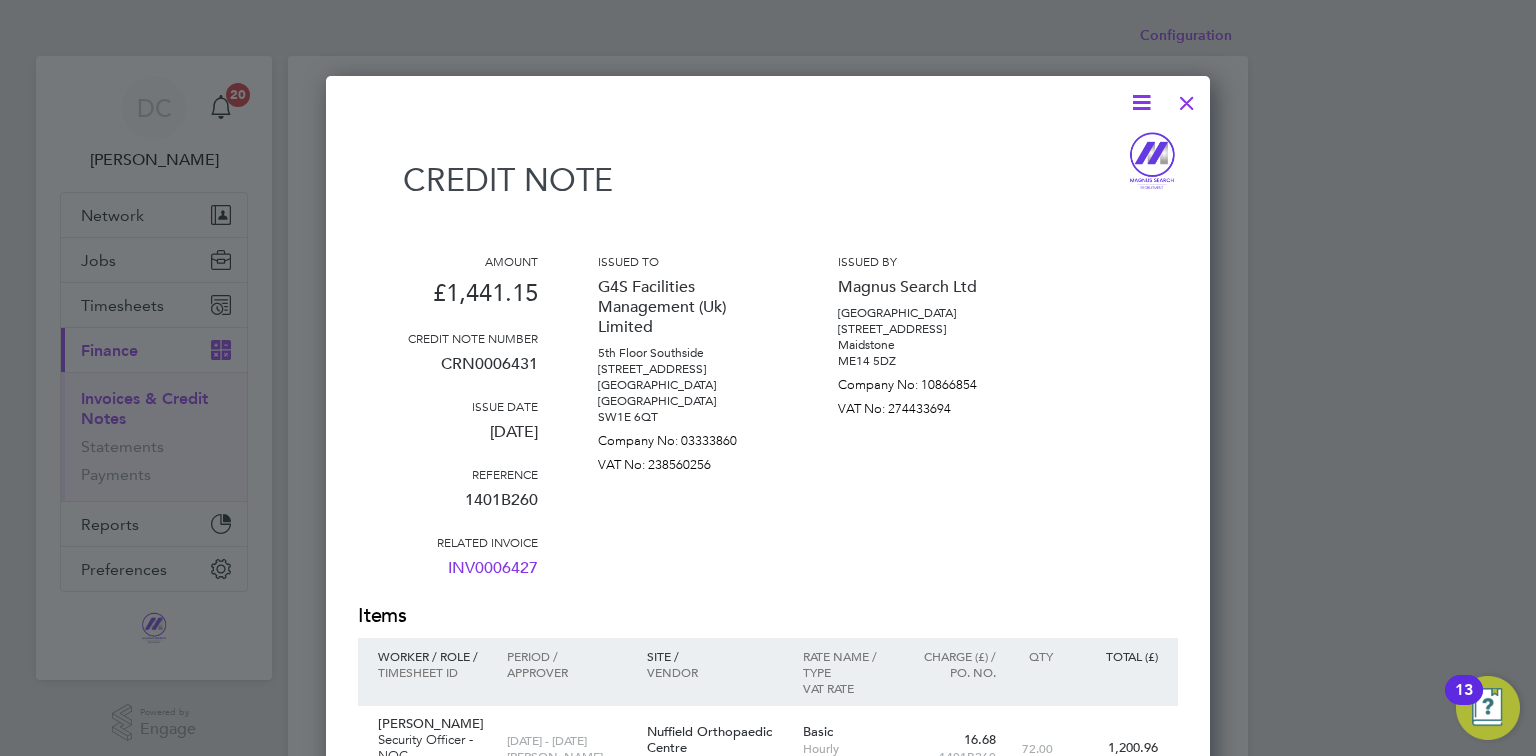 drag, startPoint x: 1192, startPoint y: 93, endPoint x: 1174, endPoint y: 115, distance: 28.42534 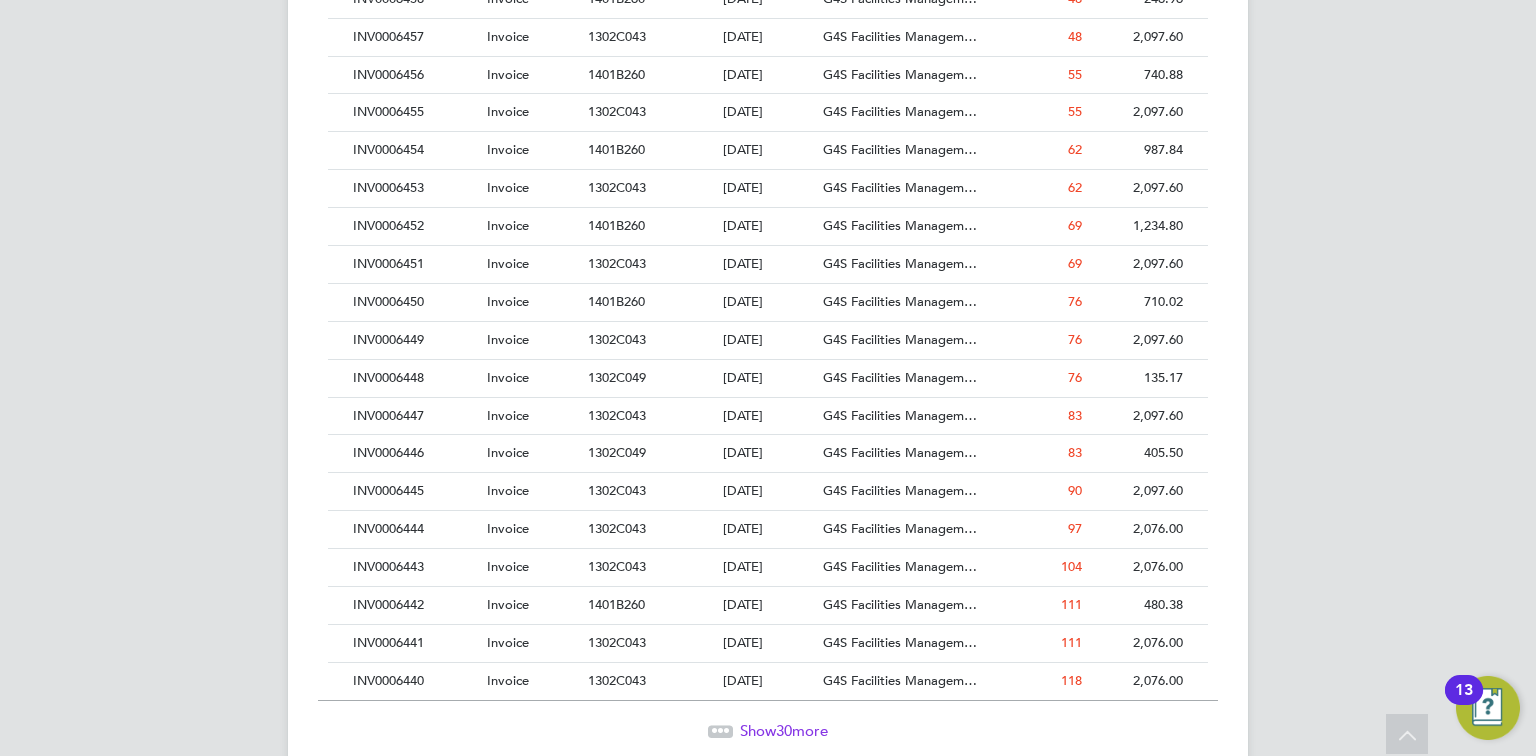 scroll, scrollTop: 1026, scrollLeft: 0, axis: vertical 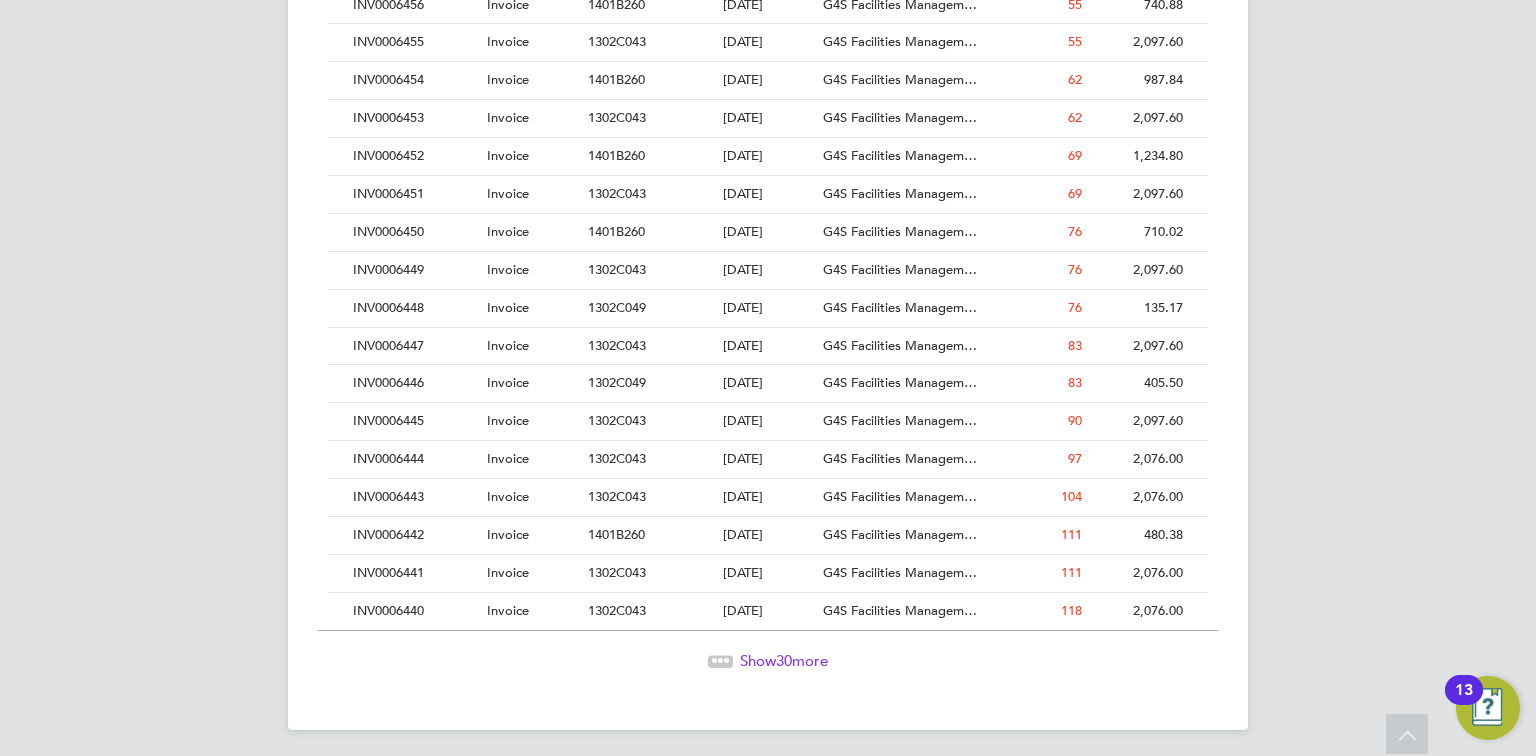 click on "Show  30  more" 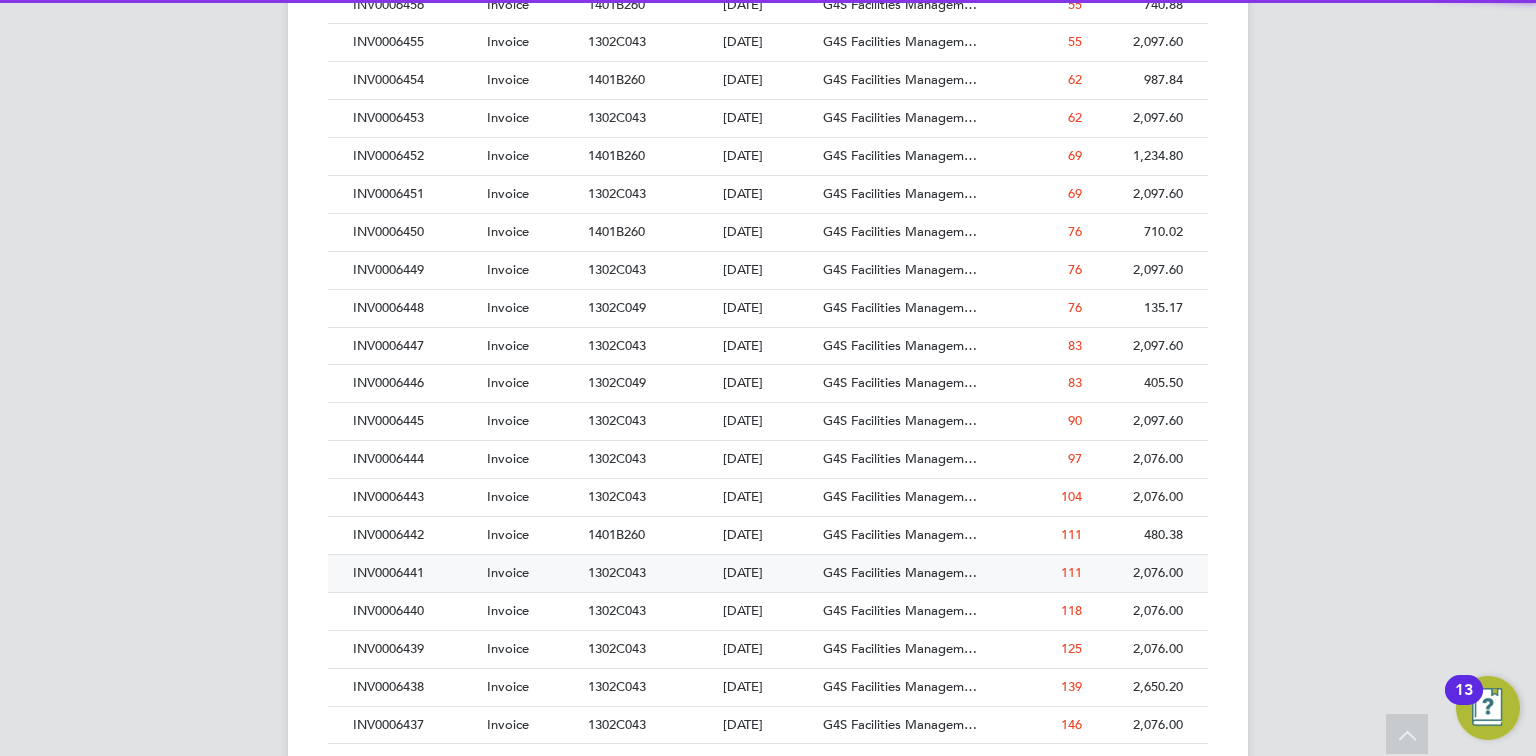 scroll, scrollTop: 1184, scrollLeft: 0, axis: vertical 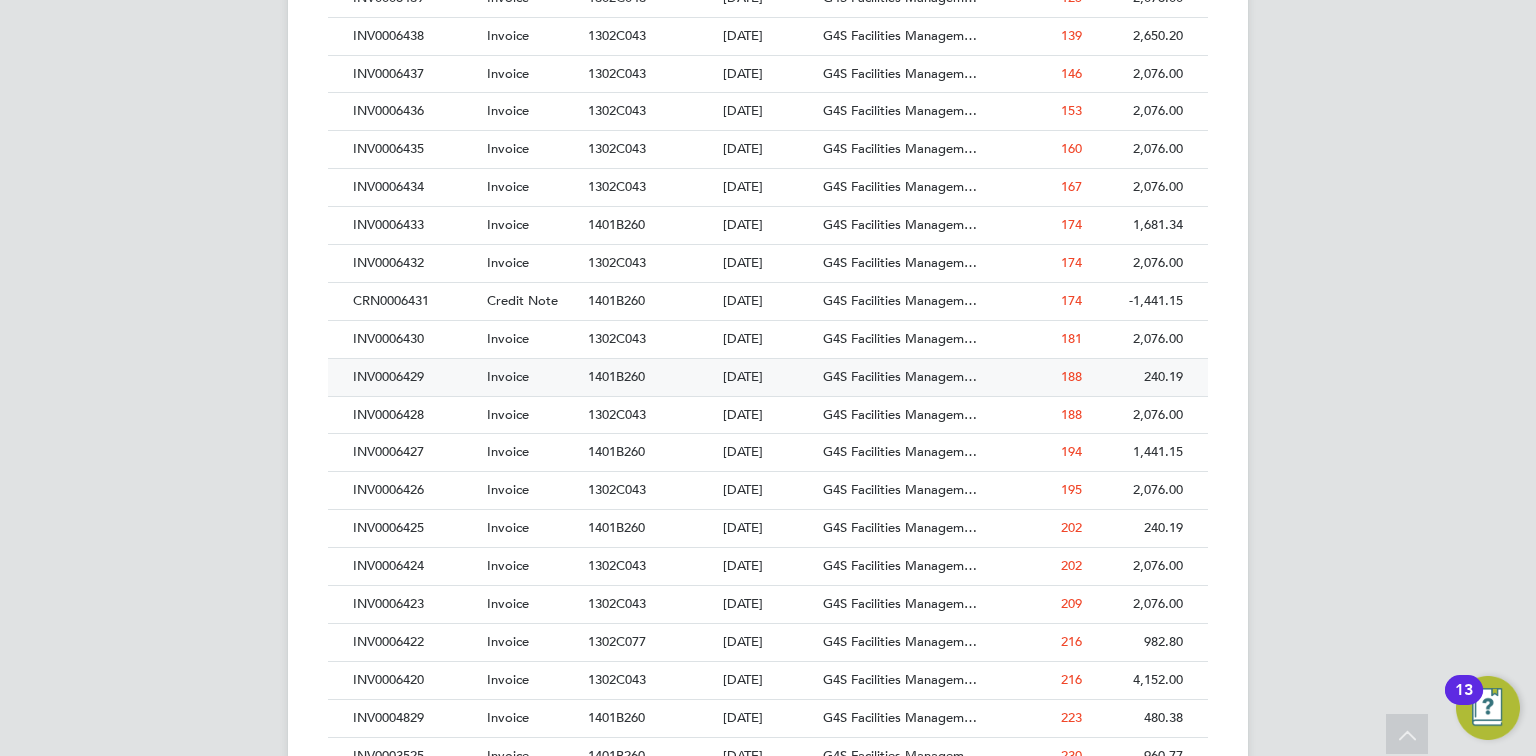 click on "07 Jan 2025" 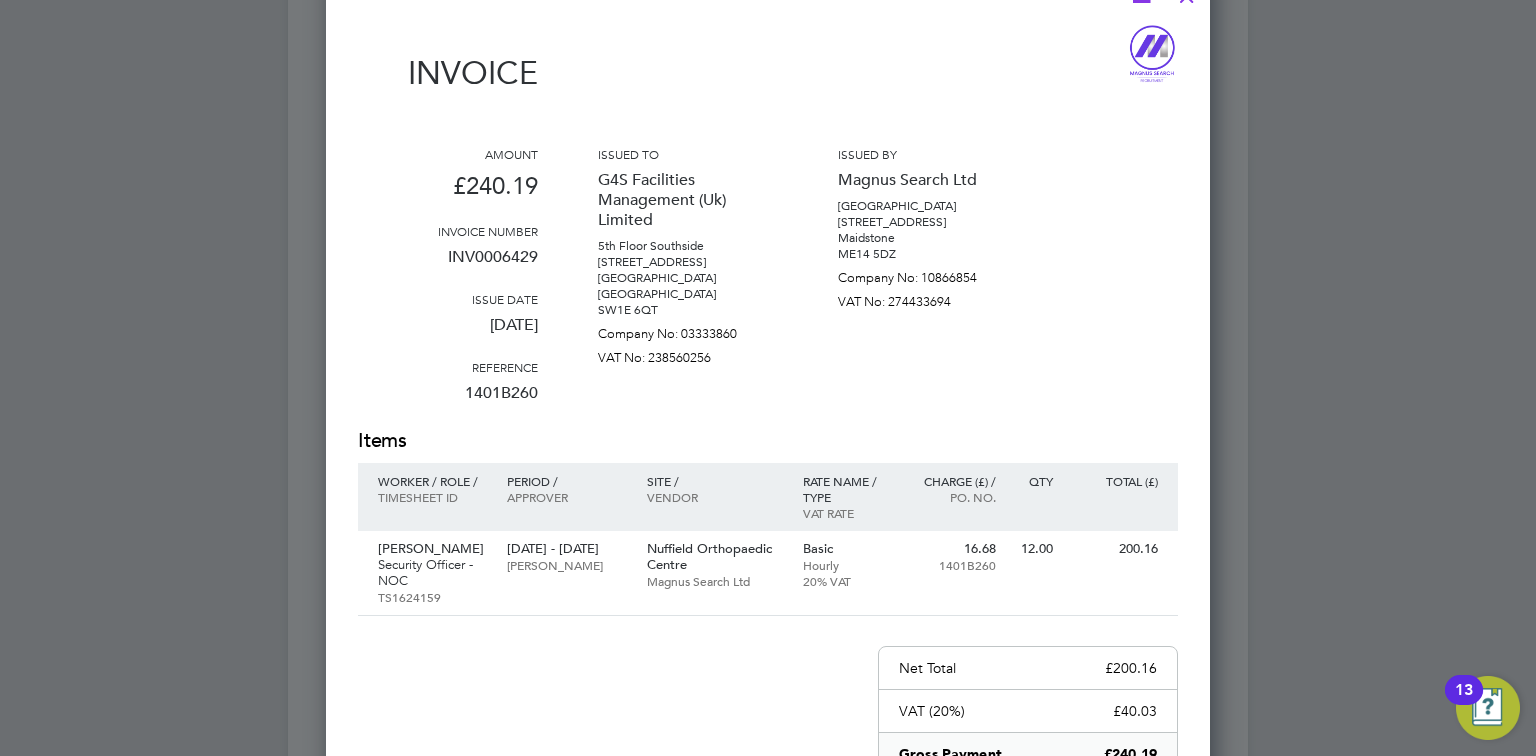 scroll, scrollTop: 1757, scrollLeft: 0, axis: vertical 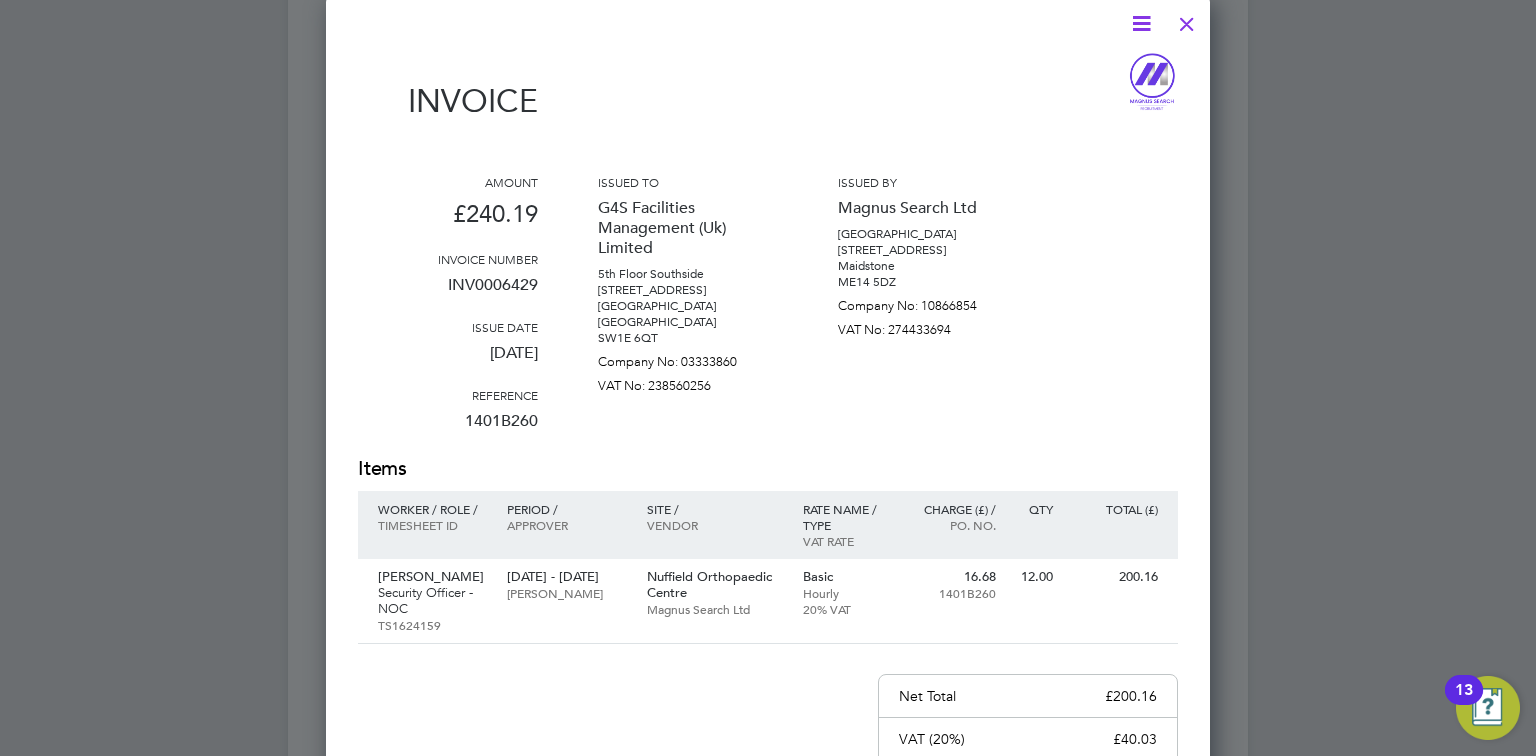 click at bounding box center (1187, 19) 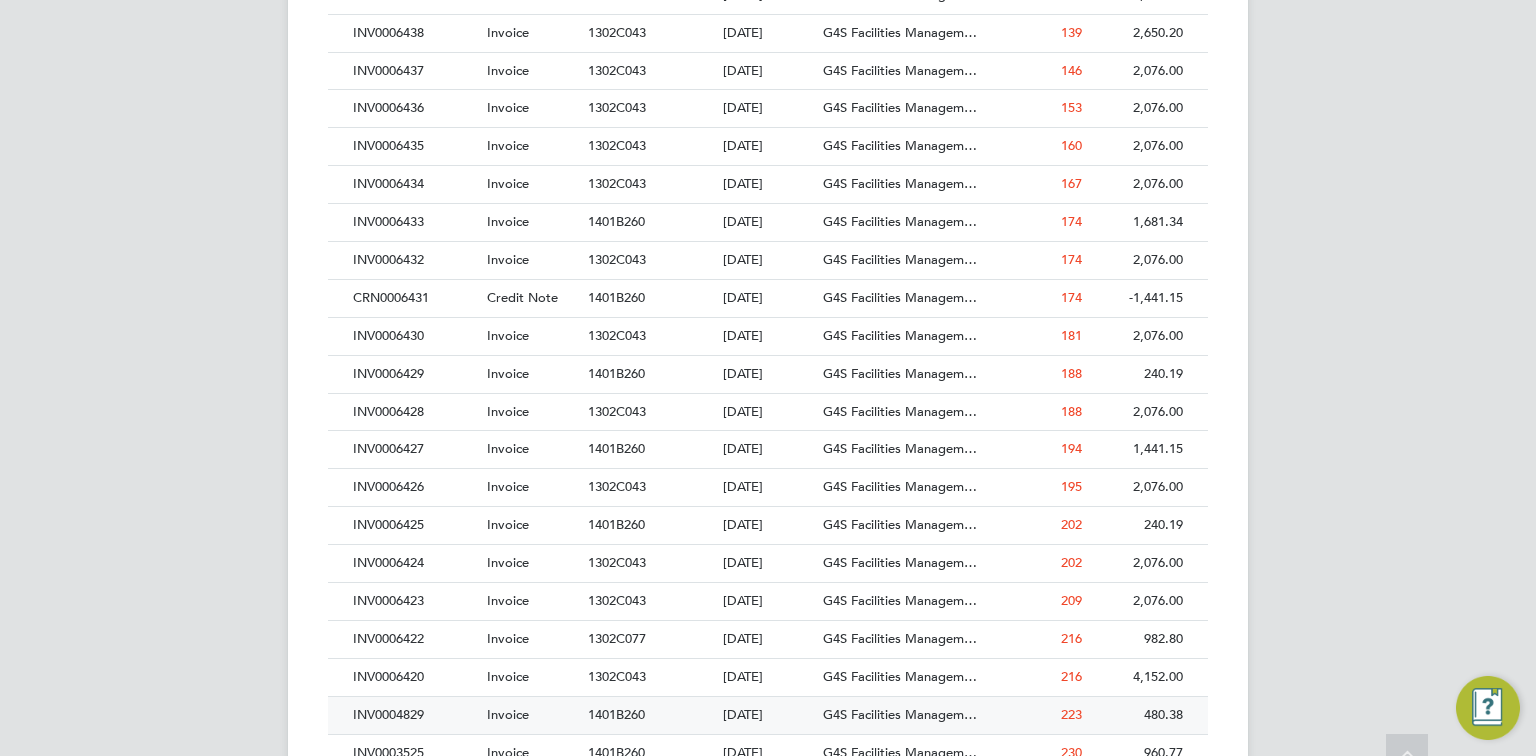 scroll, scrollTop: 1677, scrollLeft: 0, axis: vertical 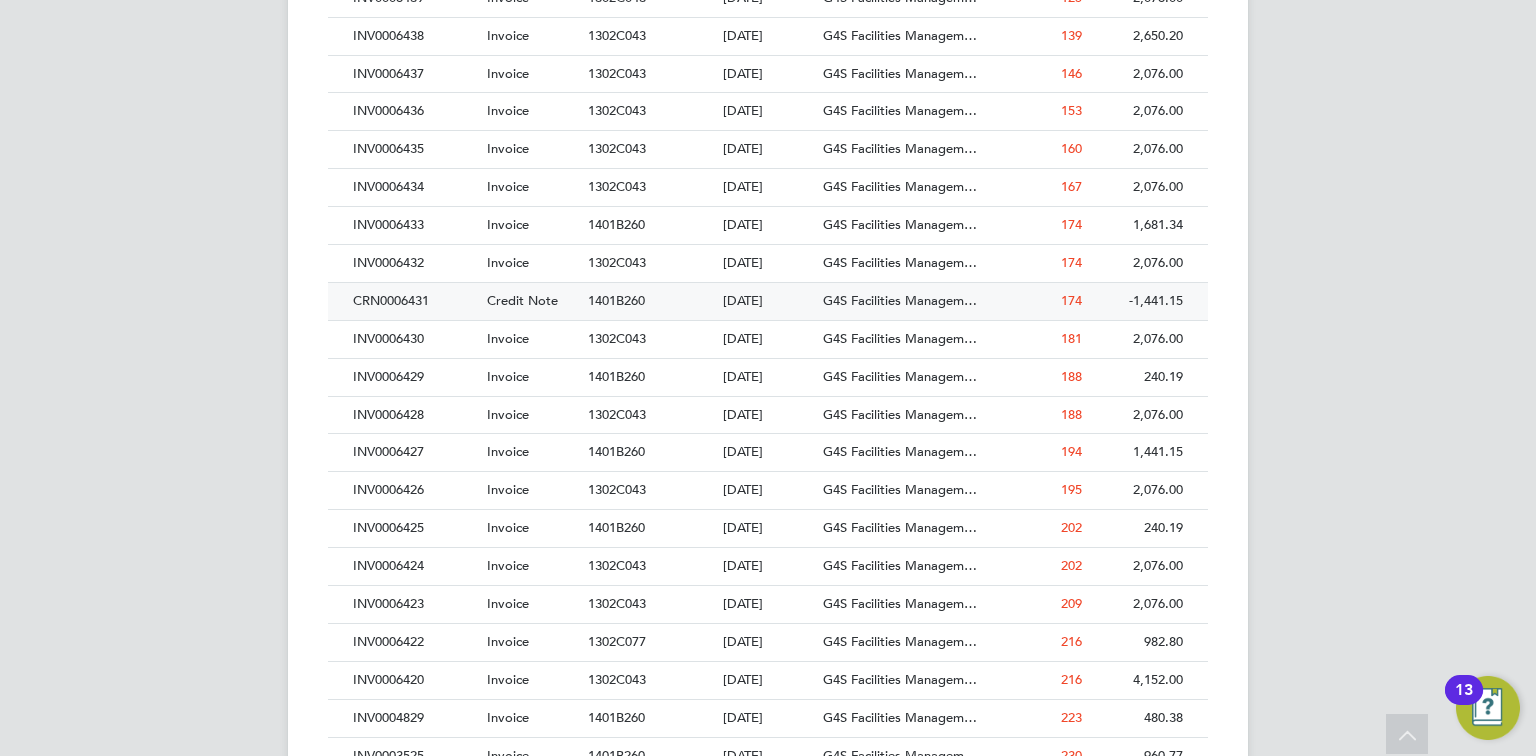 click on "1401B260" 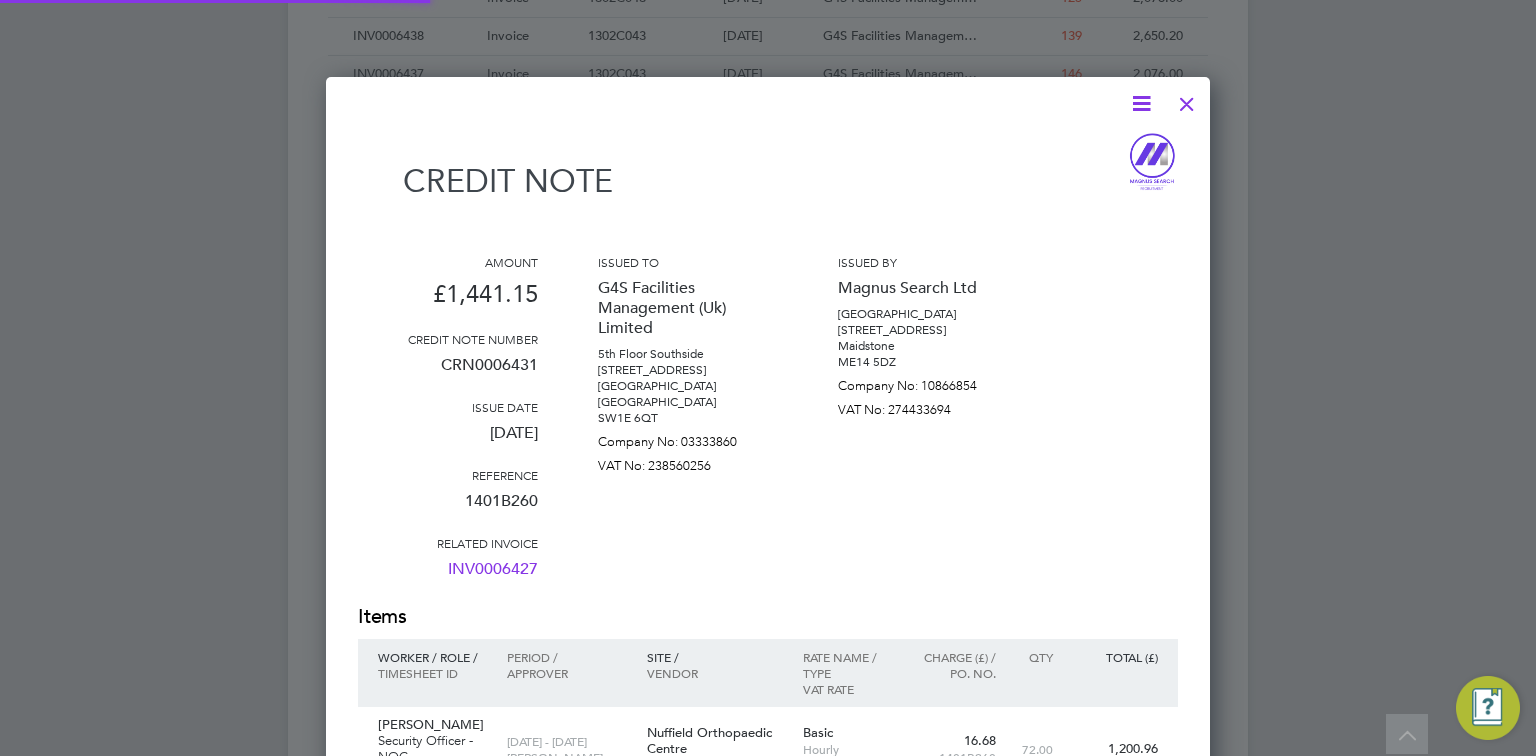 scroll, scrollTop: 9, scrollLeft: 10, axis: both 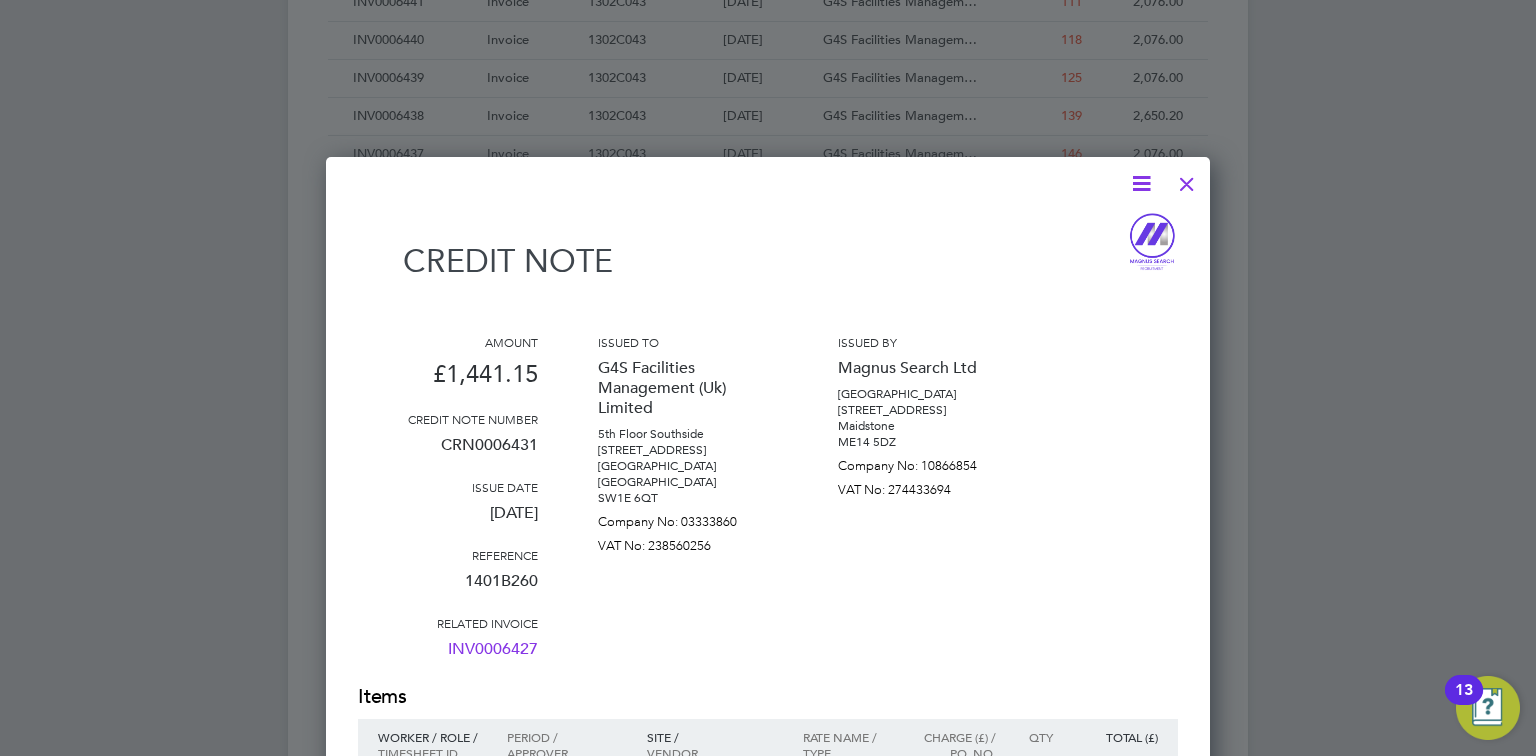 click at bounding box center [1141, 183] 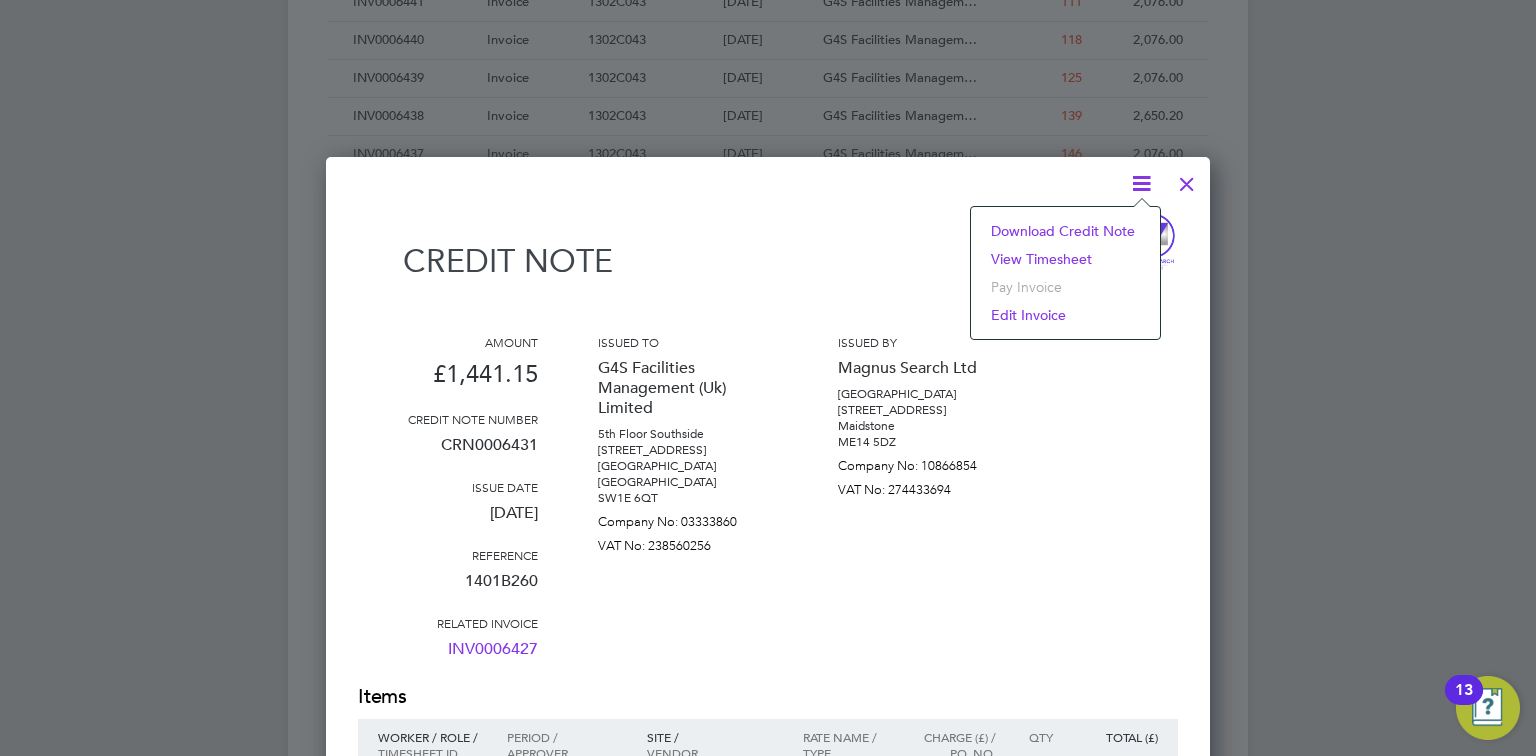 click on "Download Credit Note" 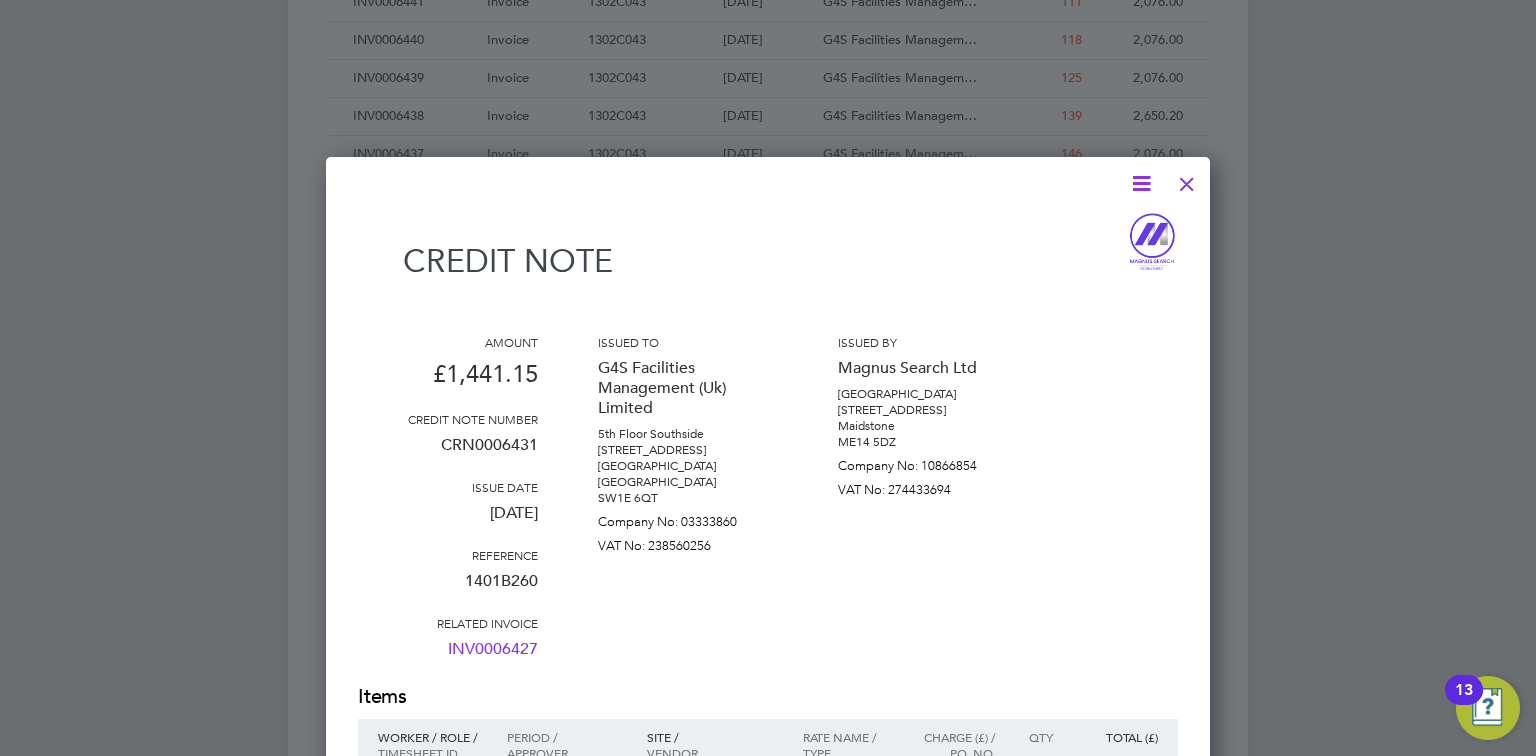 click at bounding box center (1141, 183) 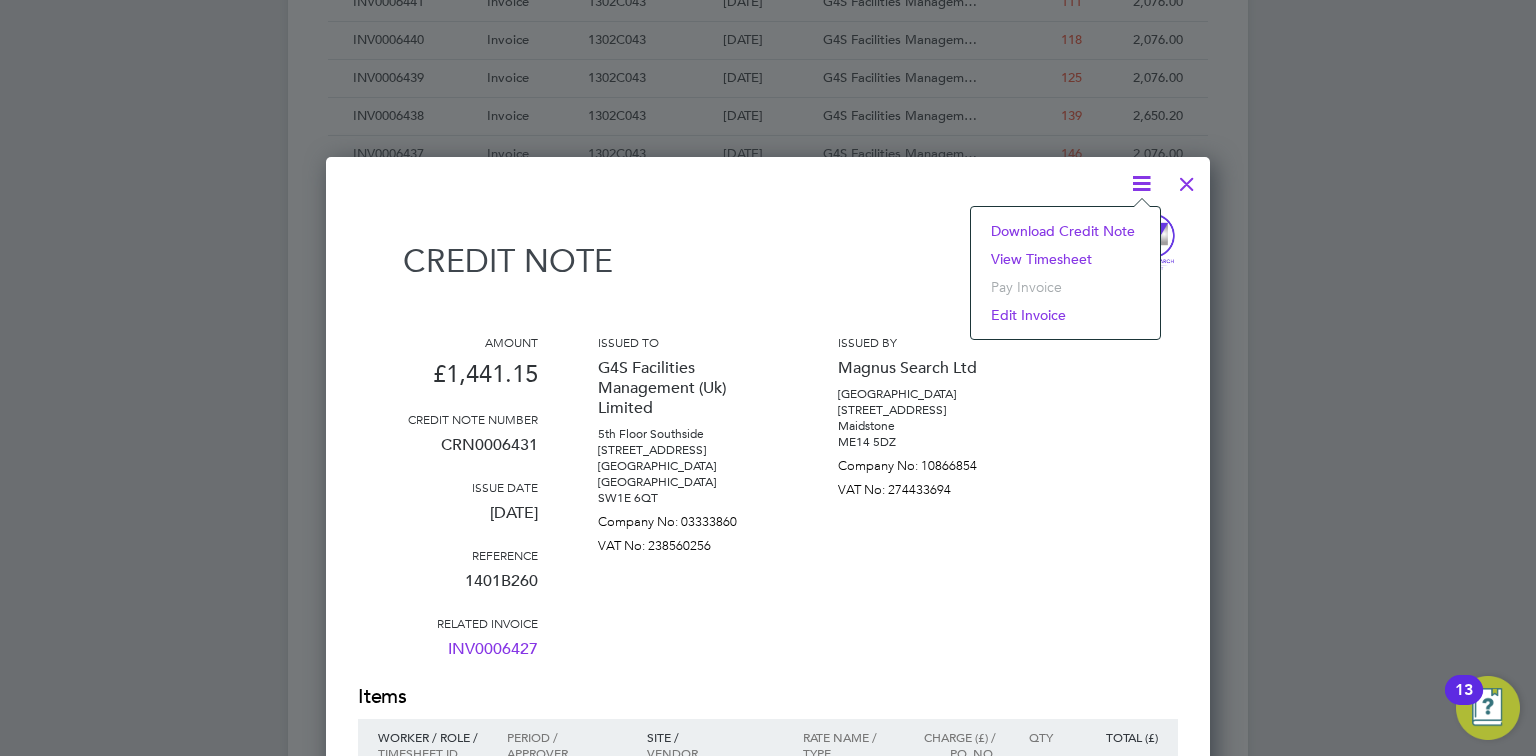 click on "View timesheet" 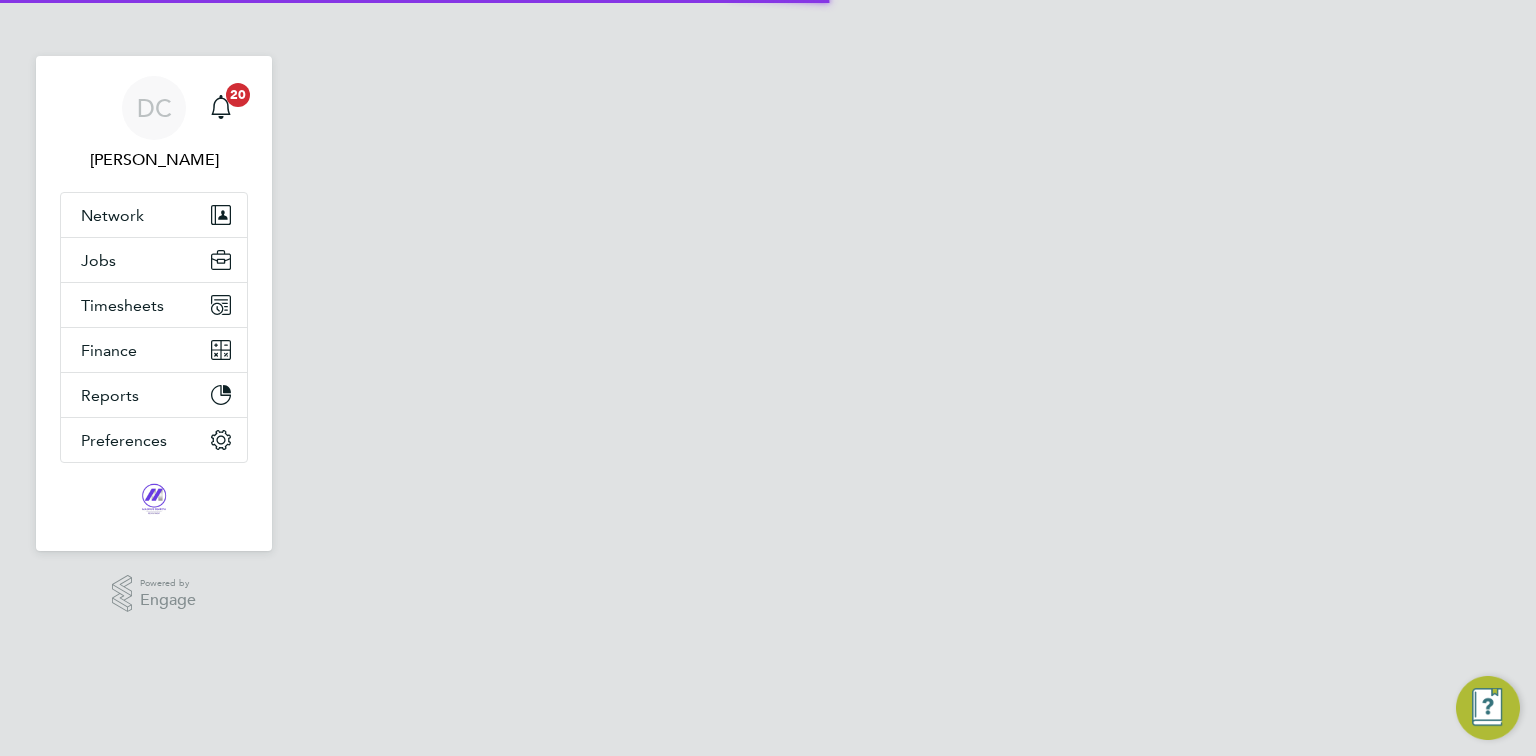 scroll, scrollTop: 0, scrollLeft: 0, axis: both 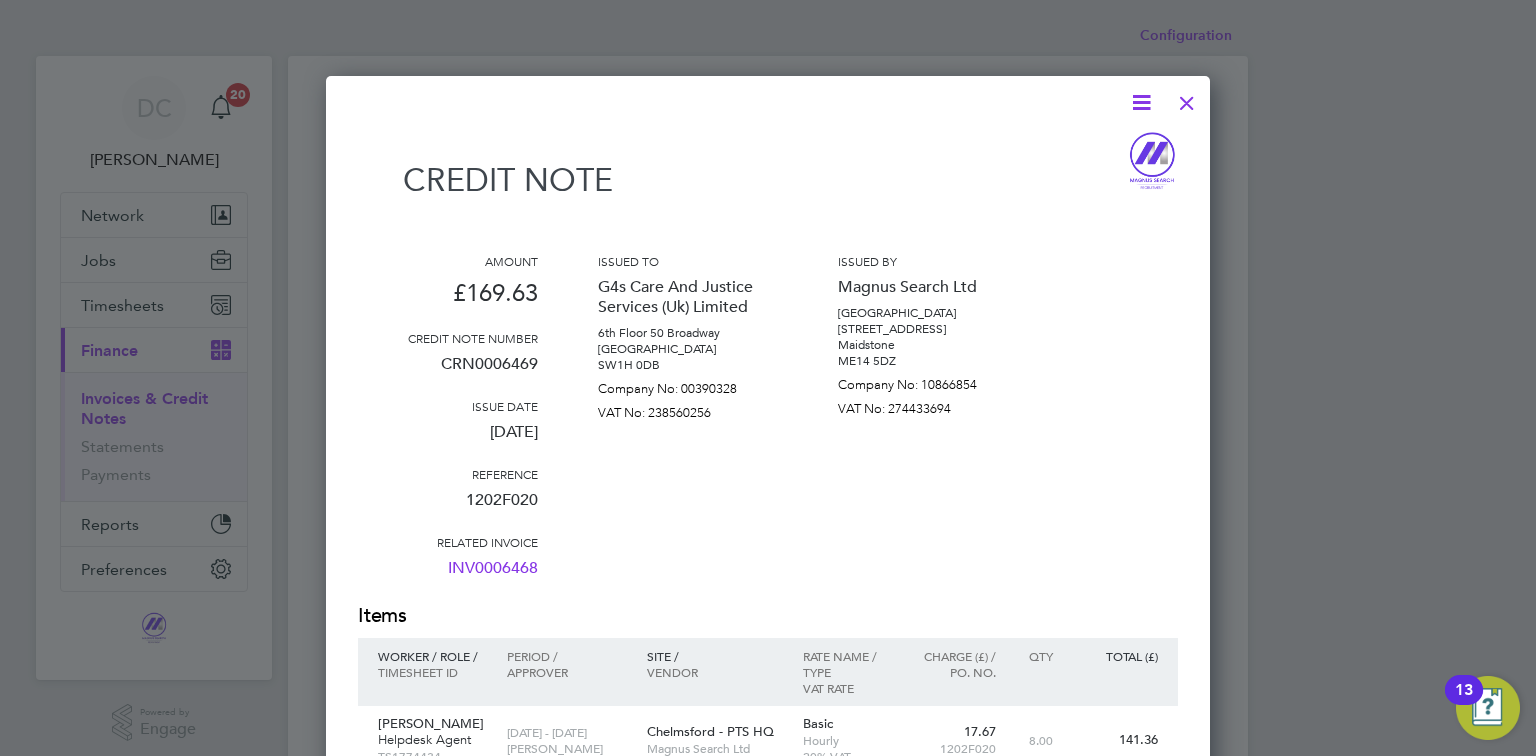 click at bounding box center [1141, 102] 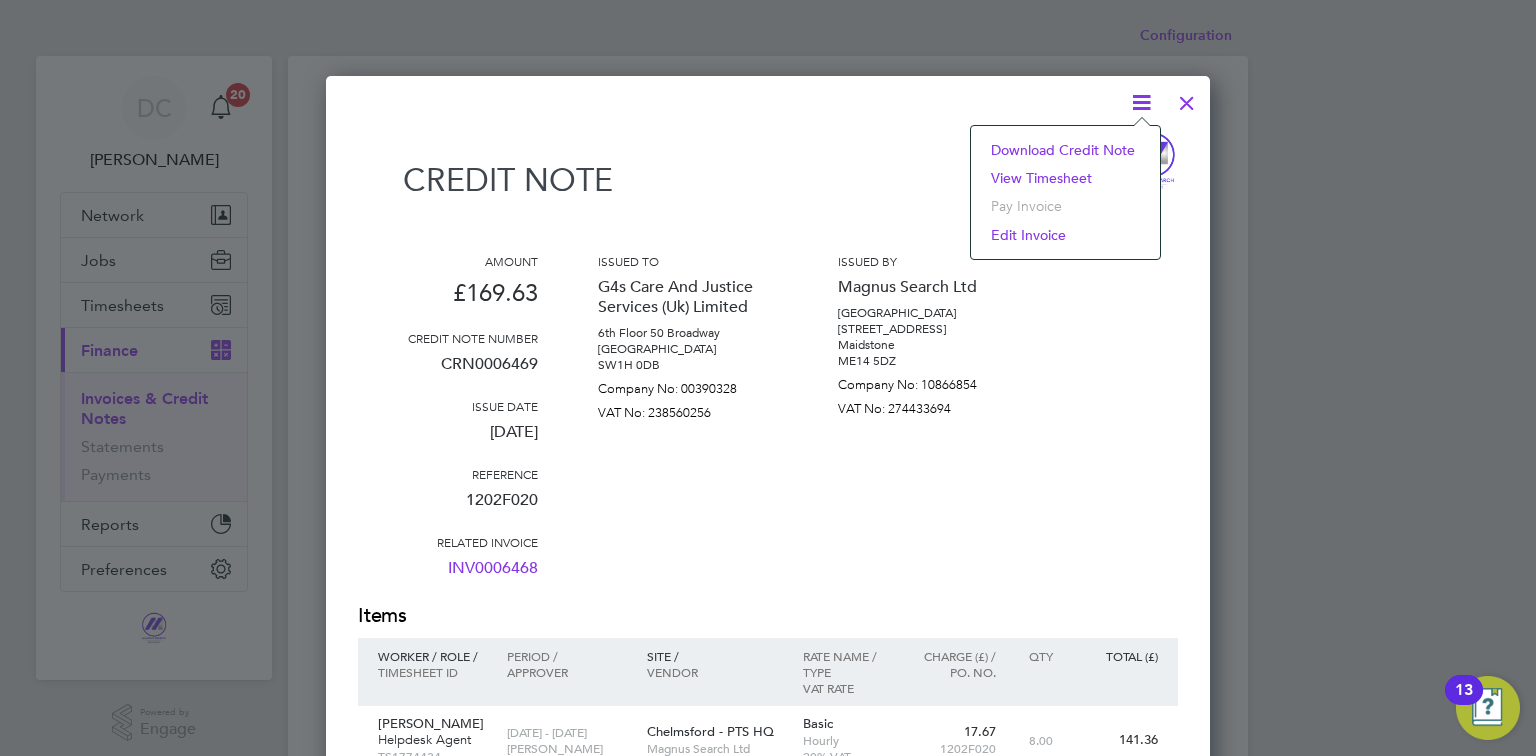 click on "Download Credit Note" 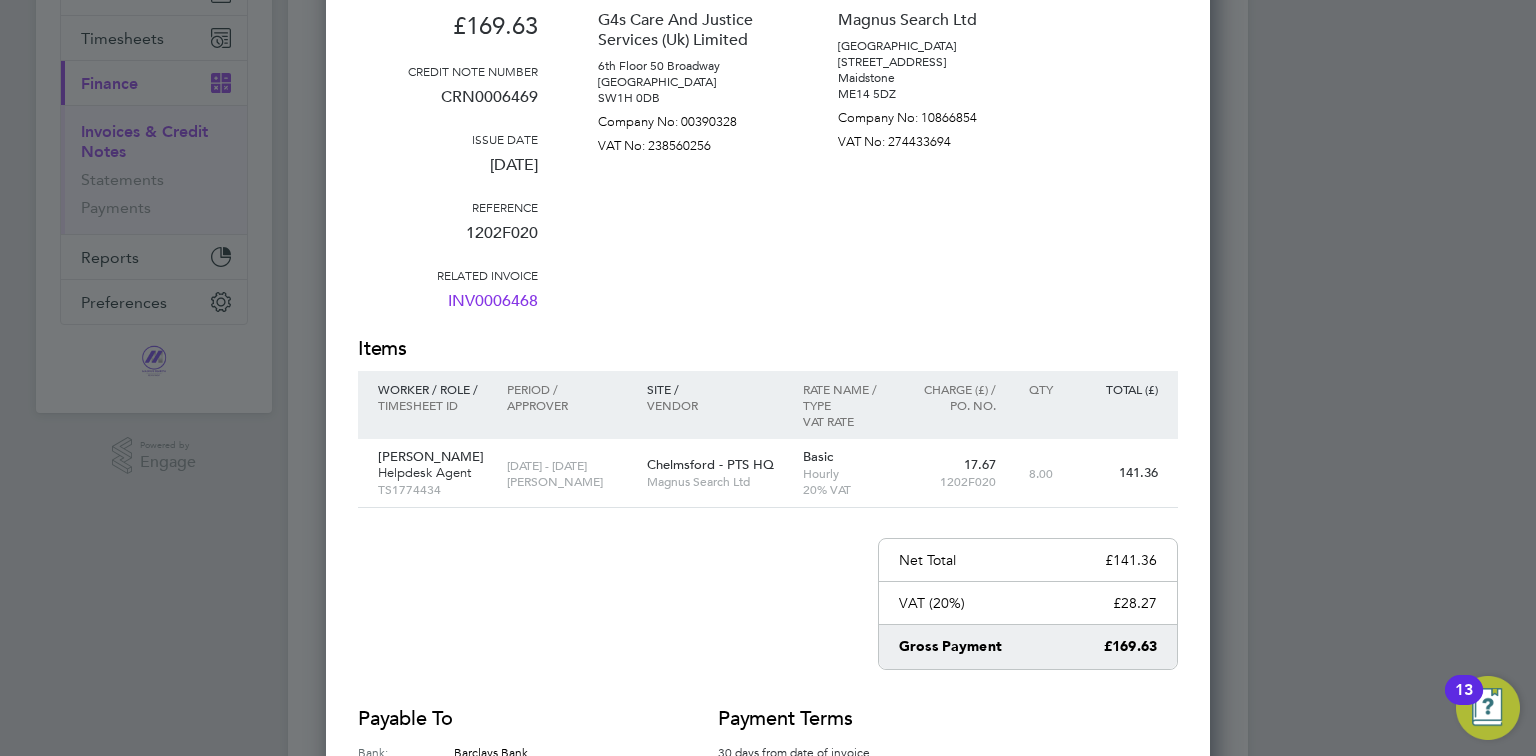 scroll, scrollTop: 400, scrollLeft: 0, axis: vertical 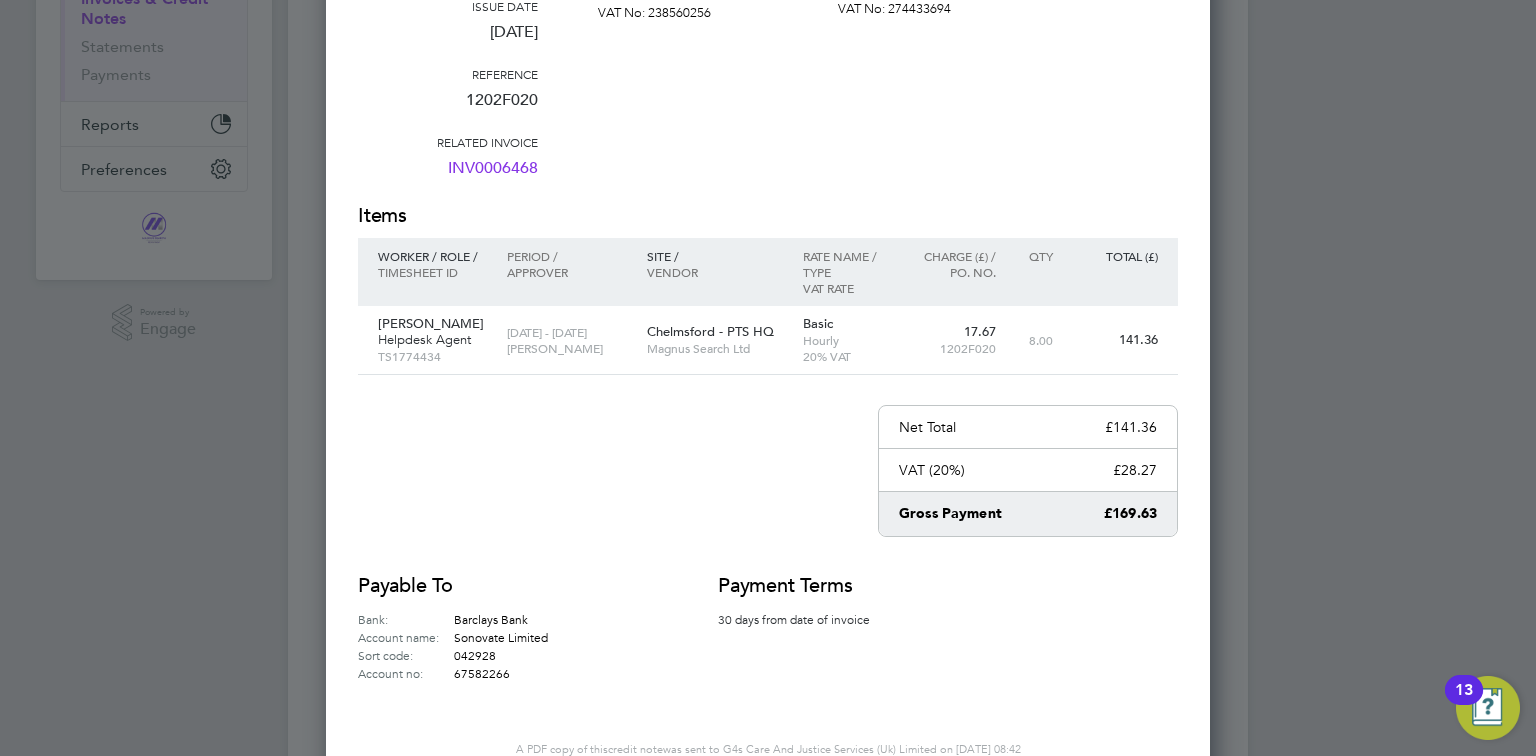 drag, startPoint x: 155, startPoint y: 115, endPoint x: 228, endPoint y: 7, distance: 130.35721 